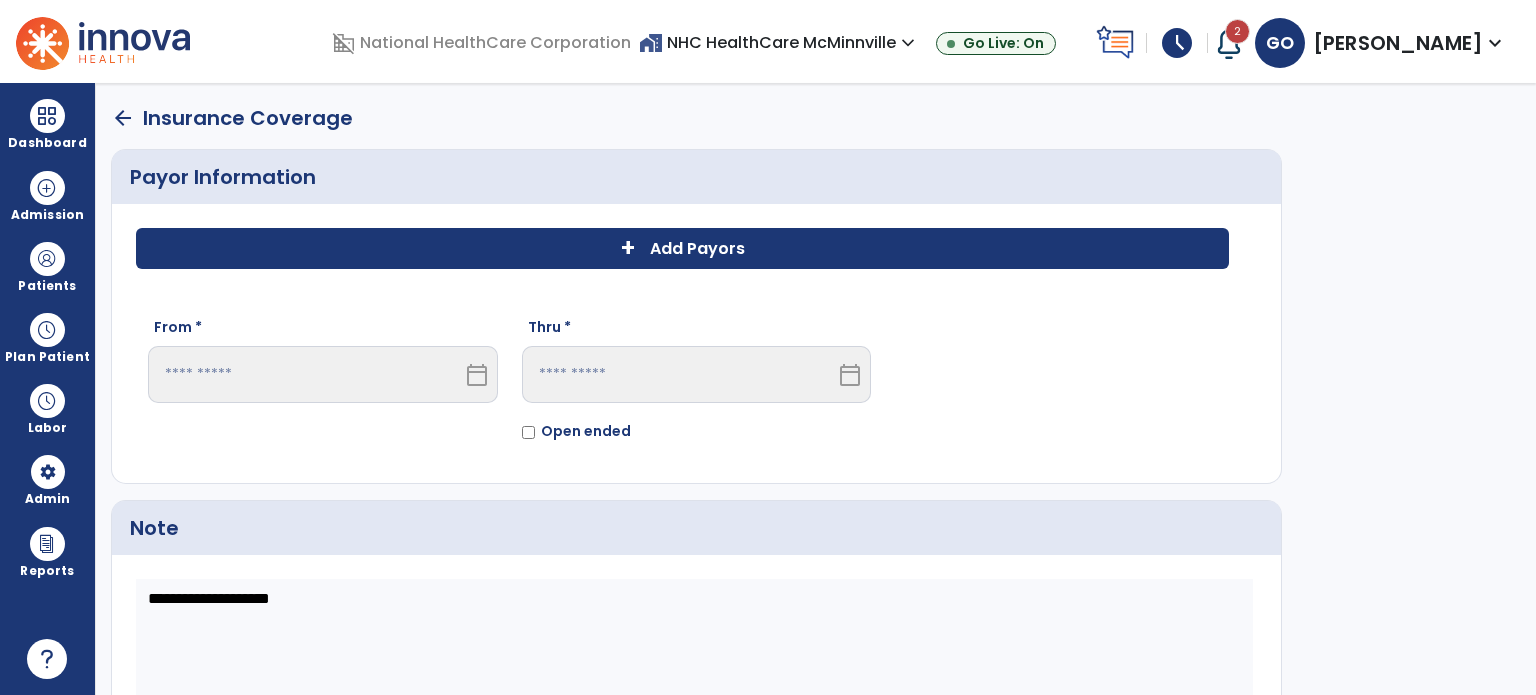 scroll, scrollTop: 0, scrollLeft: 0, axis: both 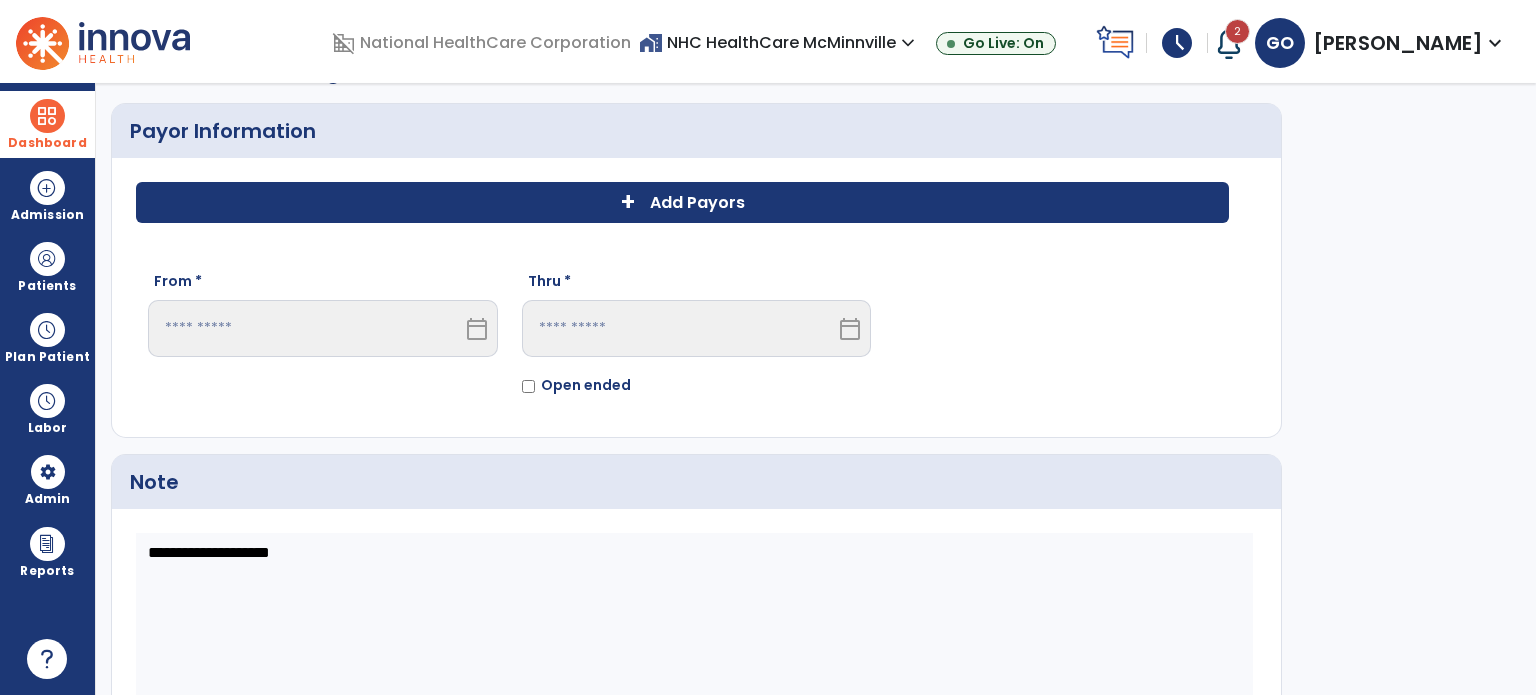click on "Dashboard" at bounding box center (47, 124) 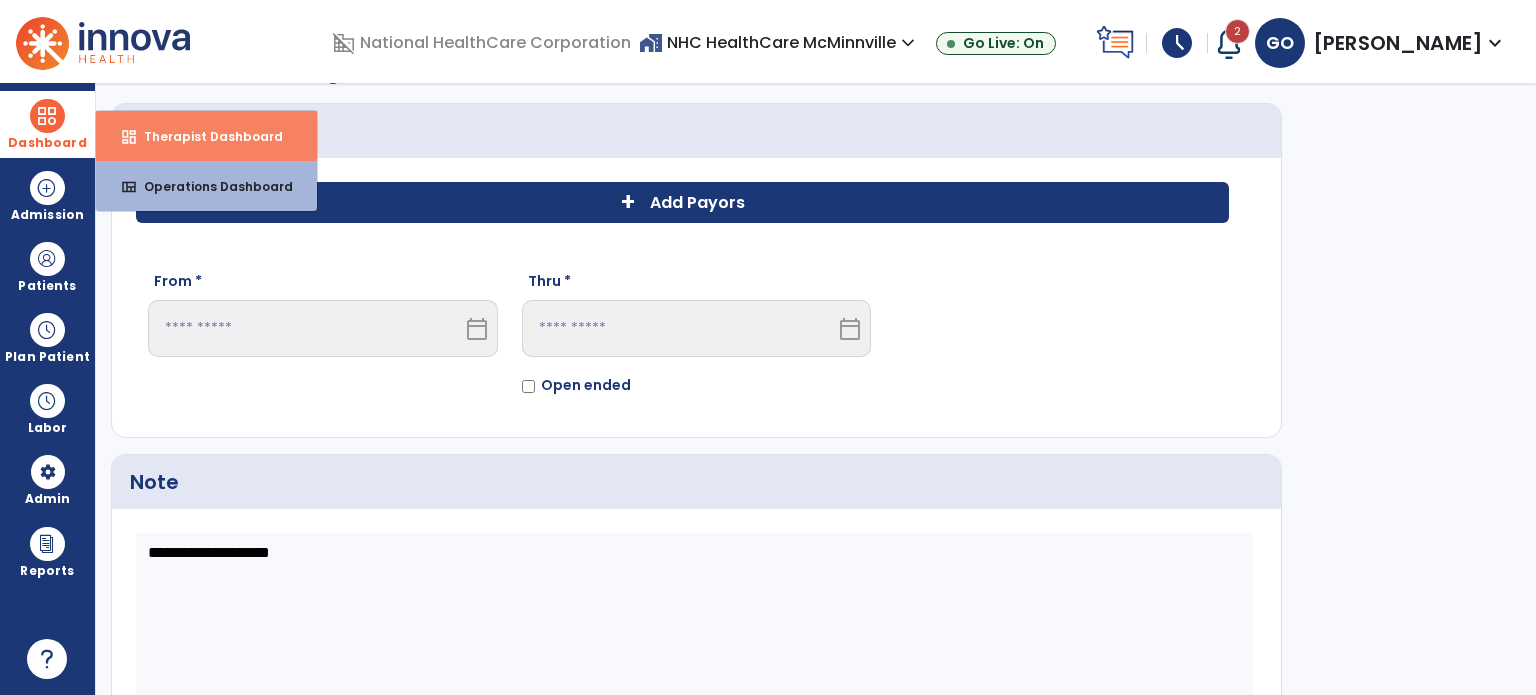 click on "dashboard  Therapist Dashboard" at bounding box center (206, 136) 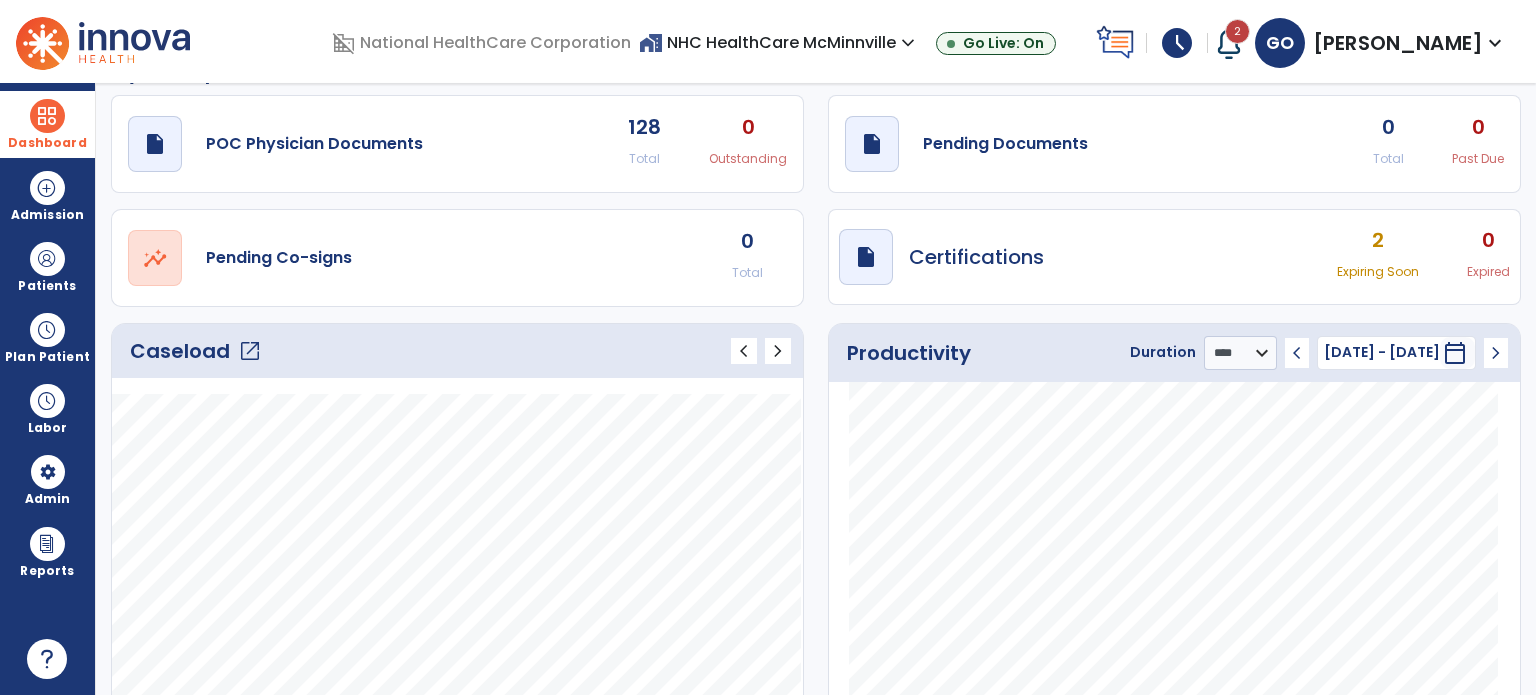 click at bounding box center [1229, 43] 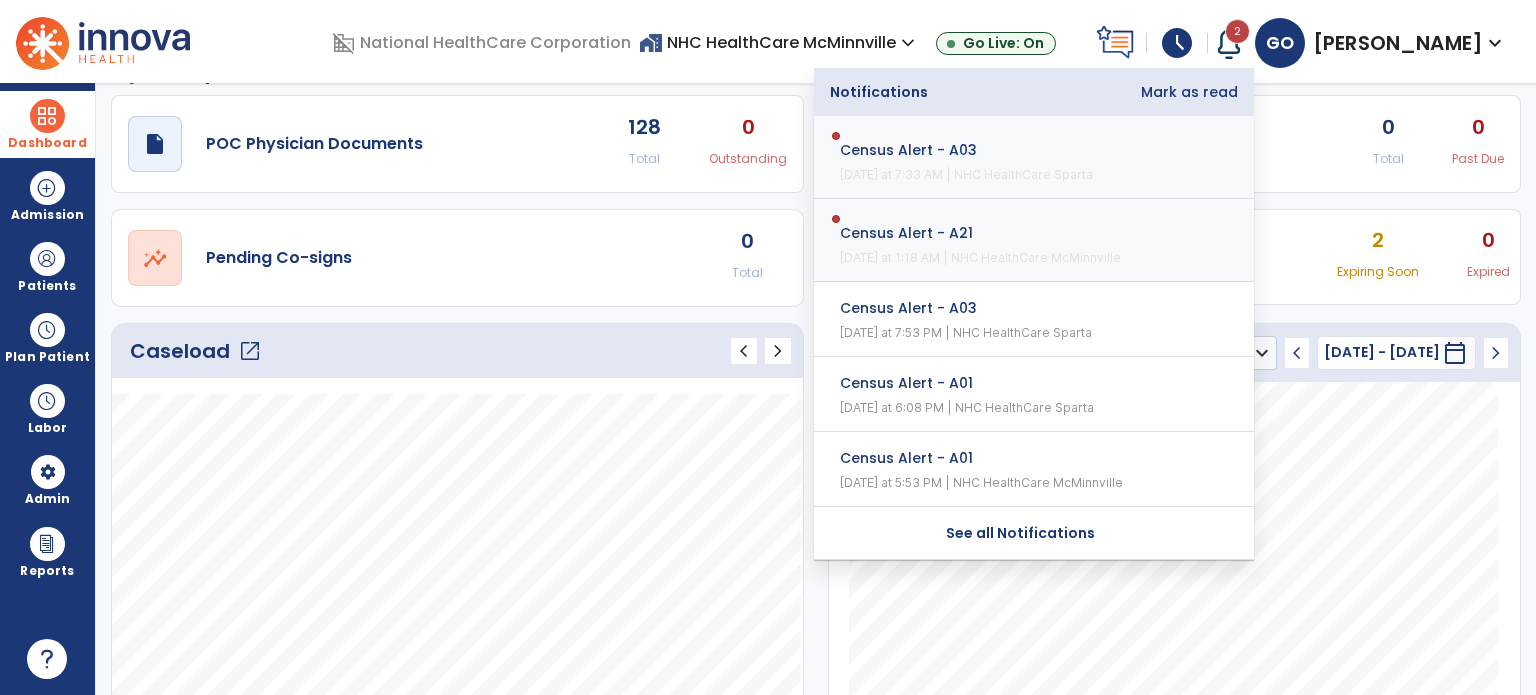 click on "Mark as read" at bounding box center (1189, 92) 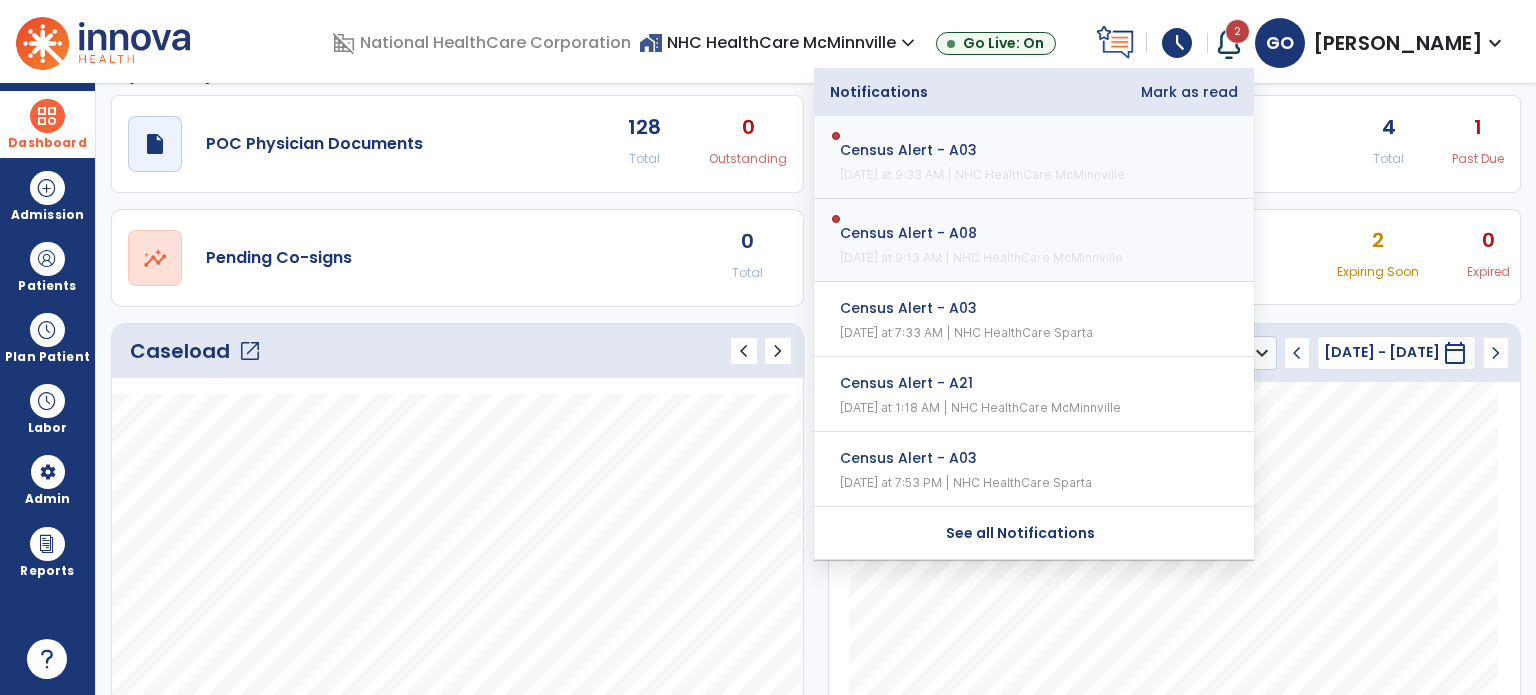 click on "open_in_new  Pending Co-signs 0 Total" 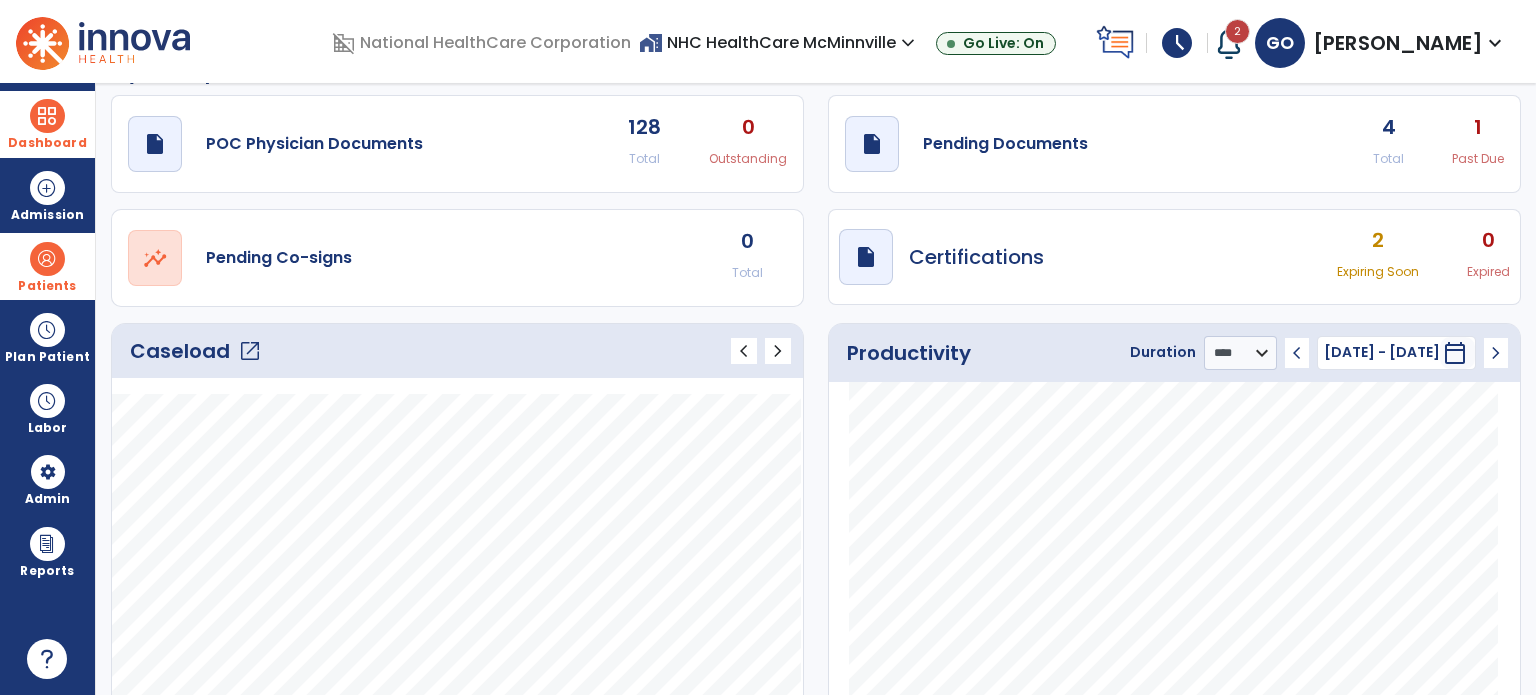 click on "Patients" at bounding box center (47, 266) 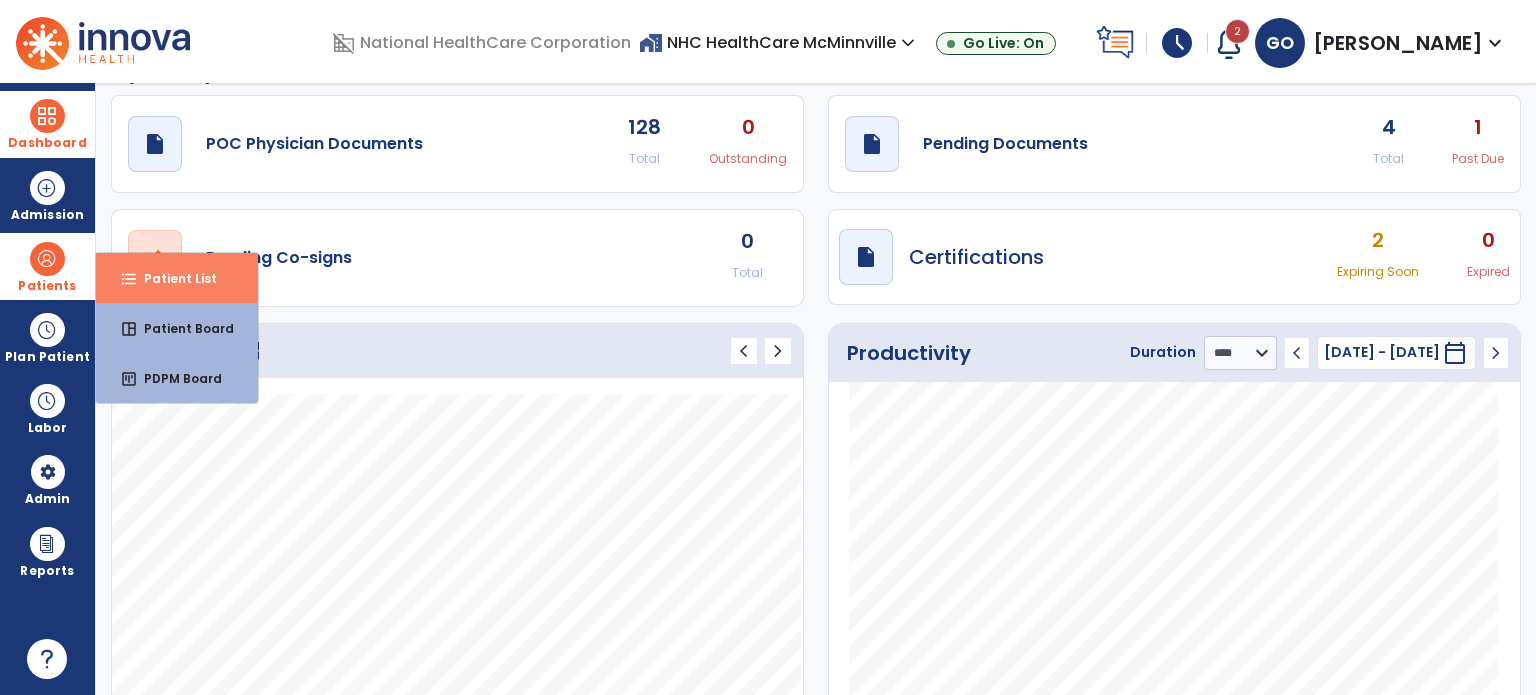 click on "format_list_bulleted  Patient List" at bounding box center (177, 278) 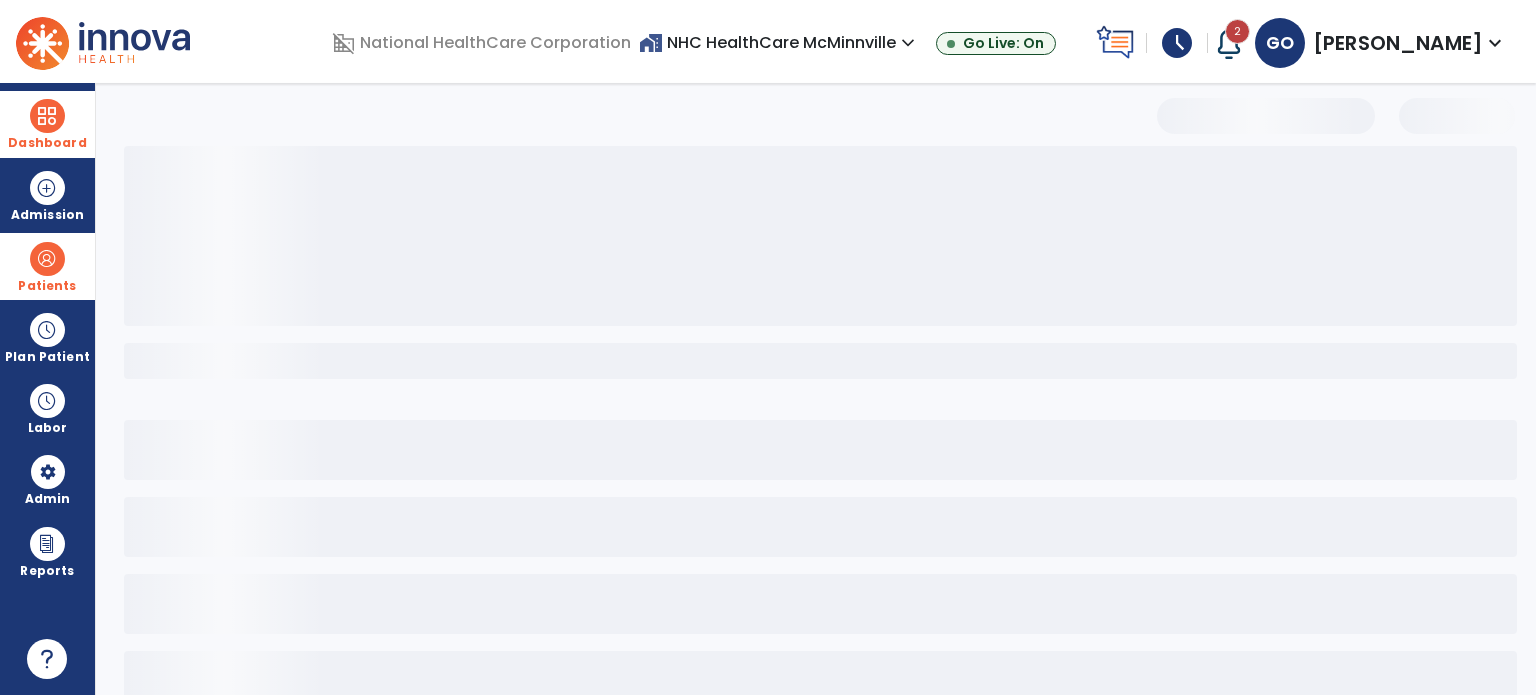select on "***" 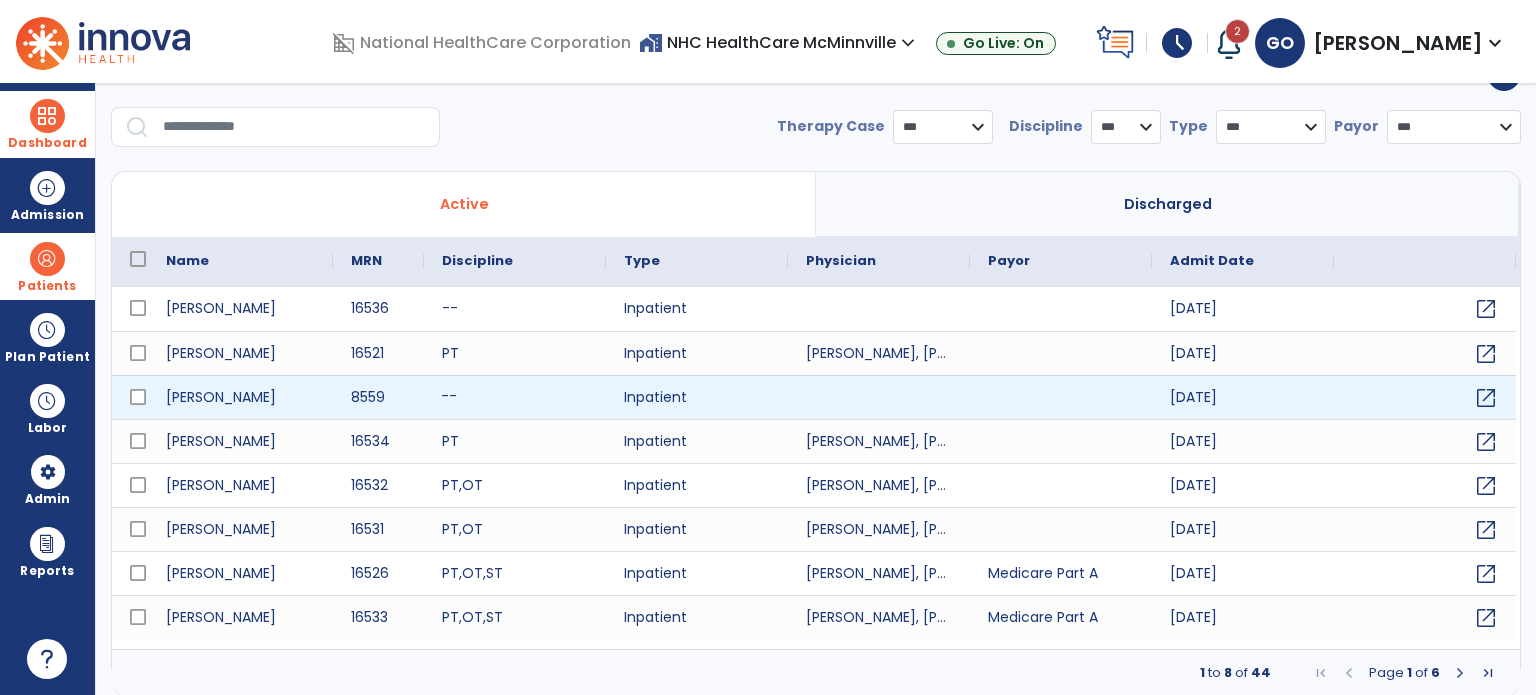 click on "--" at bounding box center (515, 397) 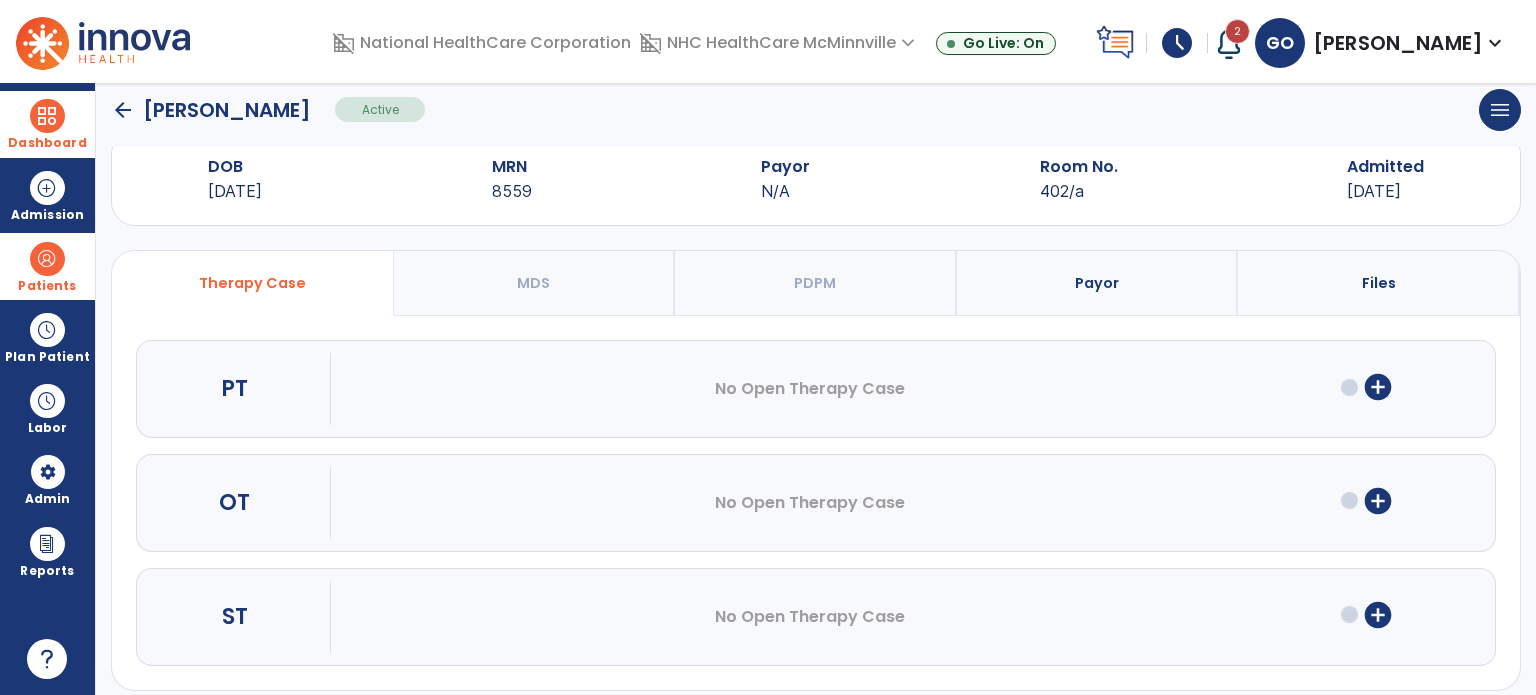click on "add_circle" at bounding box center [1378, 501] 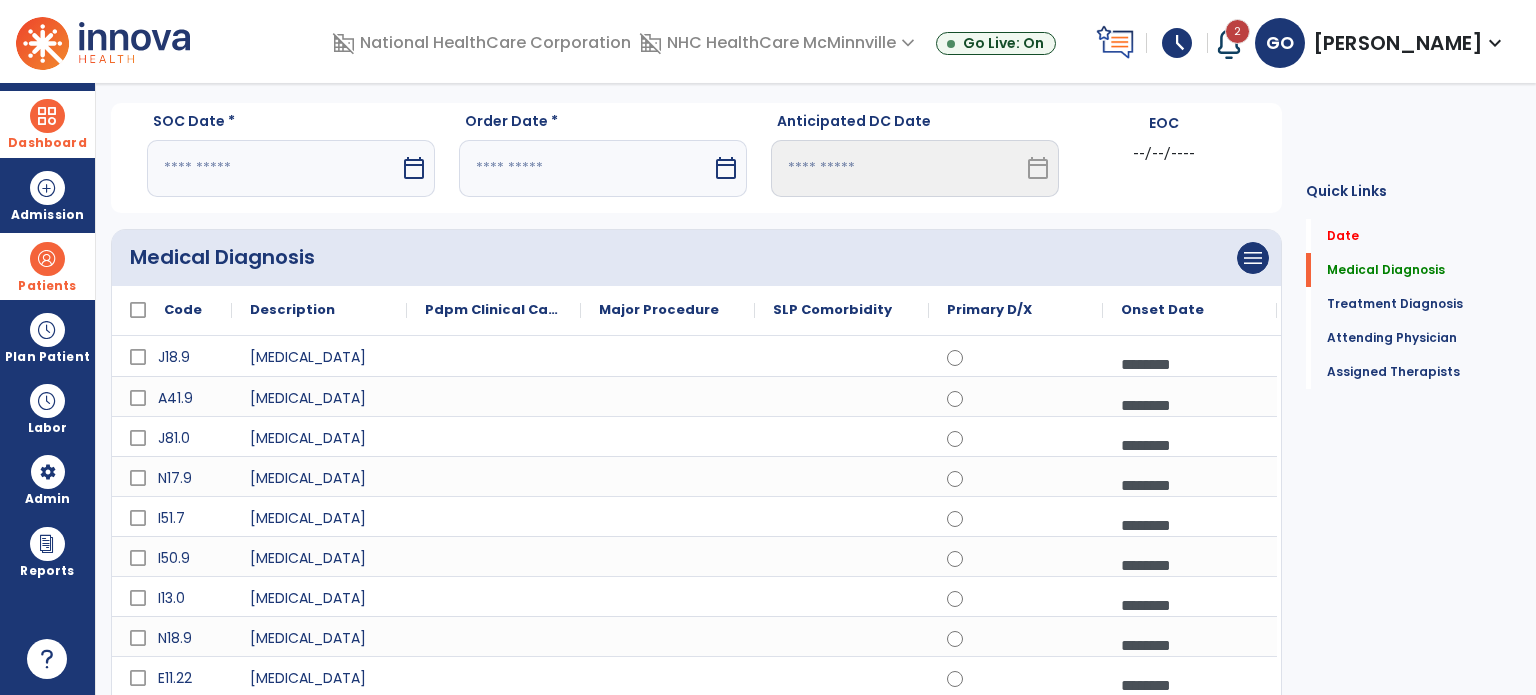 click at bounding box center [273, 168] 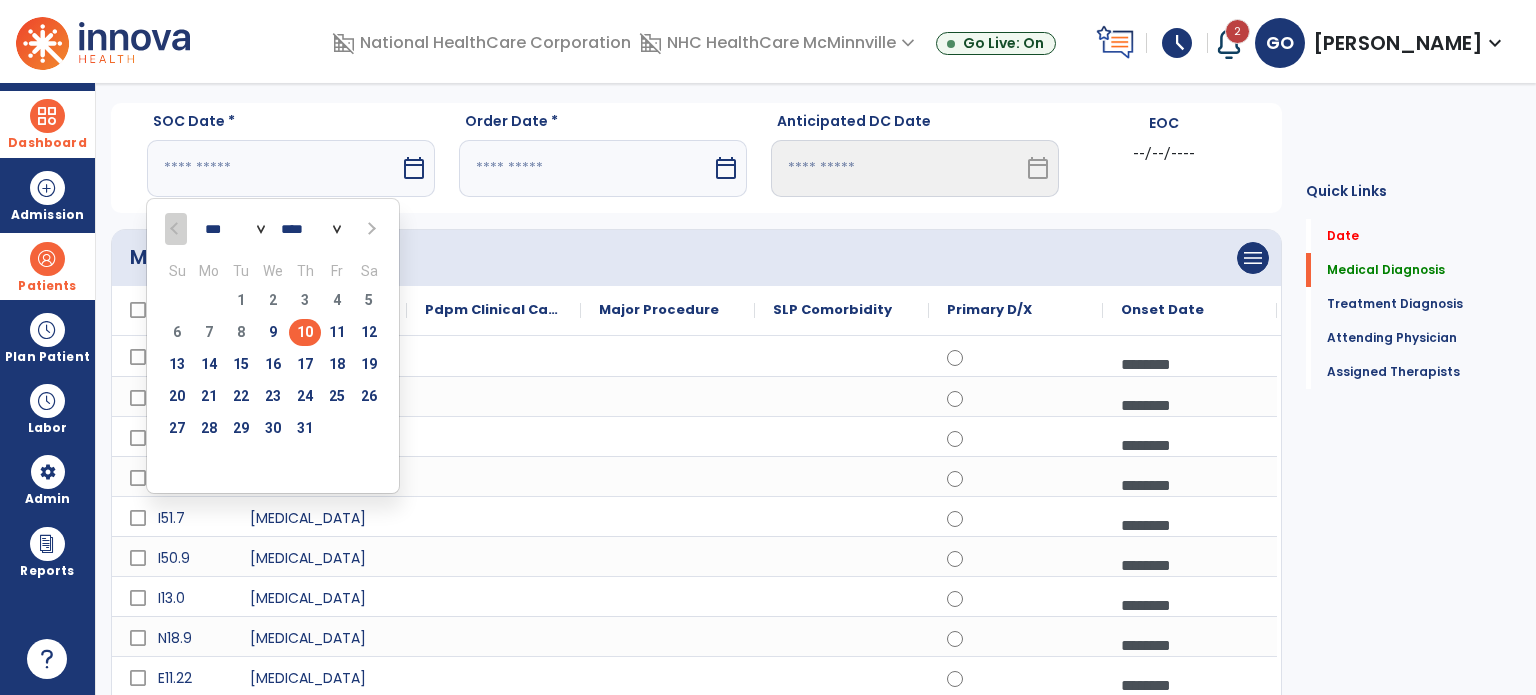 click on "10" at bounding box center [305, 332] 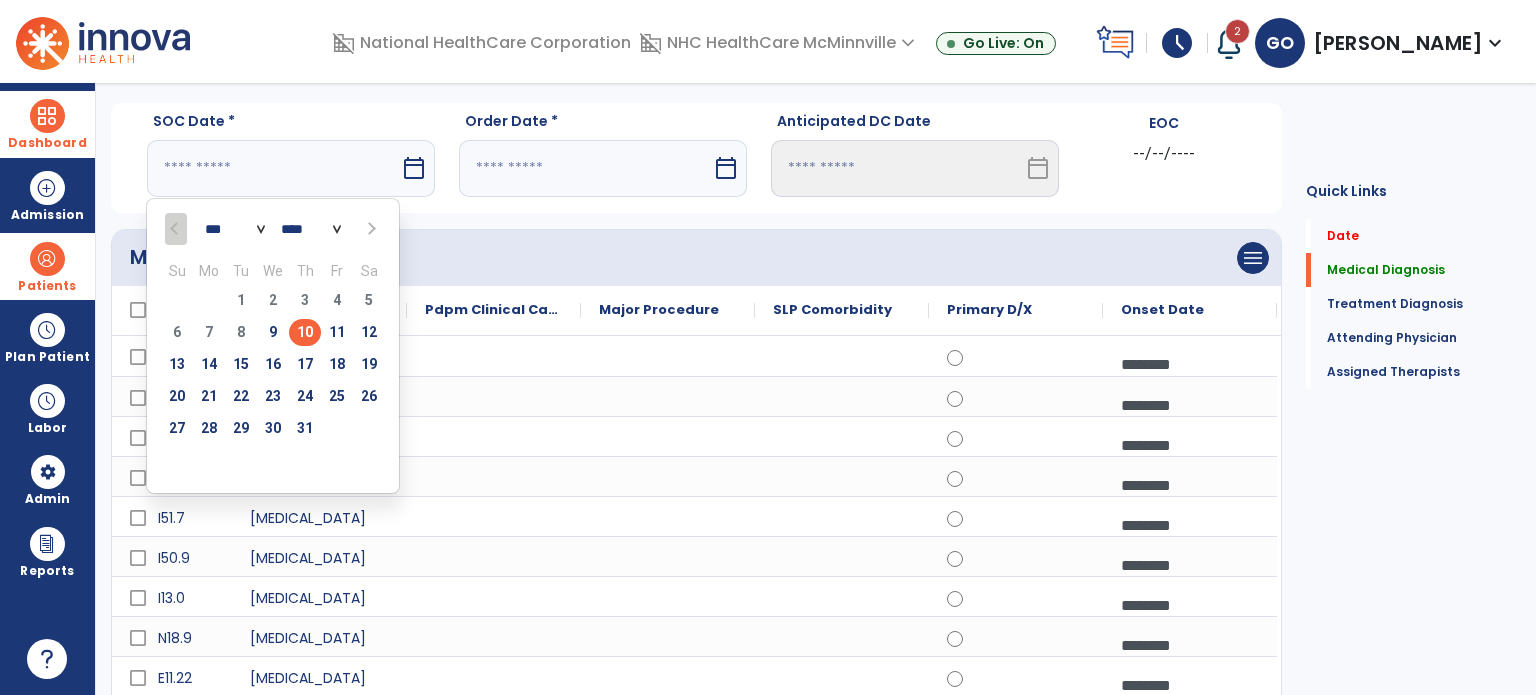 type on "*********" 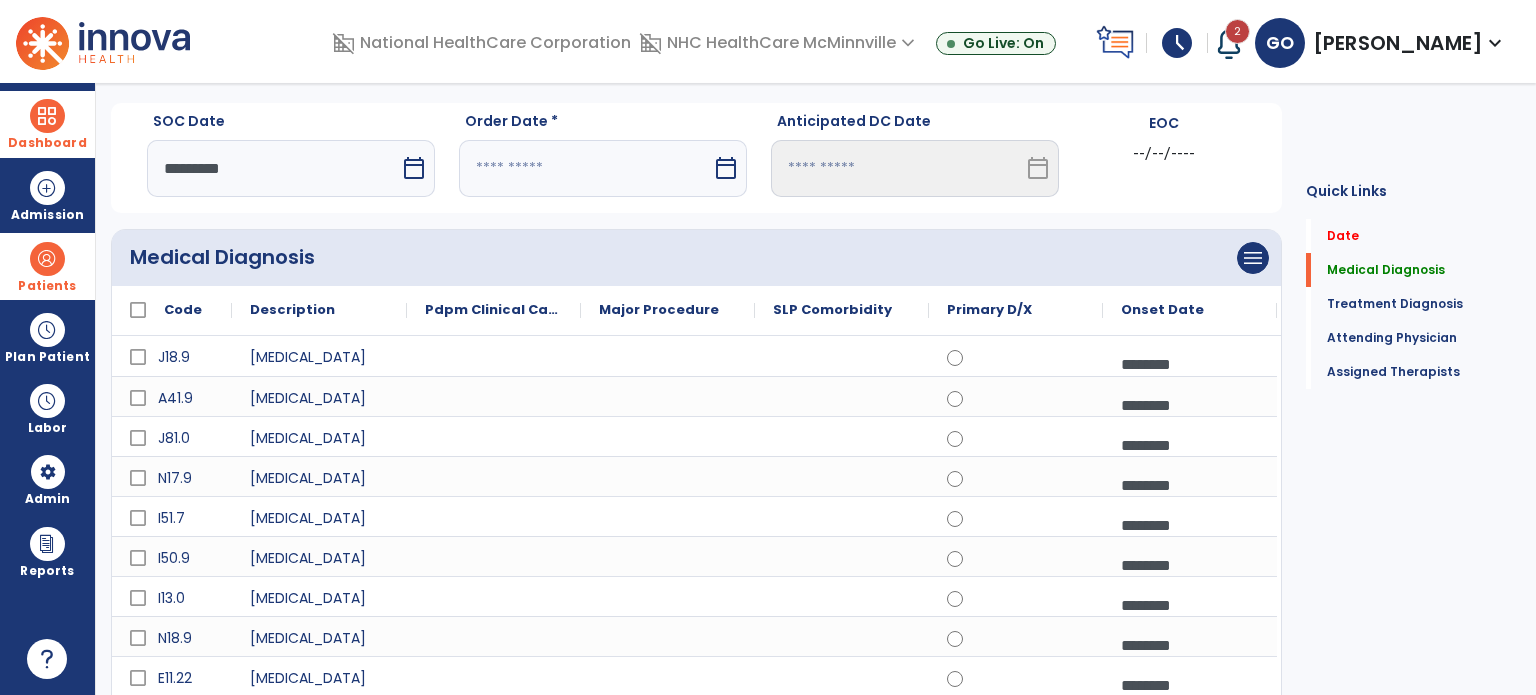 click at bounding box center [585, 168] 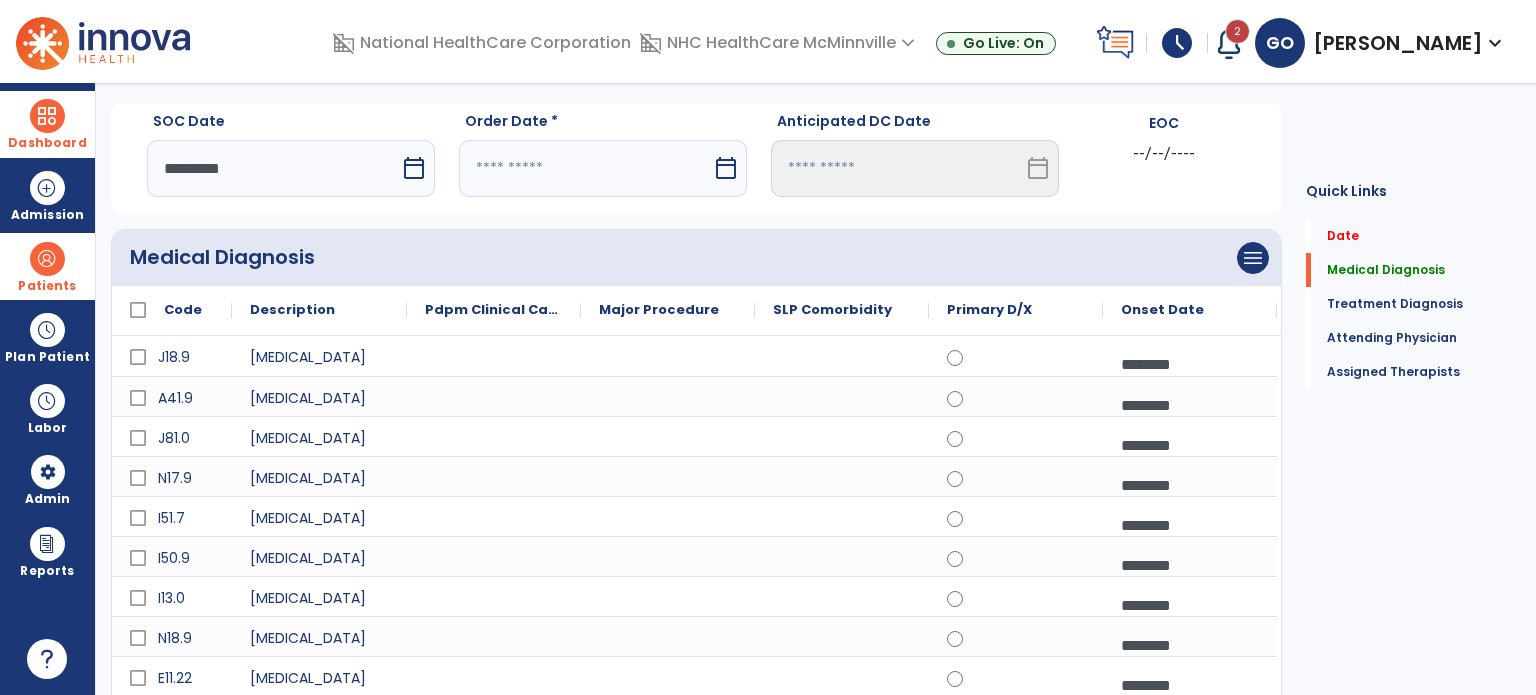 select on "*" 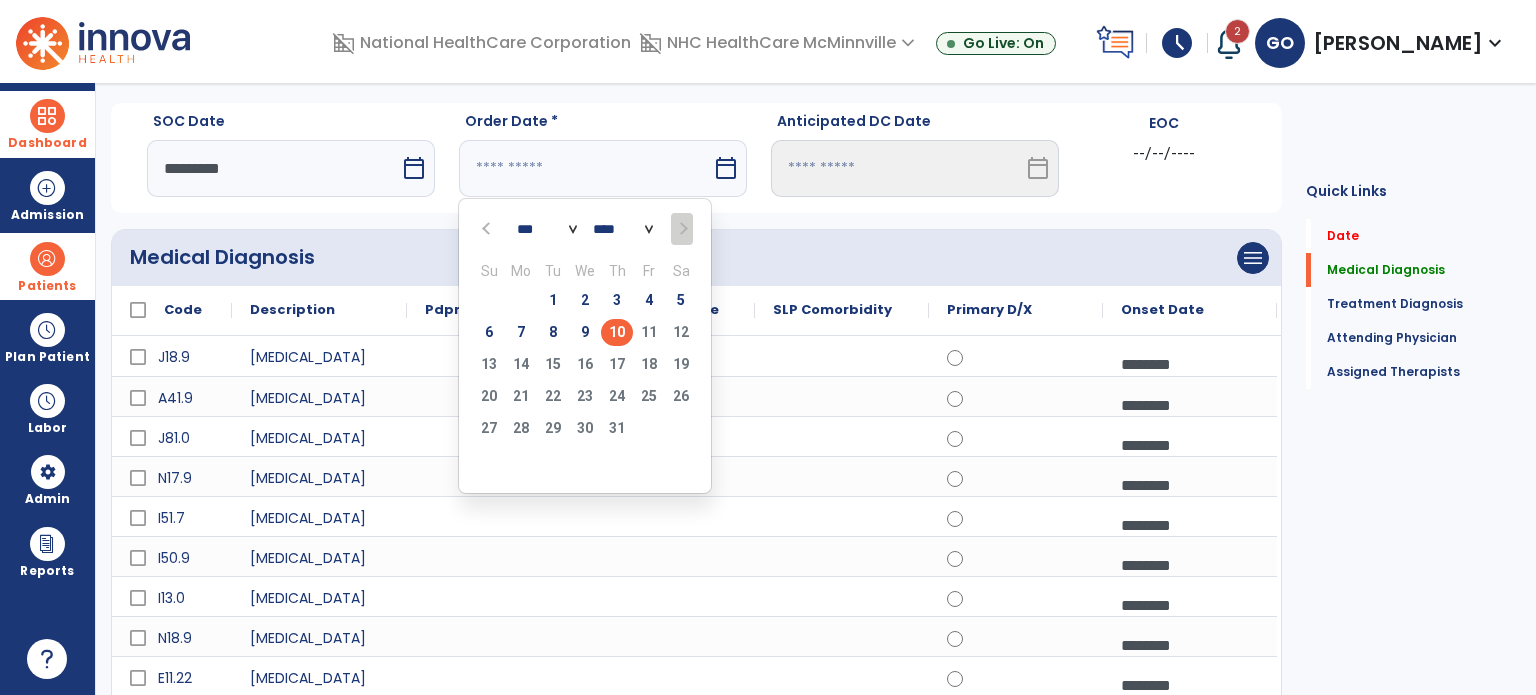 click on "9" at bounding box center [585, 332] 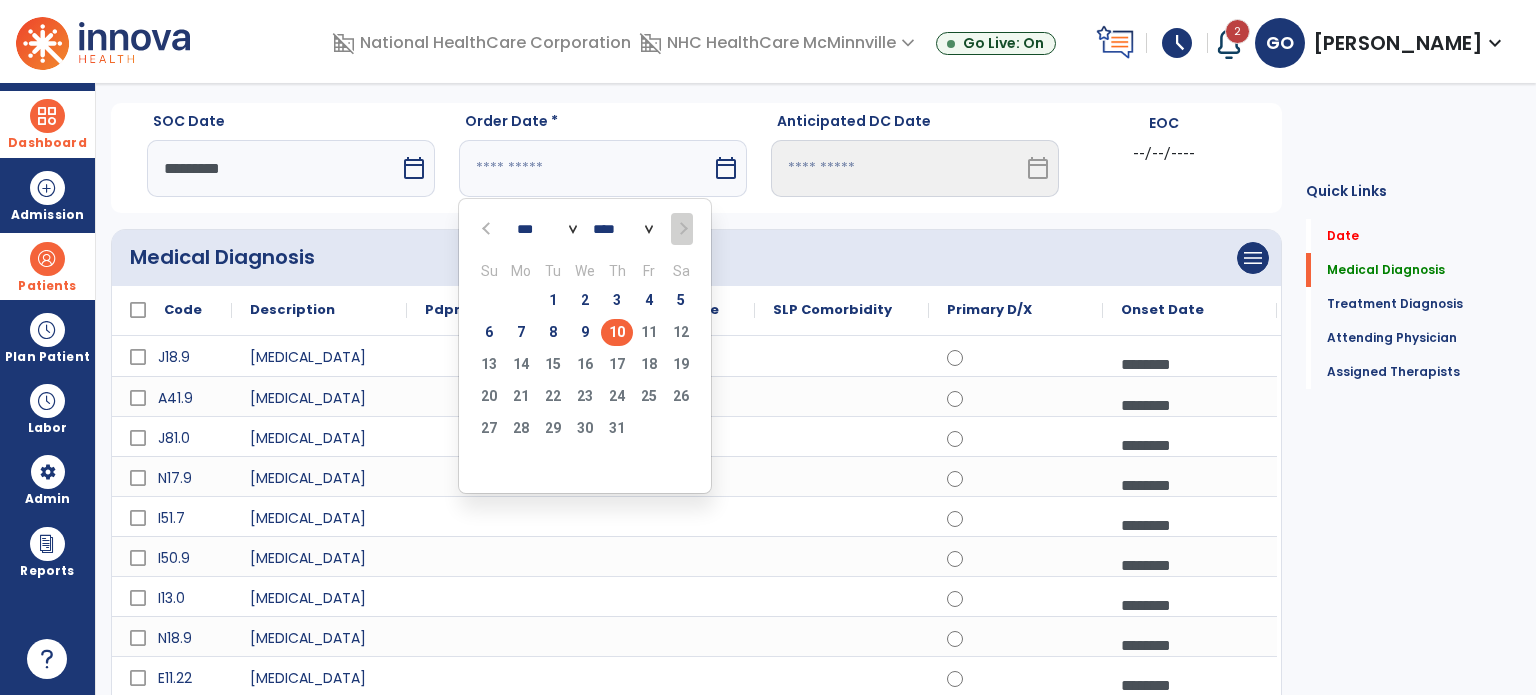 type on "********" 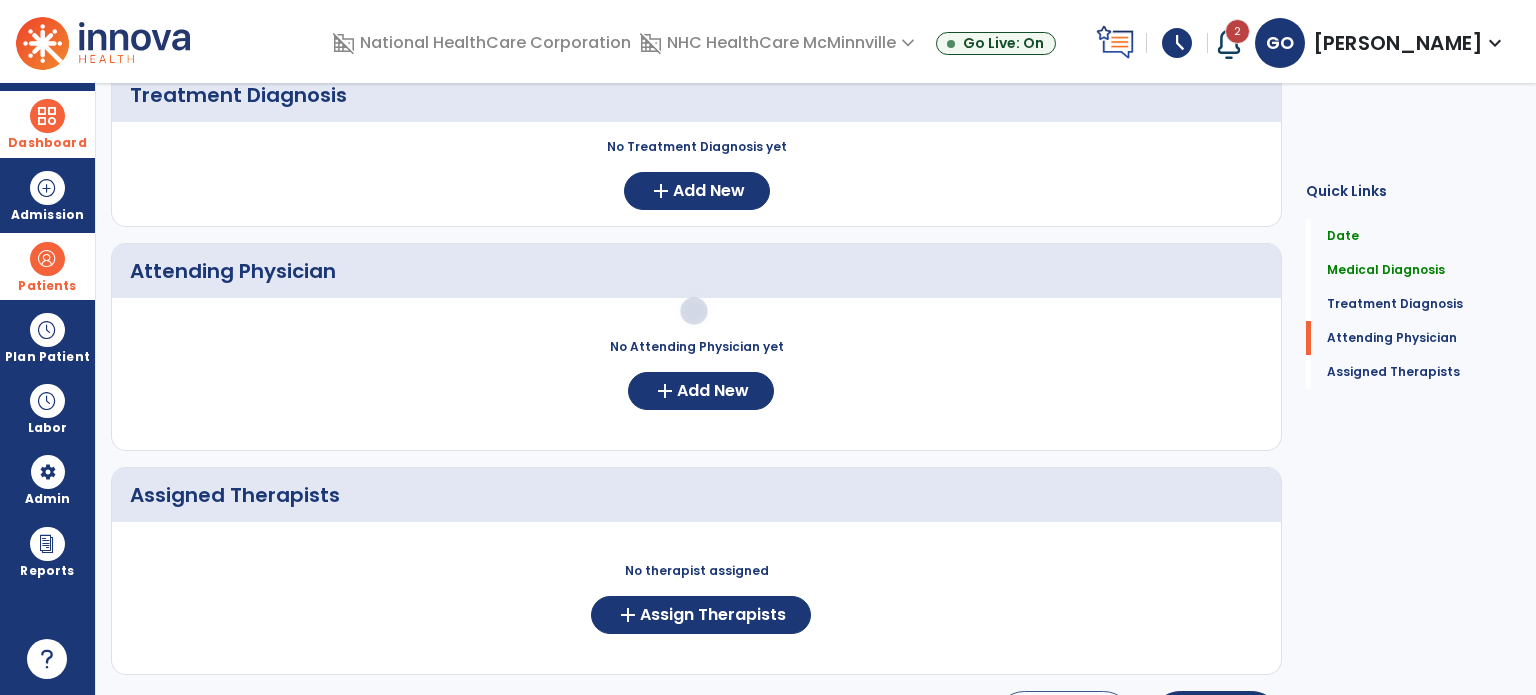 scroll, scrollTop: 1046, scrollLeft: 0, axis: vertical 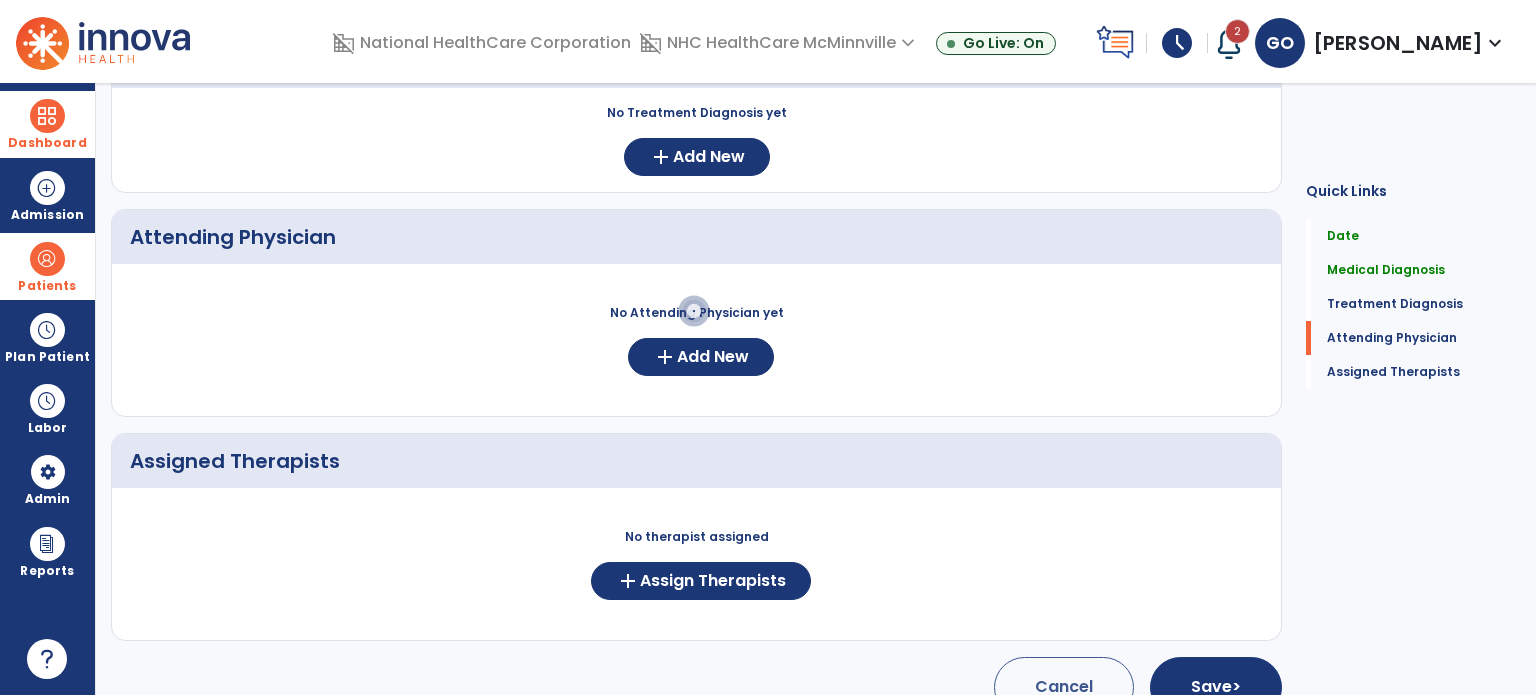 drag, startPoint x: 694, startPoint y: 308, endPoint x: 690, endPoint y: 334, distance: 26.305893 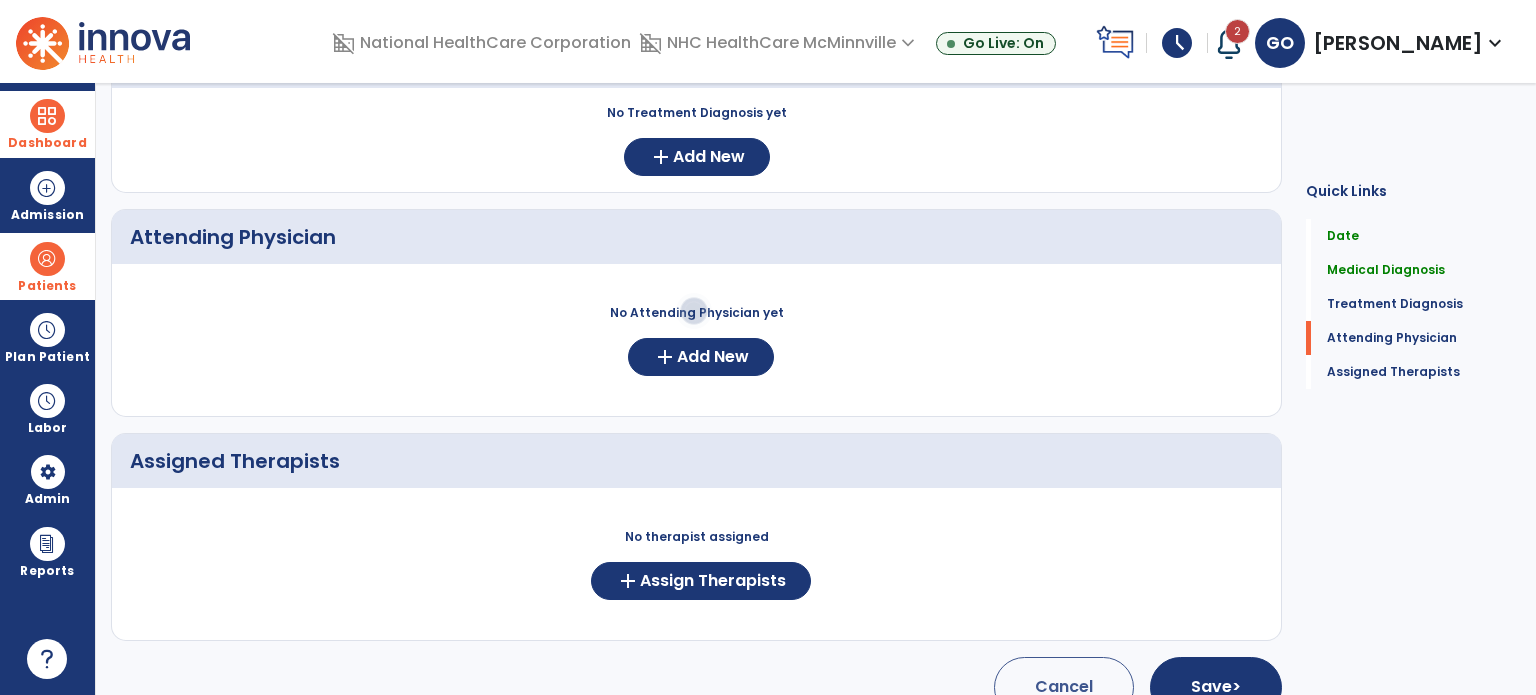 click 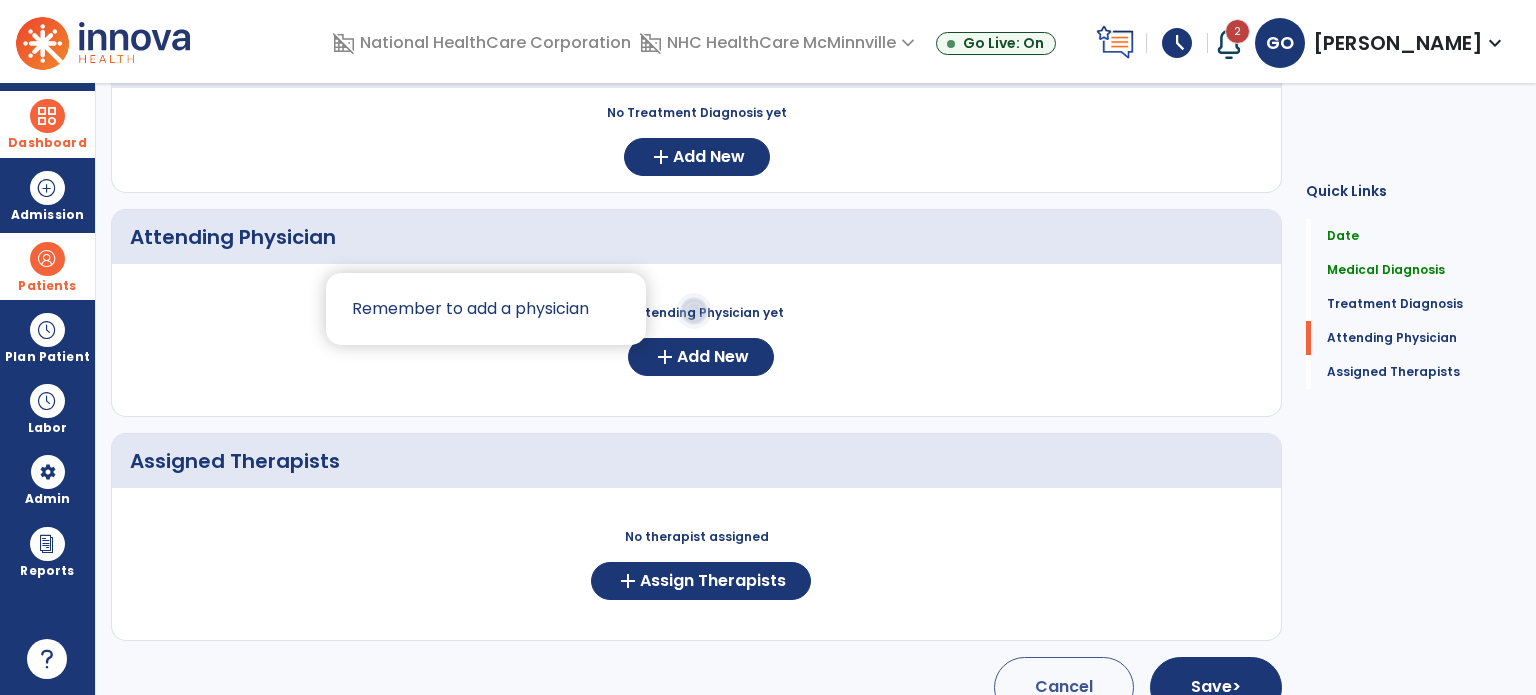 click 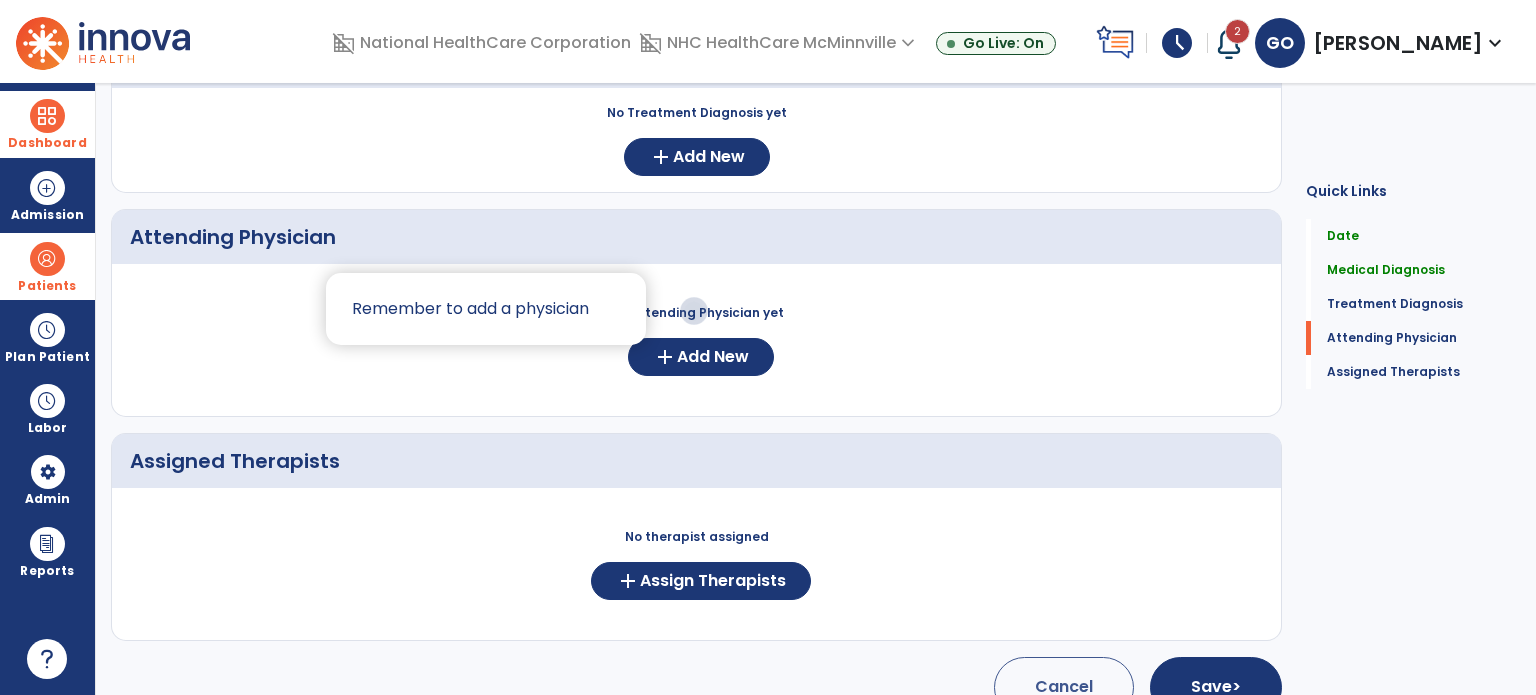 click at bounding box center [768, 347] 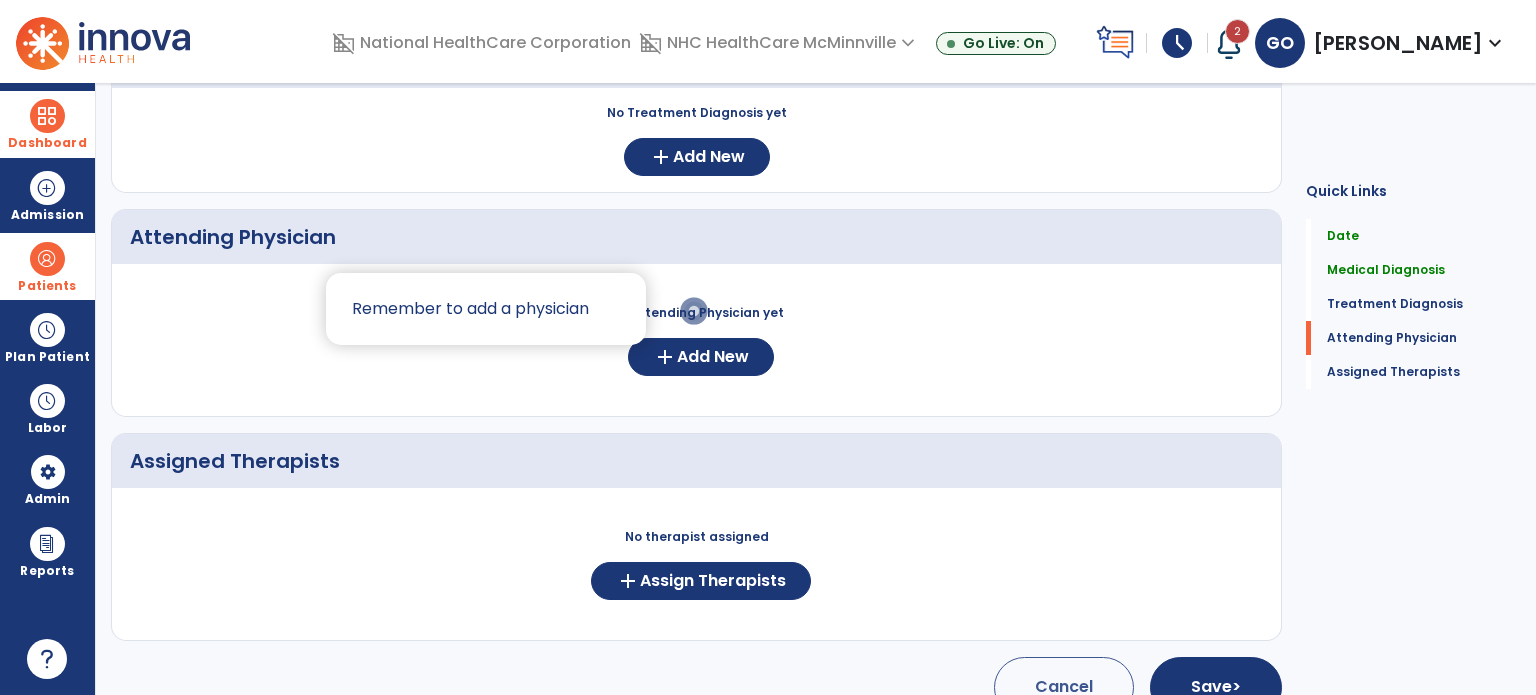 click at bounding box center [768, 347] 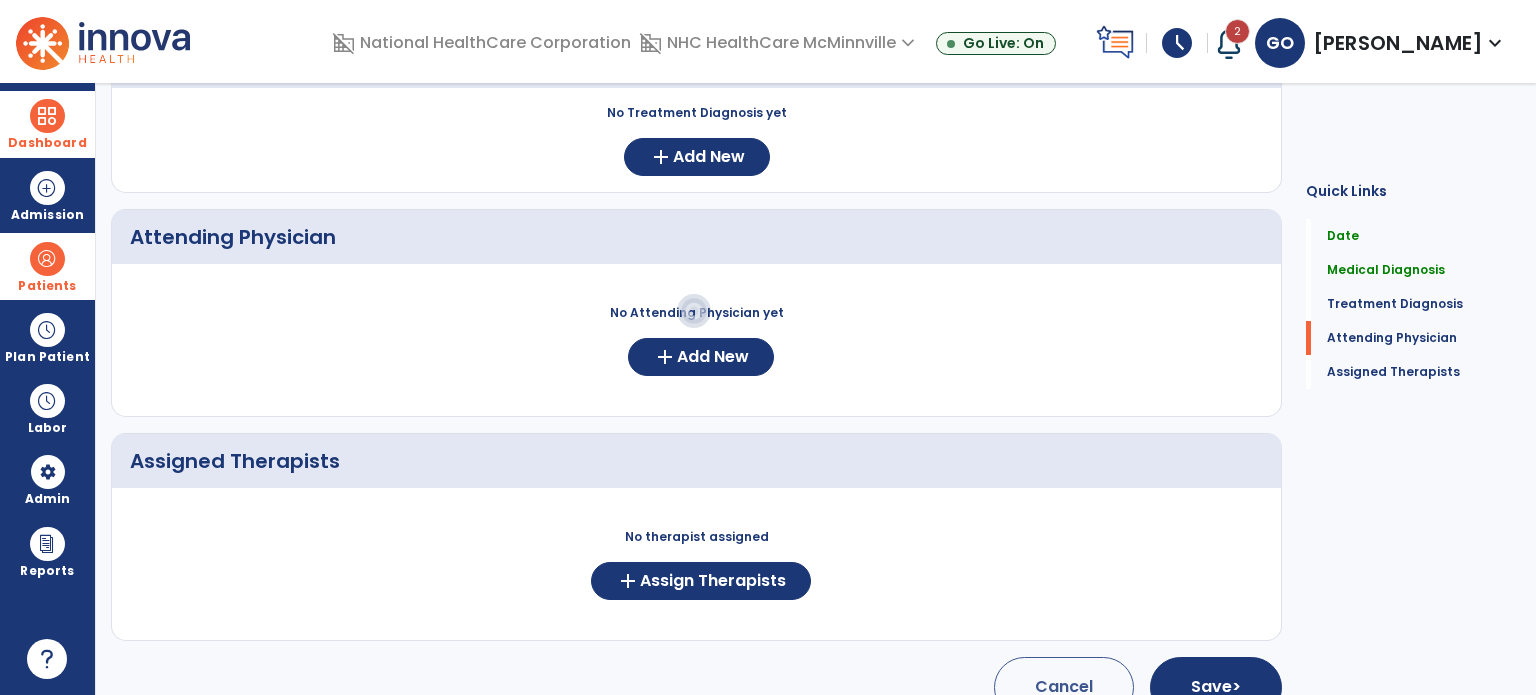 click on "No Attending Physician yet  add  Add New" 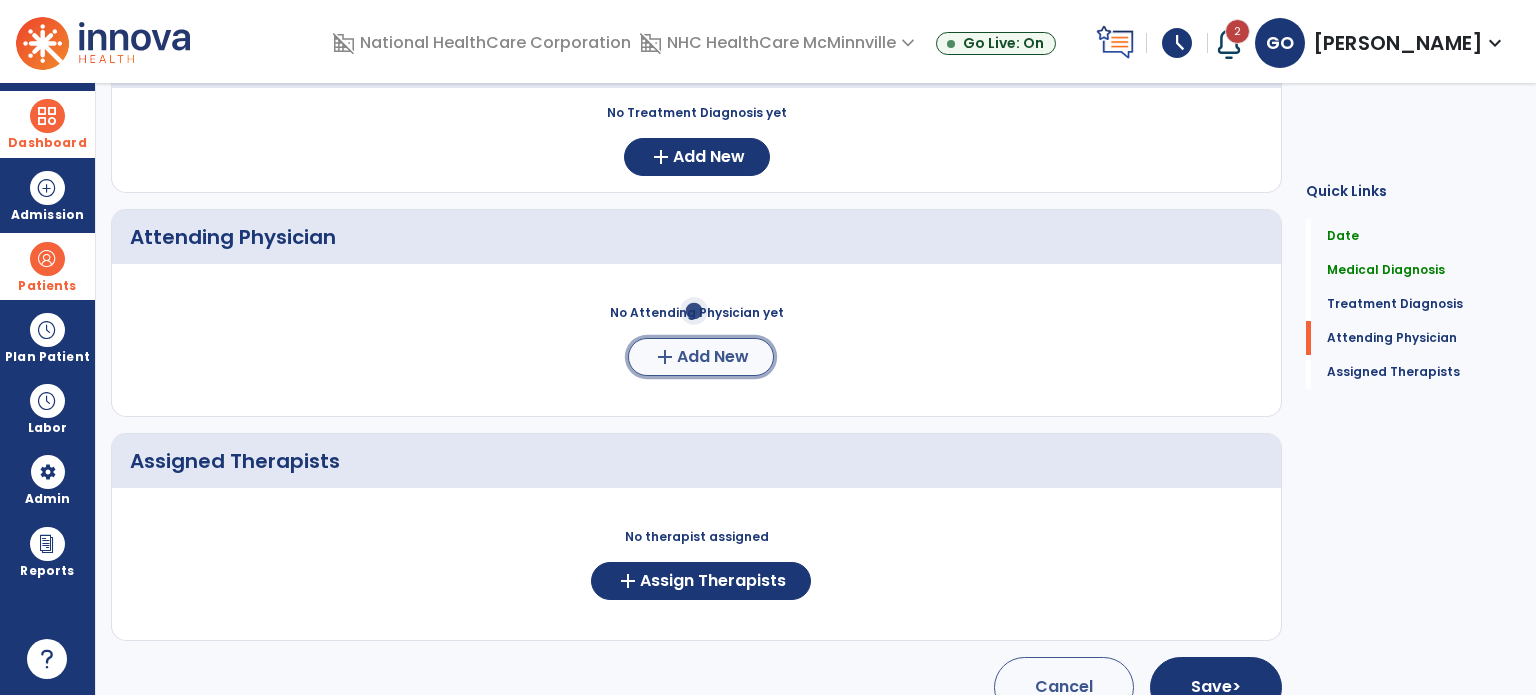 click on "Add New" 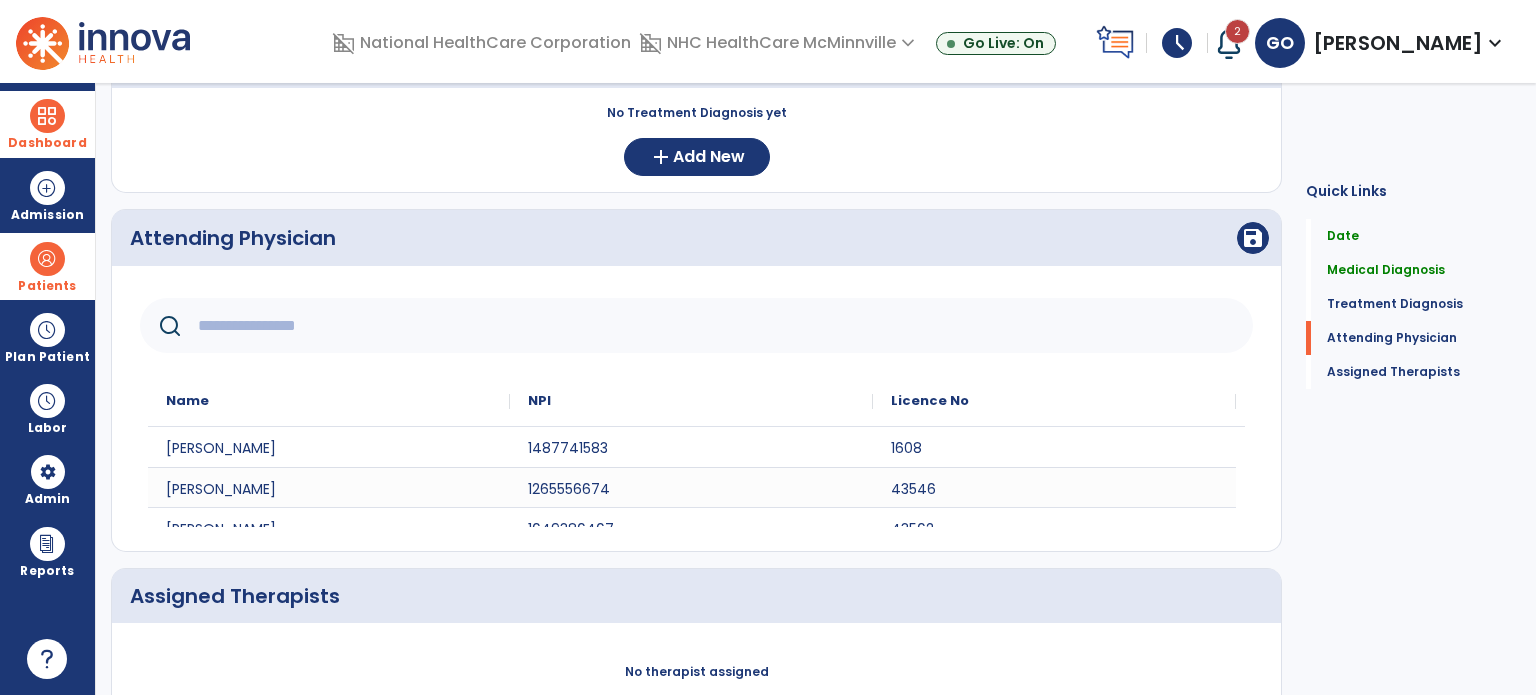 click 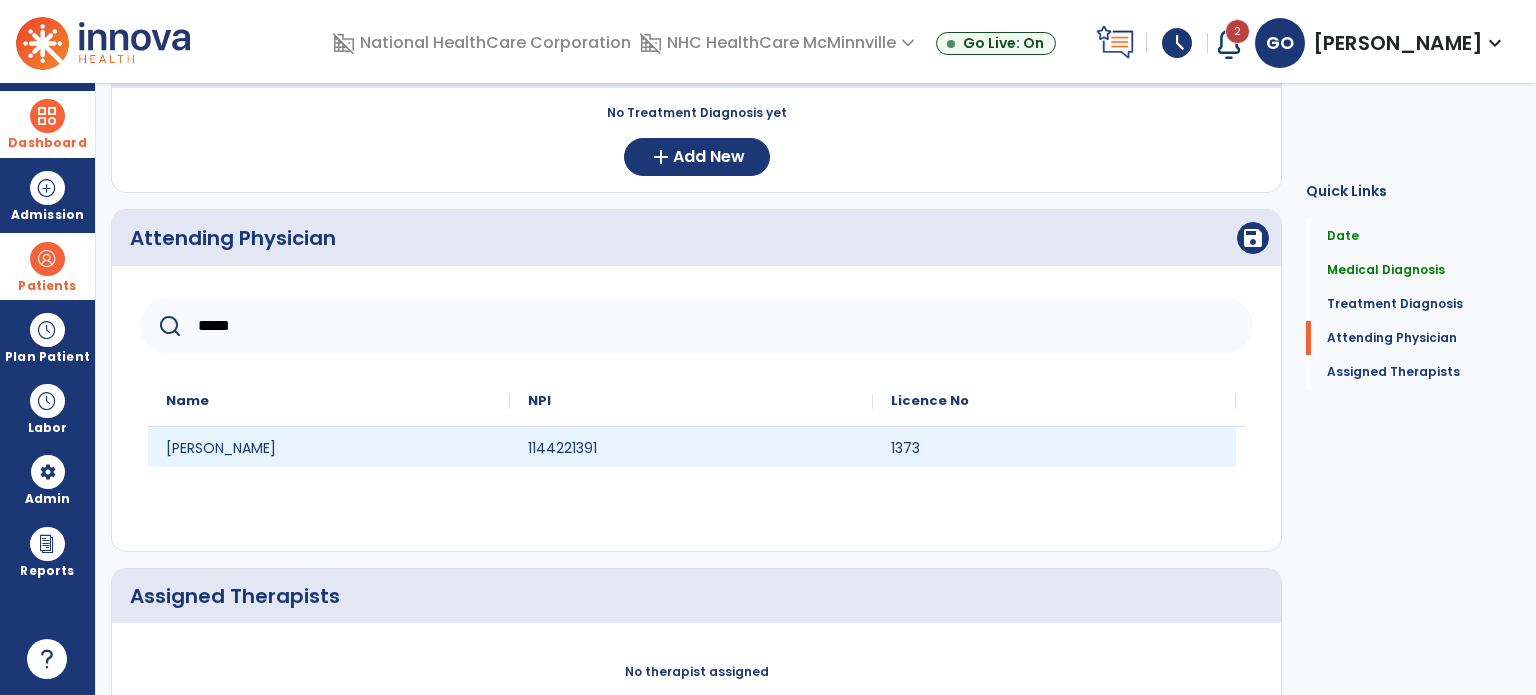 type on "*****" 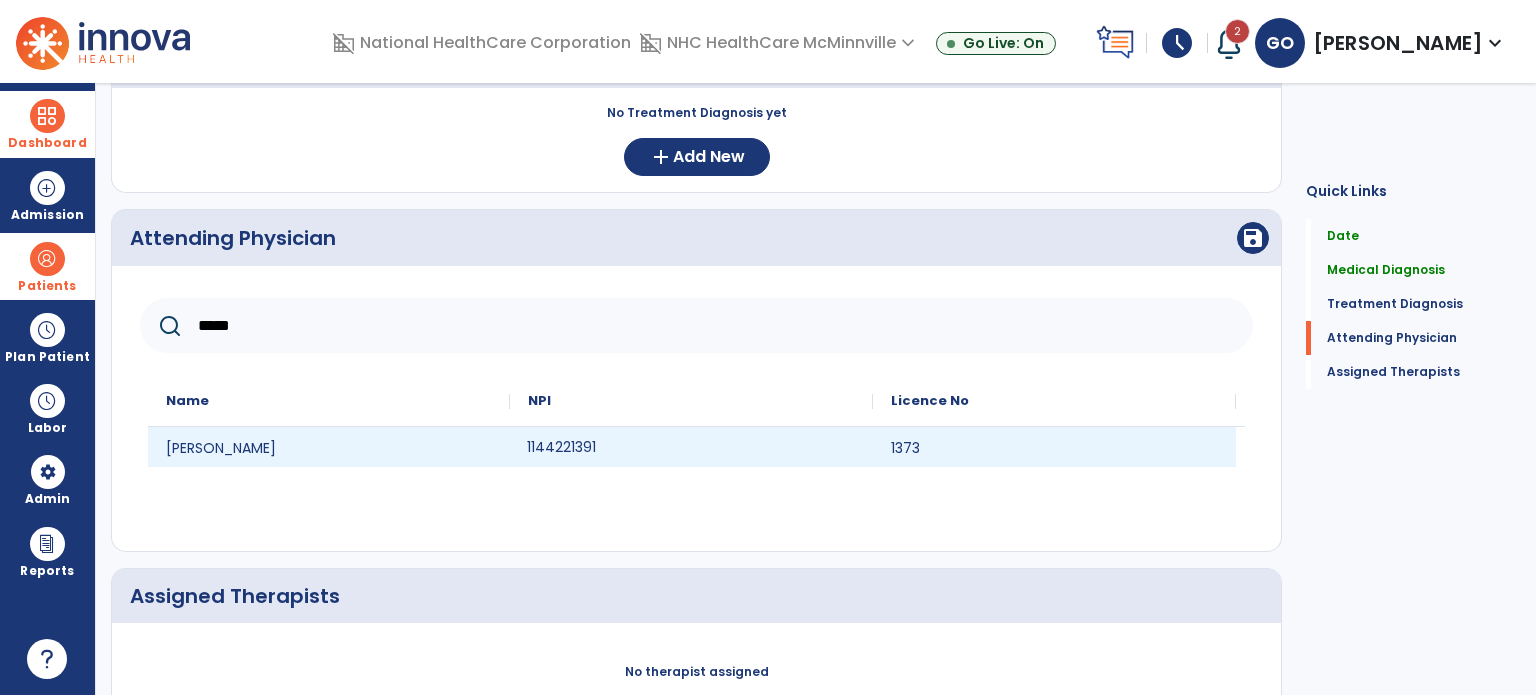 click on "1144221391" 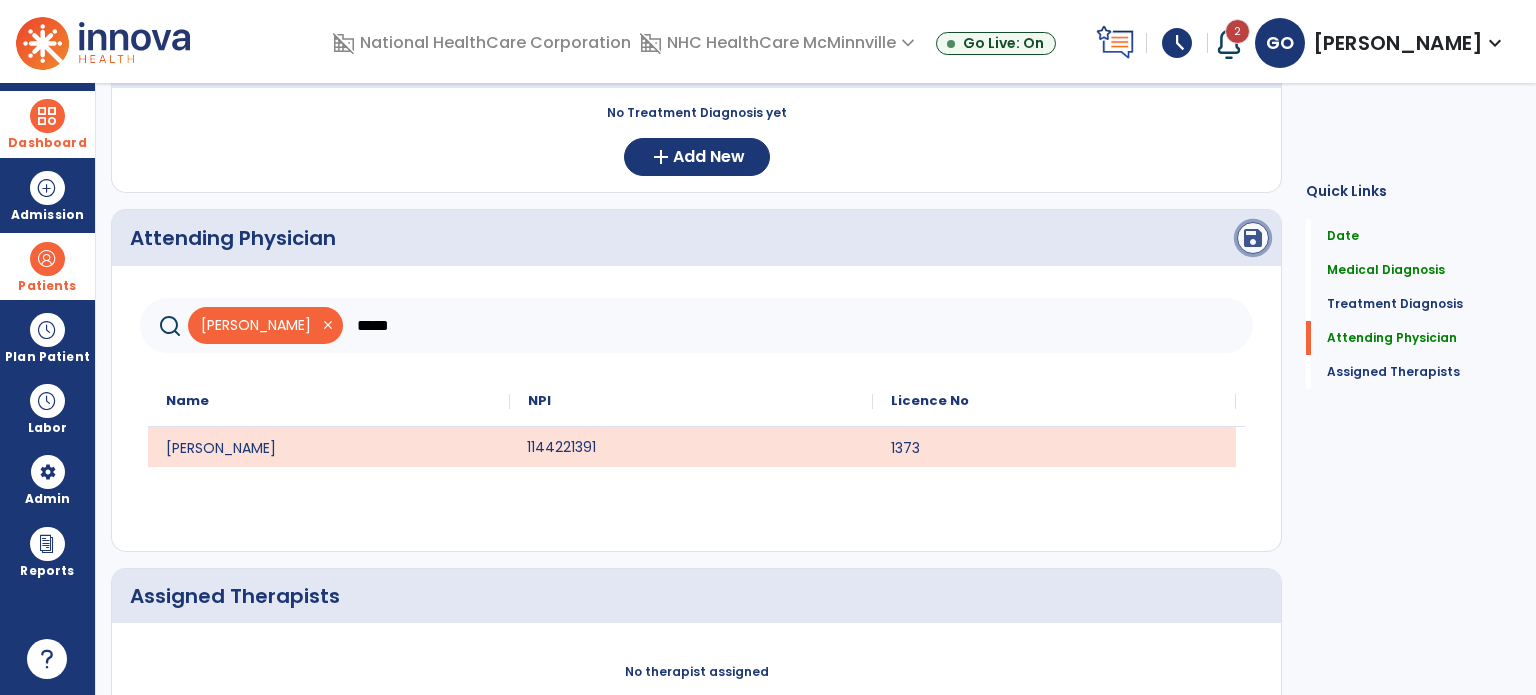 click on "save" 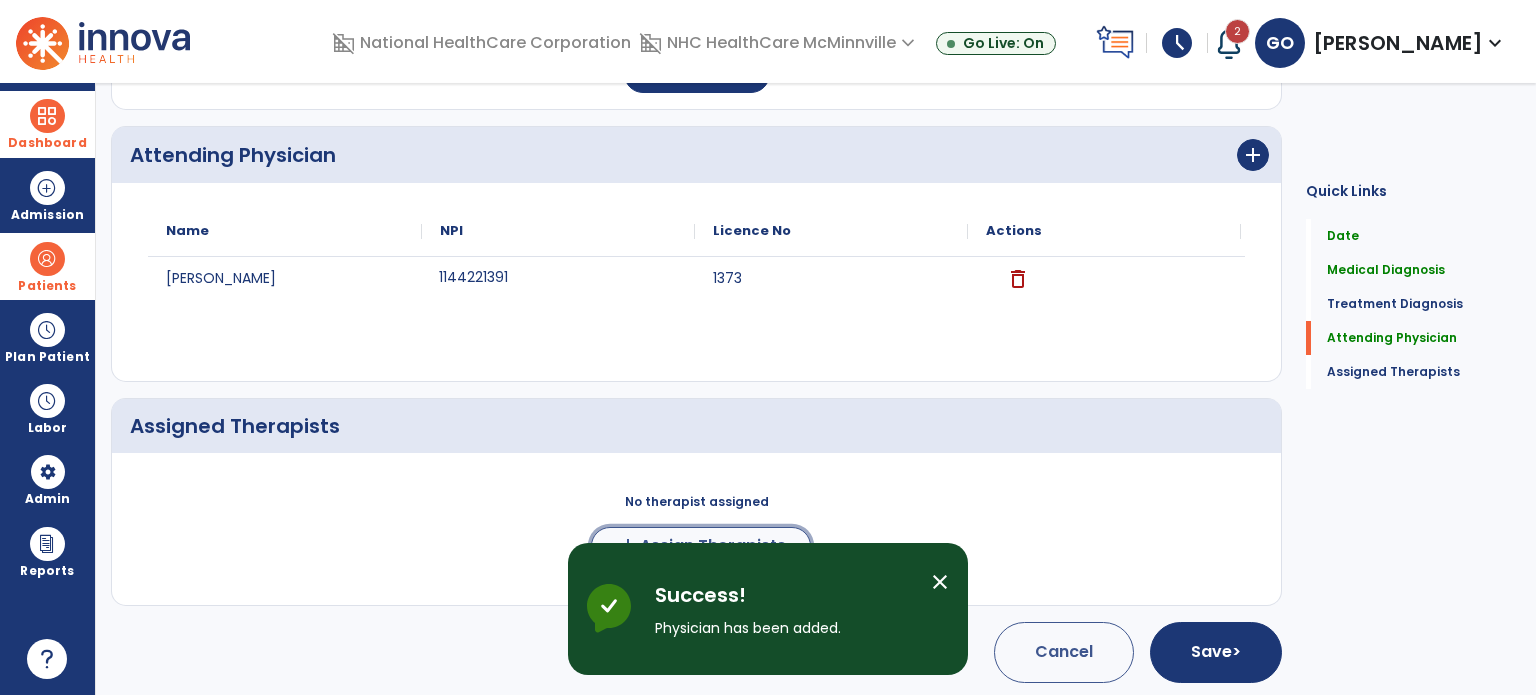 click on "Assign Therapists" 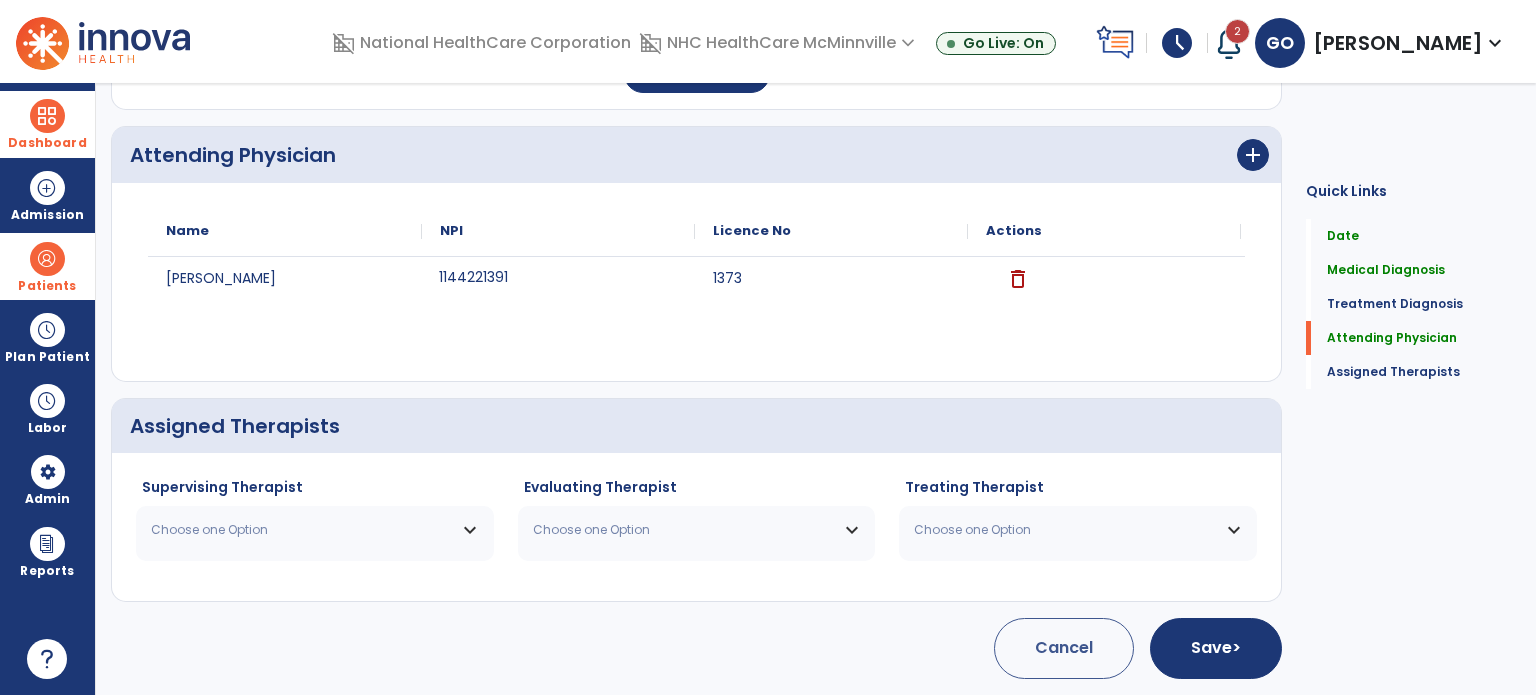 scroll, scrollTop: 1125, scrollLeft: 0, axis: vertical 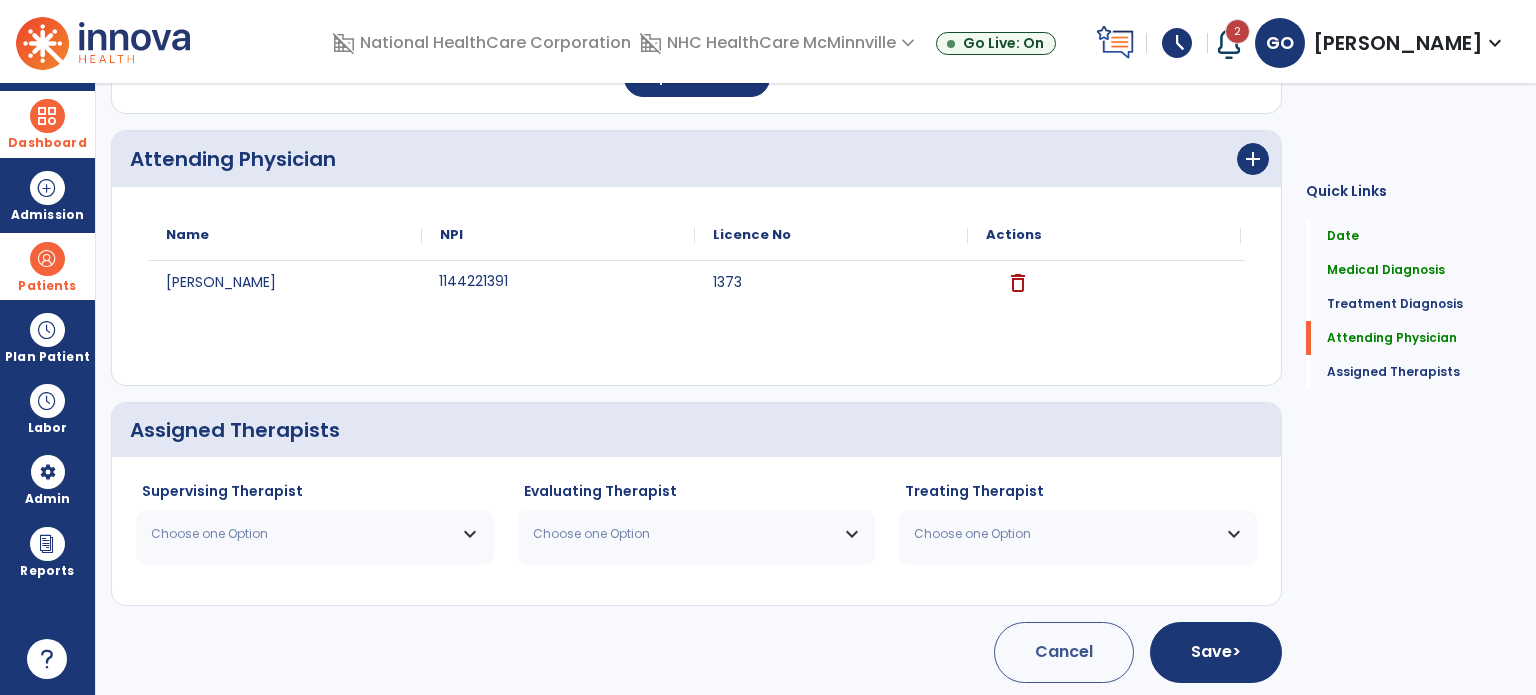 click on "Choose one Option" at bounding box center (302, 534) 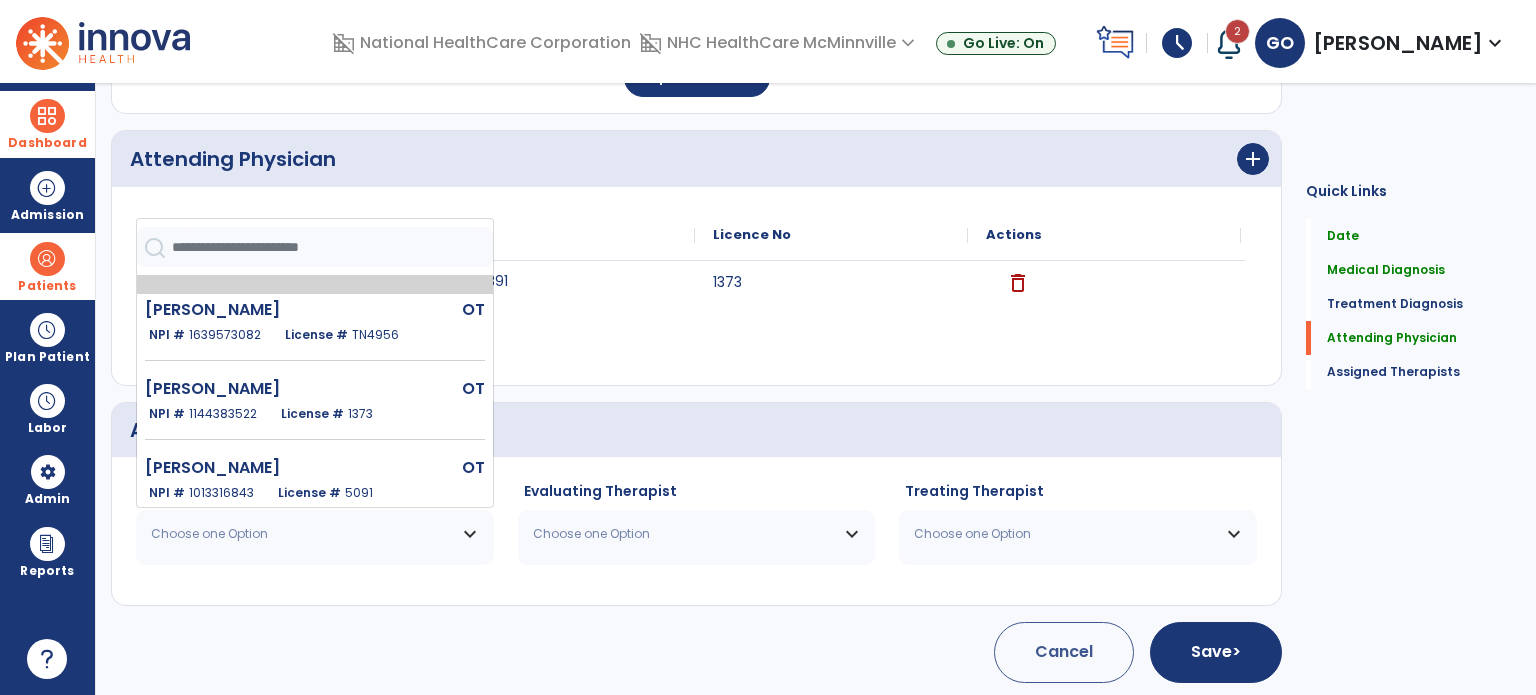 scroll, scrollTop: 200, scrollLeft: 0, axis: vertical 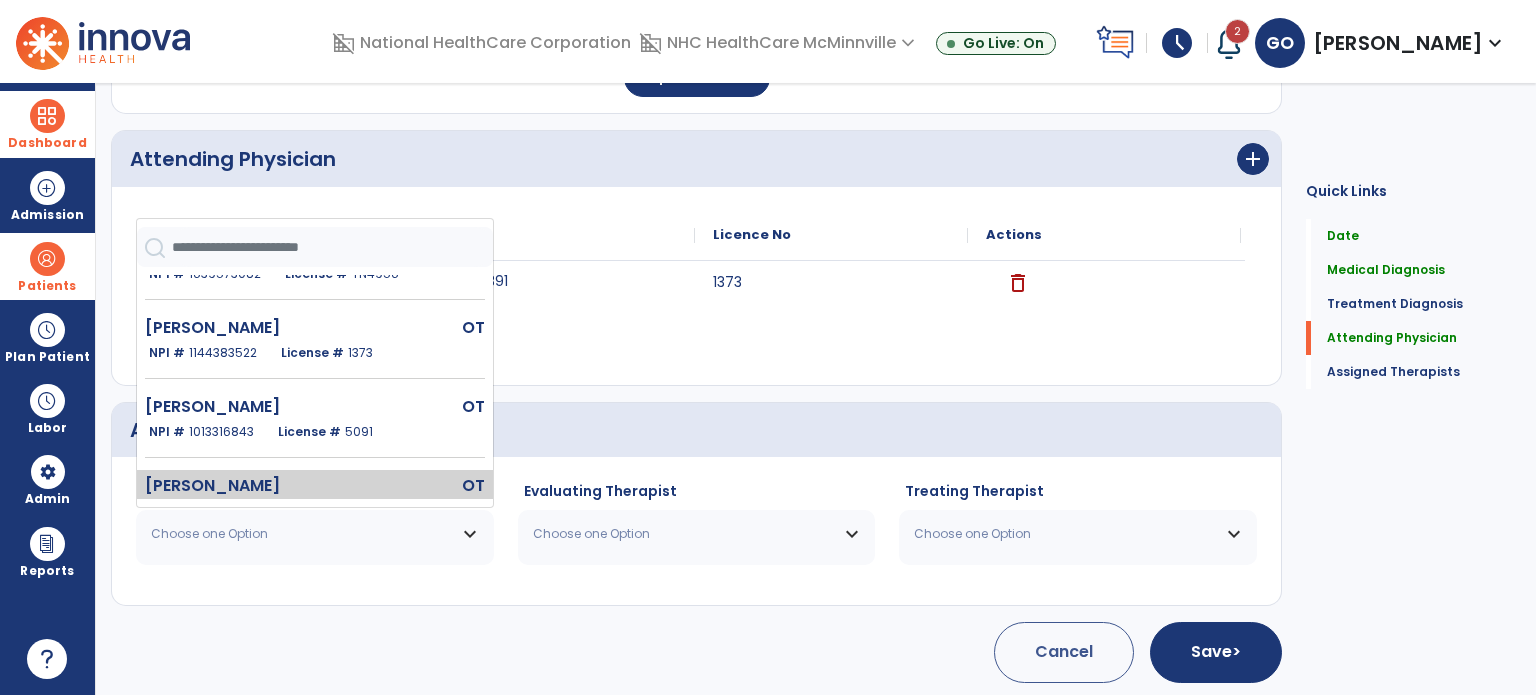 click on "[PERSON_NAME]" 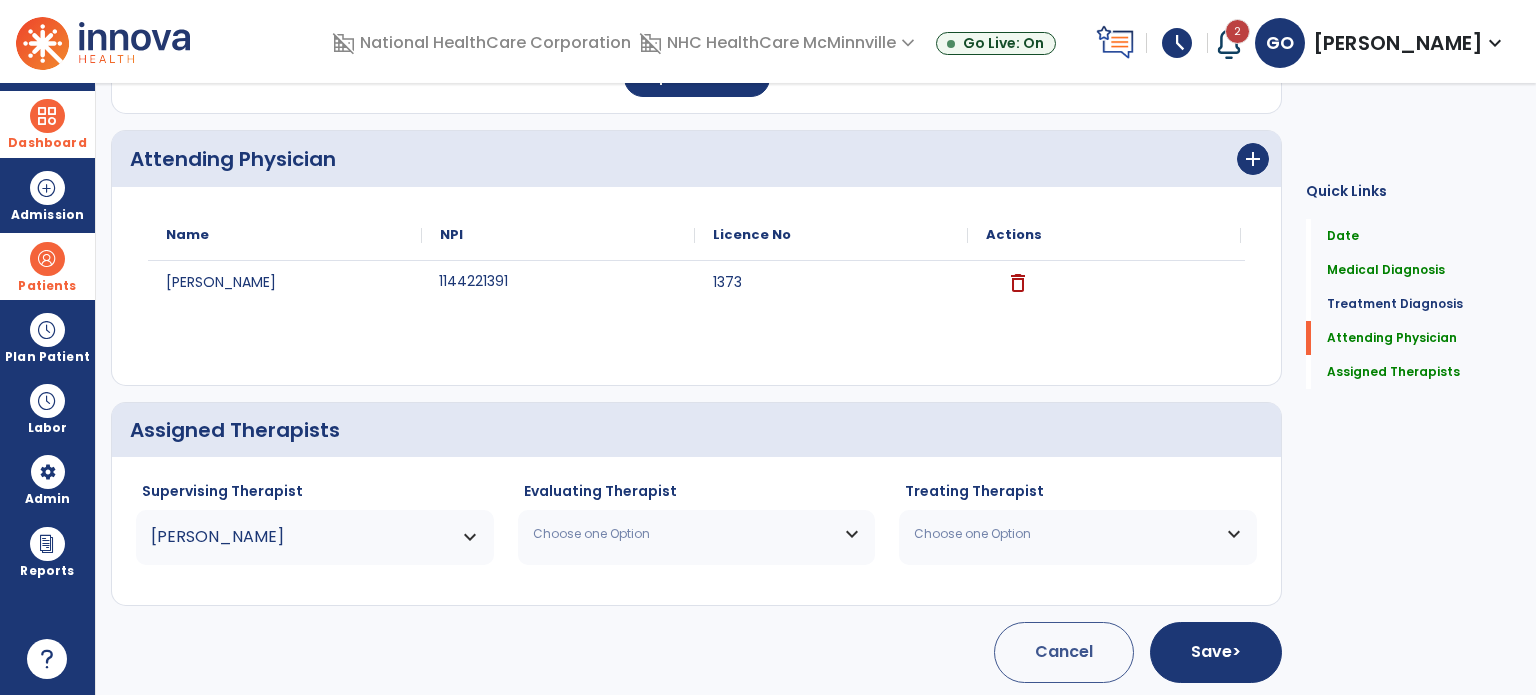 click on "Choose one Option" at bounding box center [684, 534] 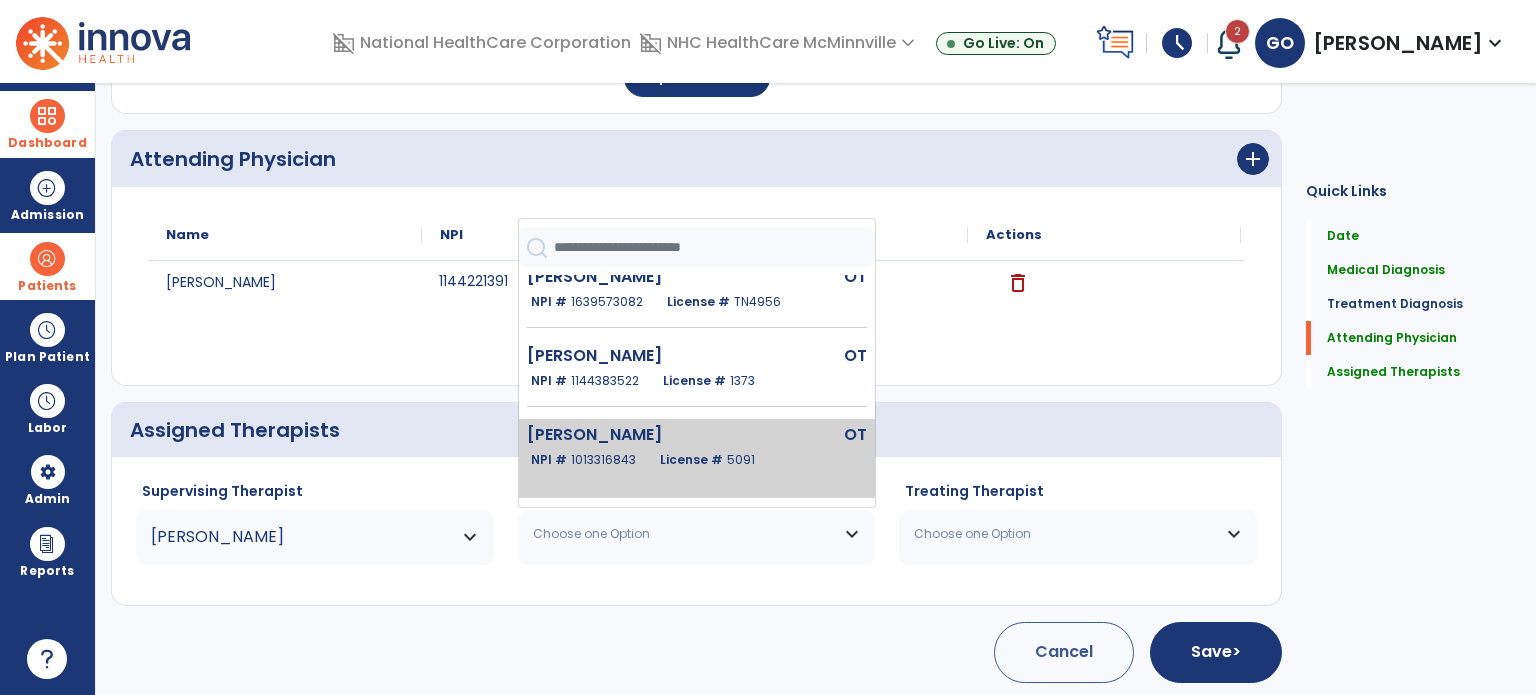 scroll, scrollTop: 200, scrollLeft: 0, axis: vertical 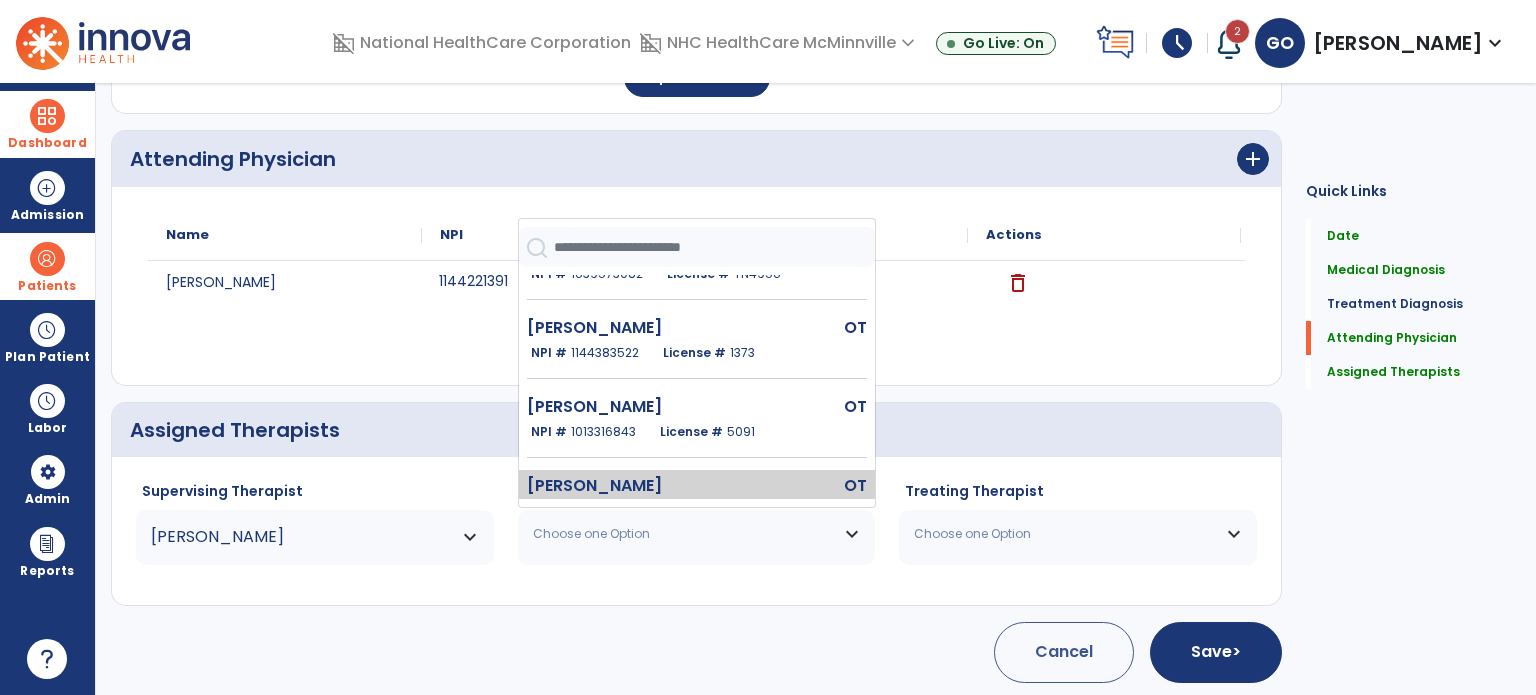 click on "[PERSON_NAME]" 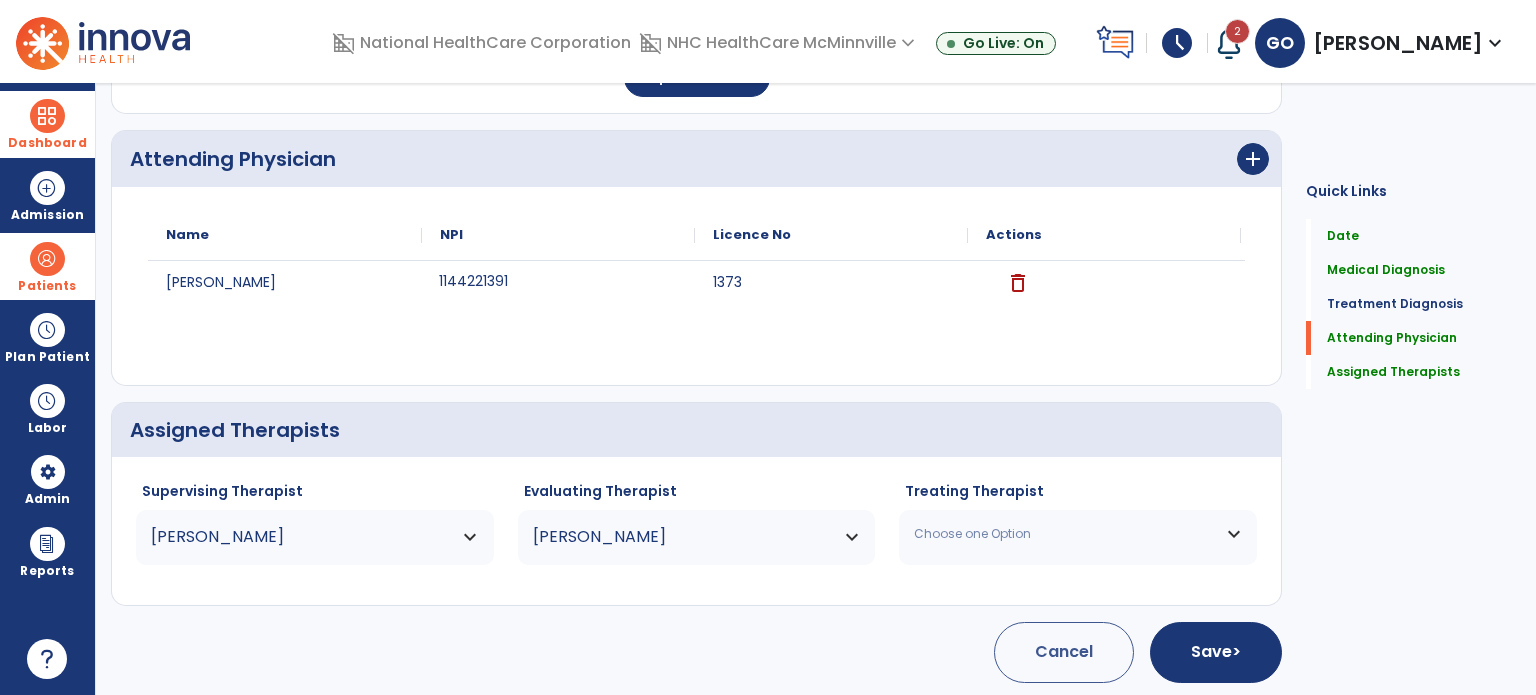click on "Choose one Option" at bounding box center (1065, 534) 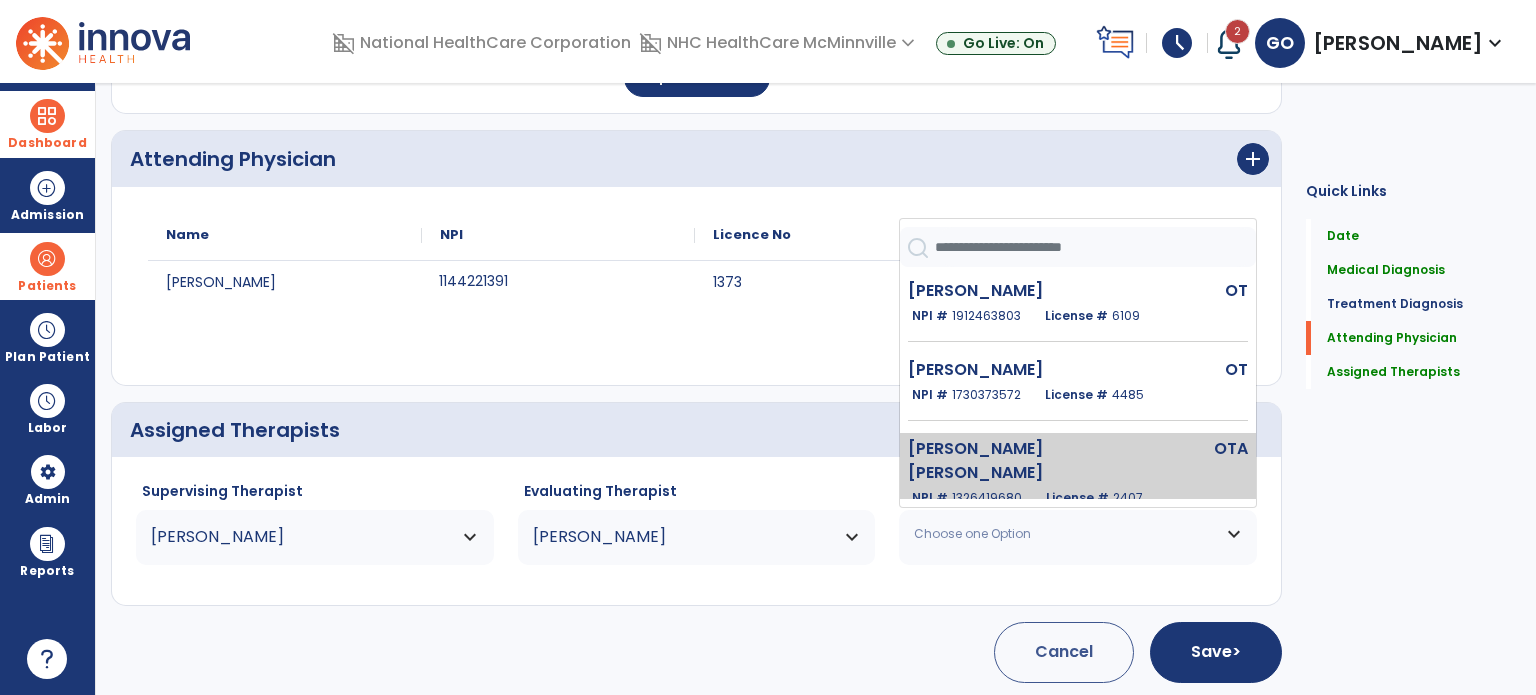 click on "[PERSON_NAME] [PERSON_NAME]" 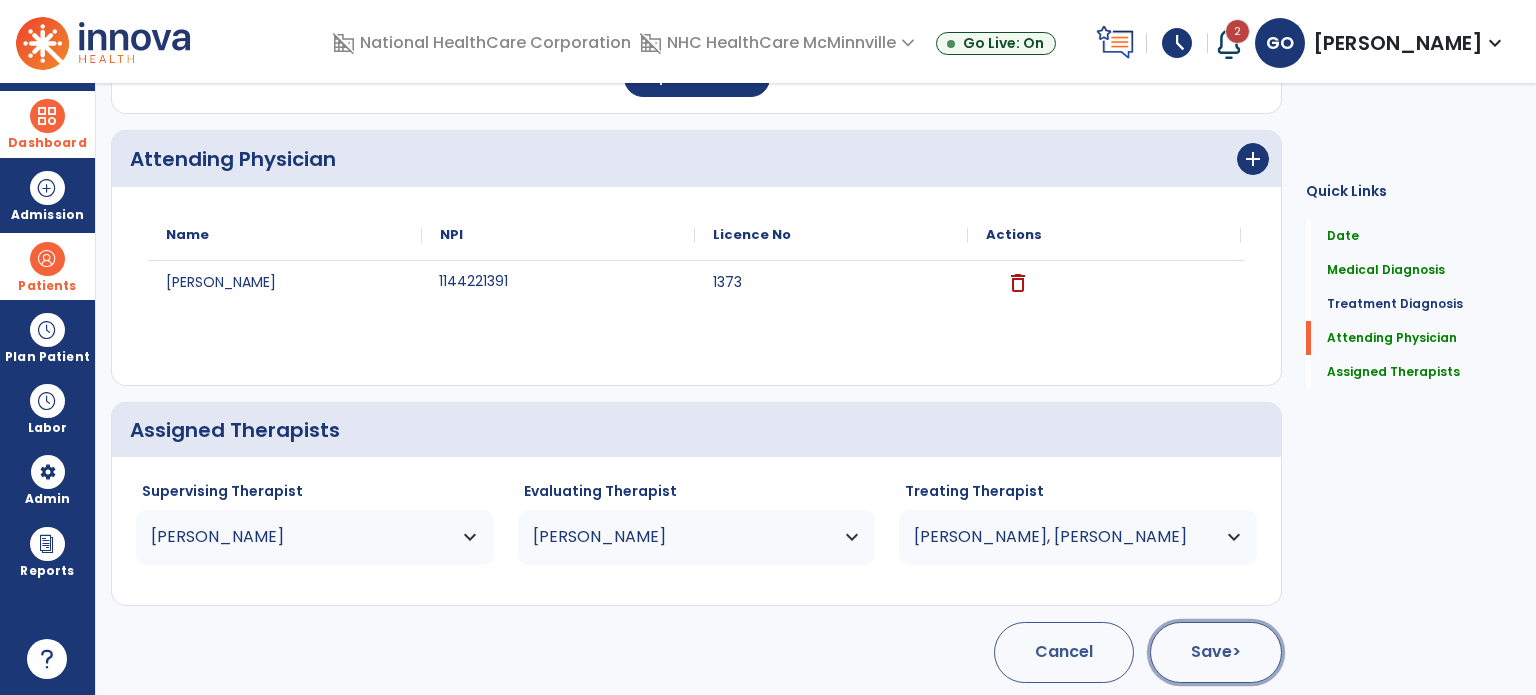 click on "Save  >" 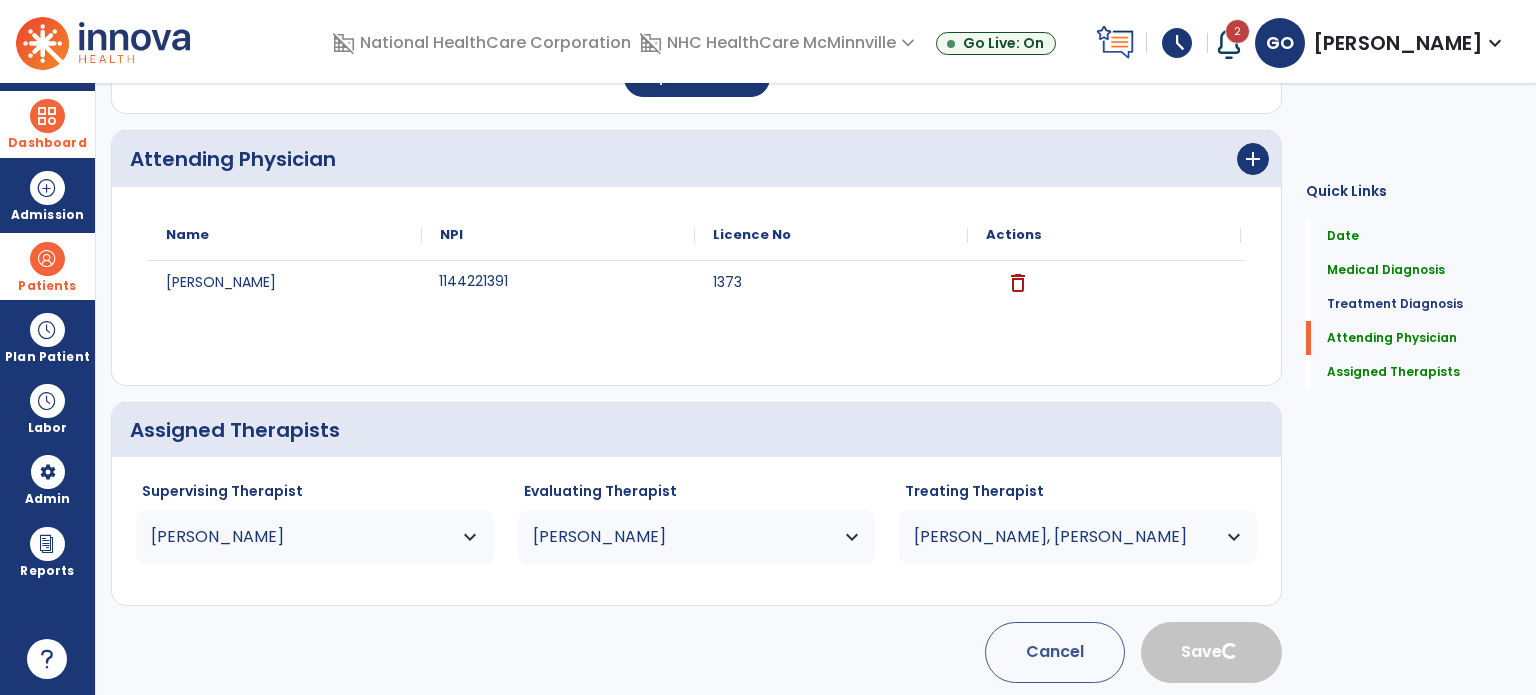 type 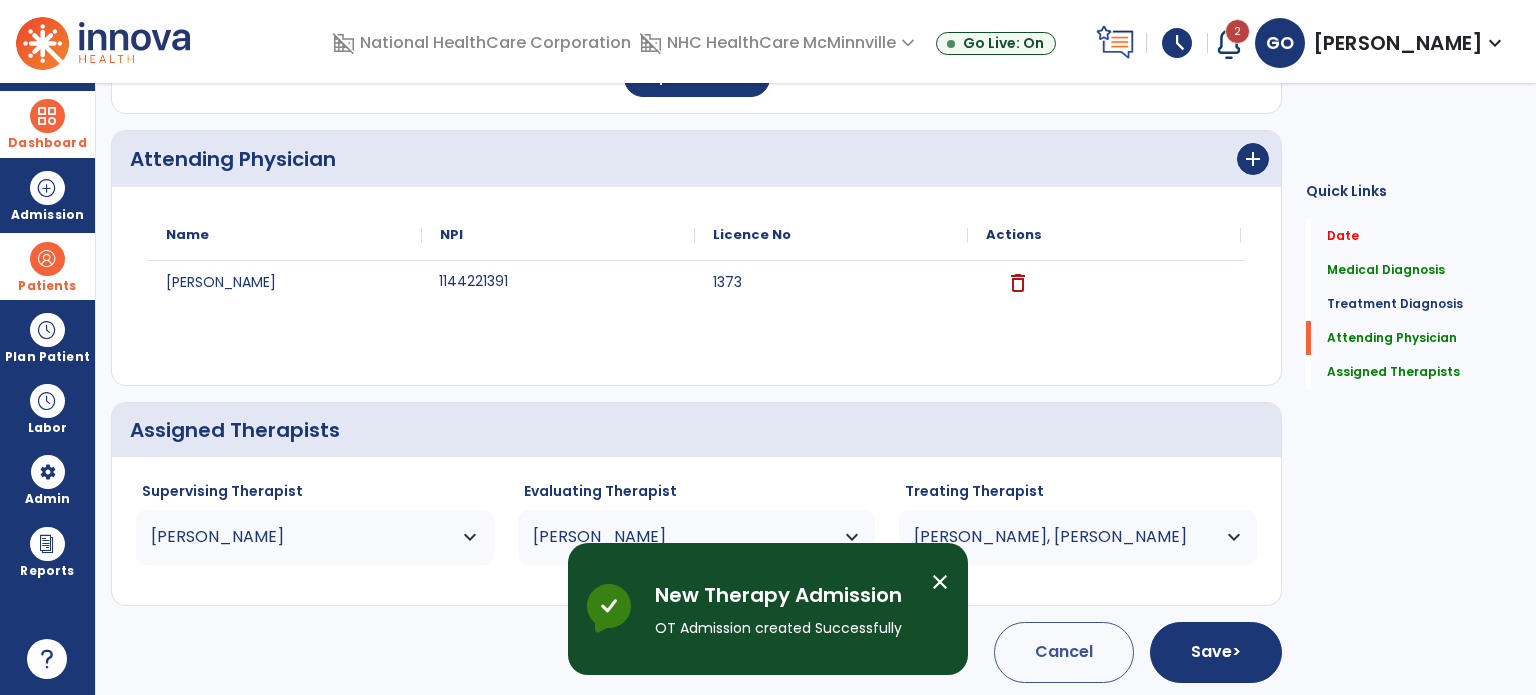 scroll, scrollTop: 62, scrollLeft: 0, axis: vertical 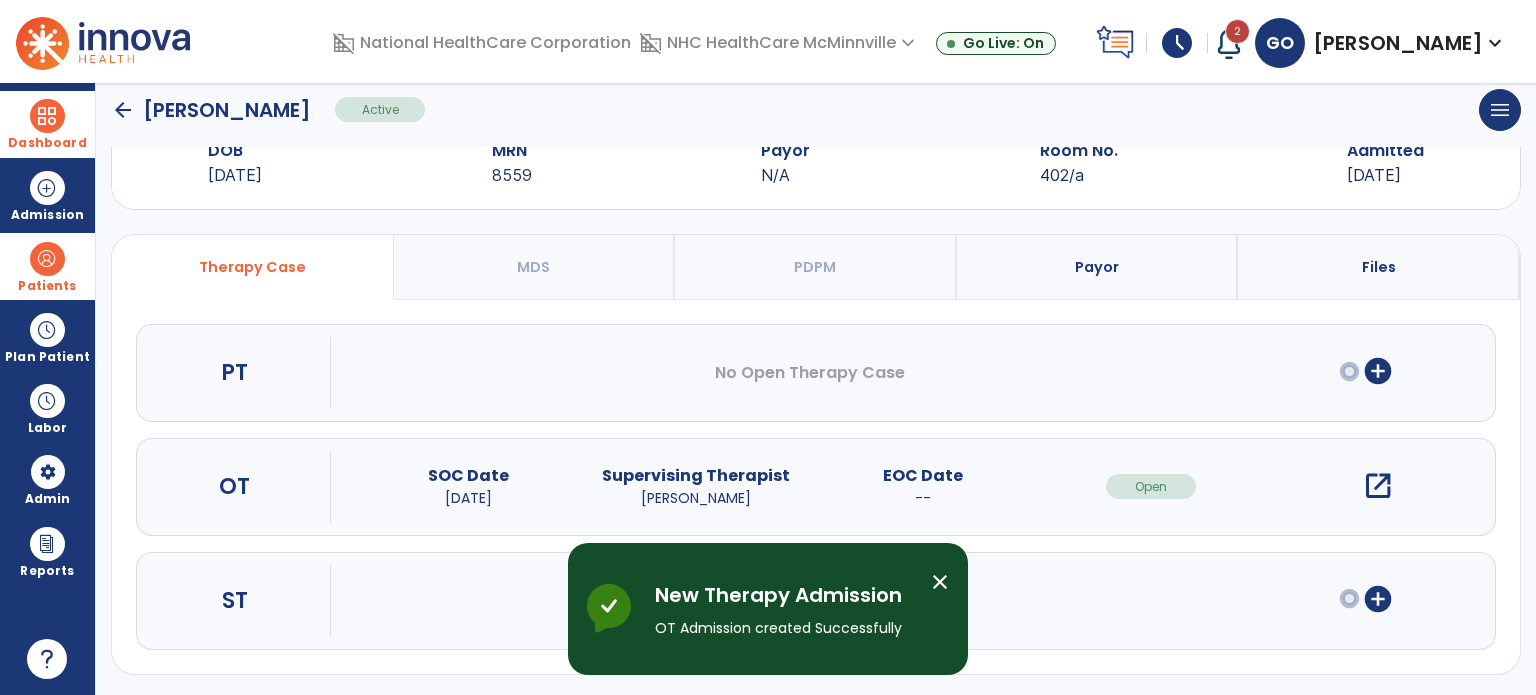 click on "open_in_new" at bounding box center (1378, 486) 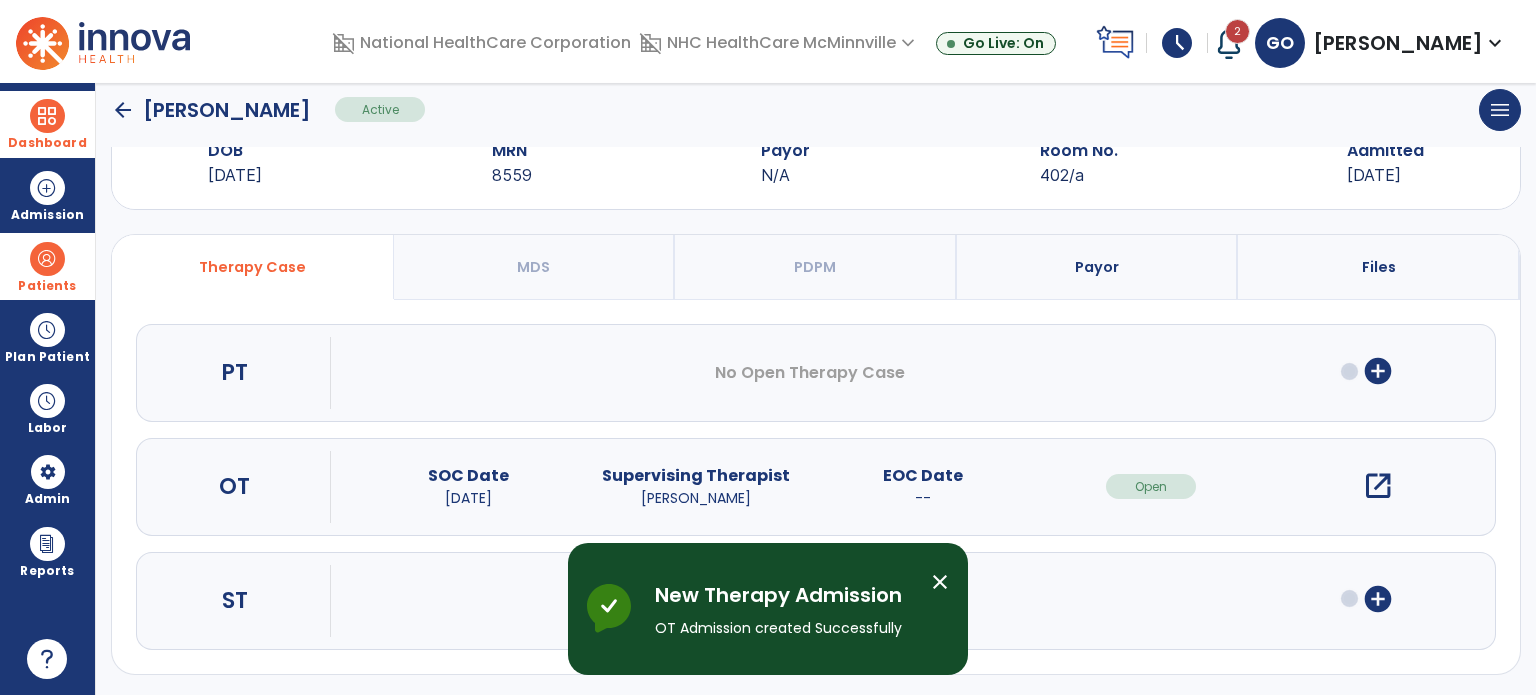 scroll, scrollTop: 0, scrollLeft: 0, axis: both 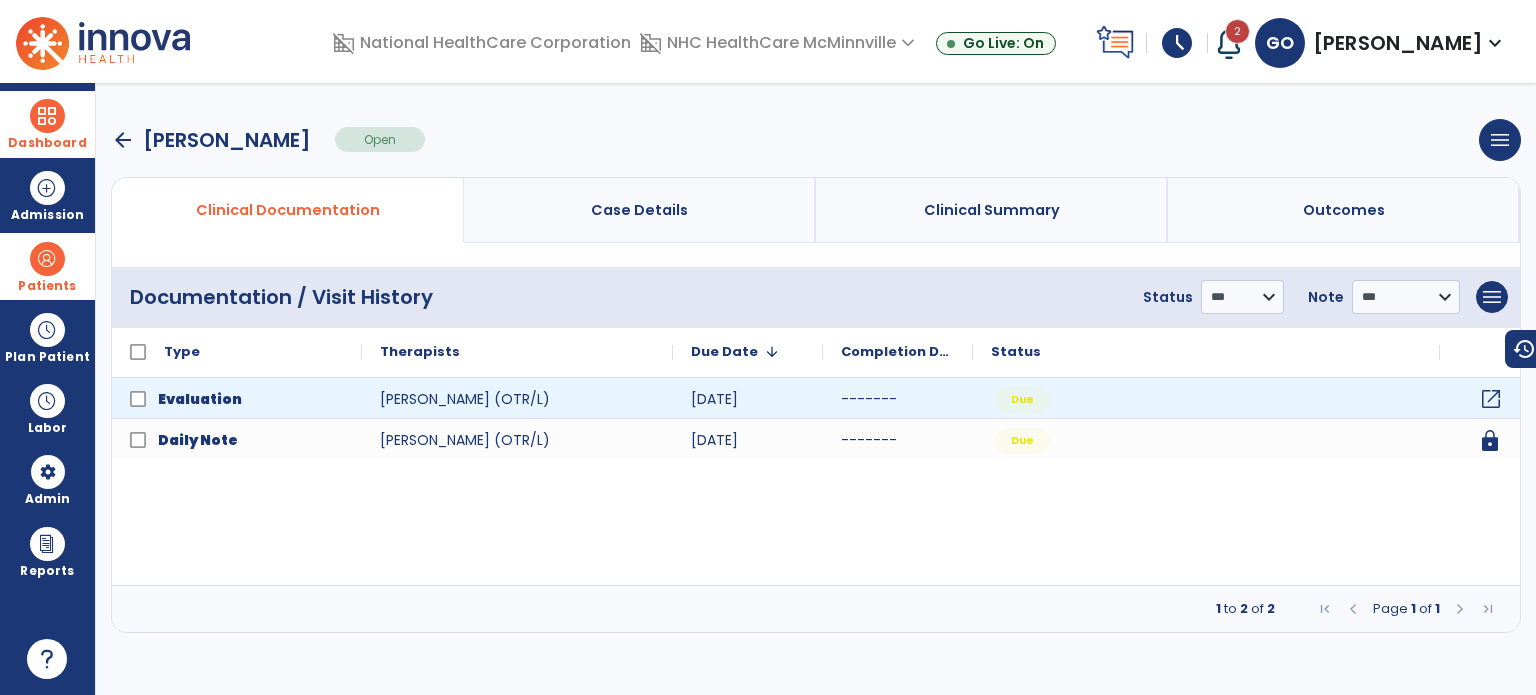 click on "open_in_new" 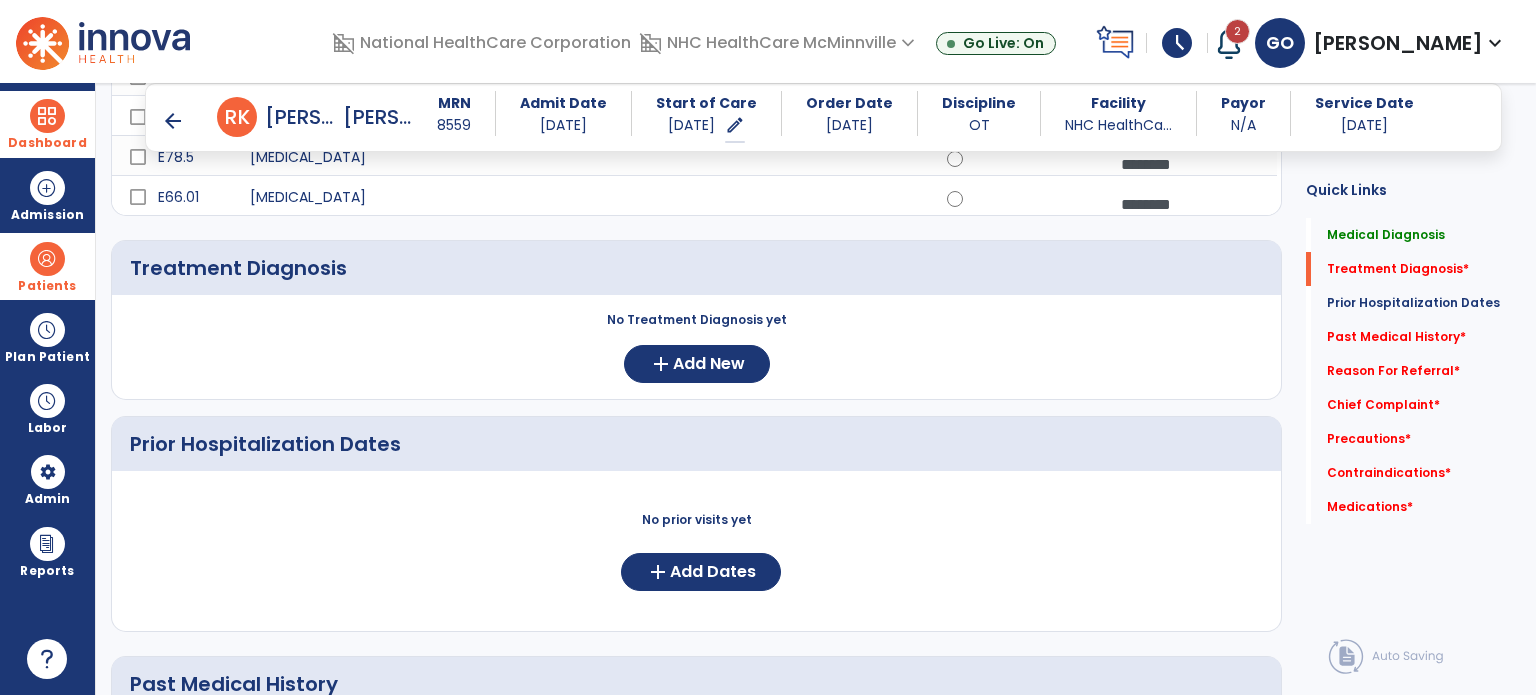 scroll, scrollTop: 1400, scrollLeft: 0, axis: vertical 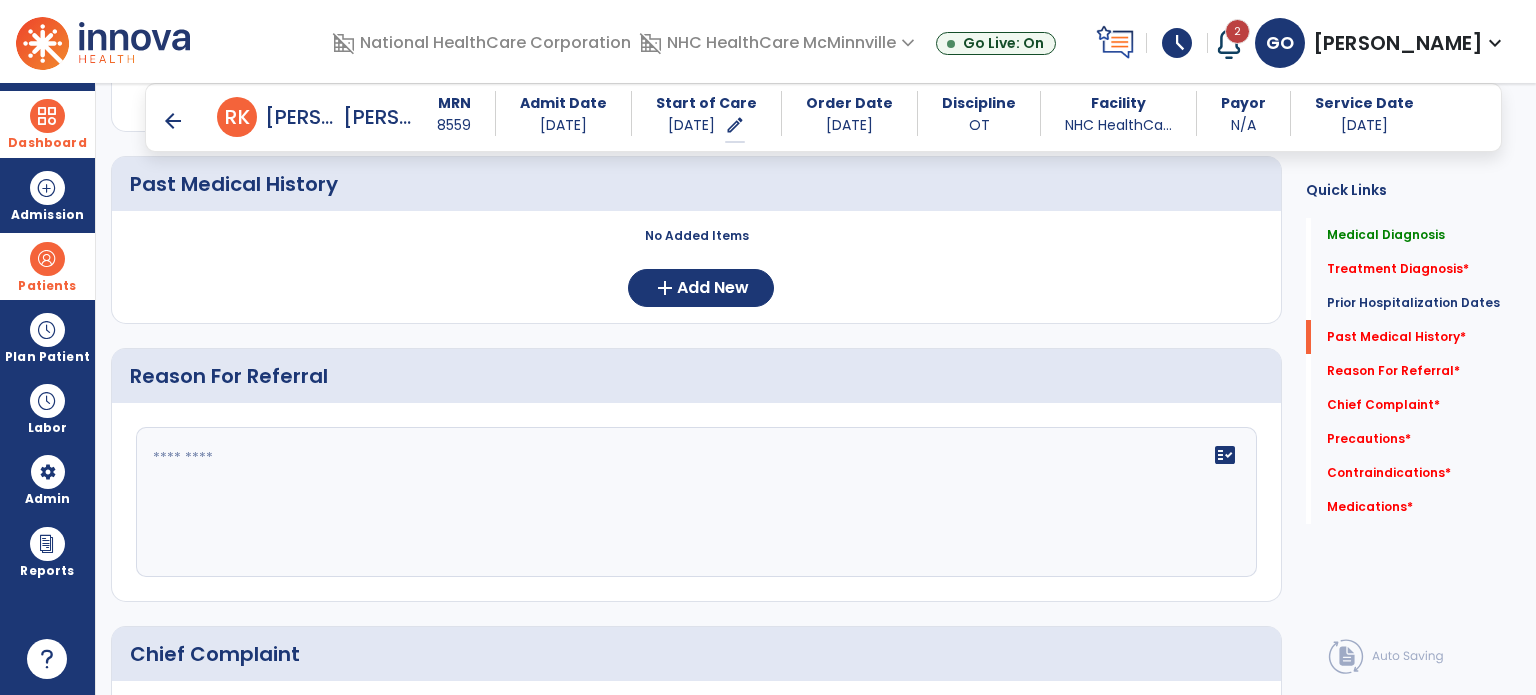 click on "fact_check" 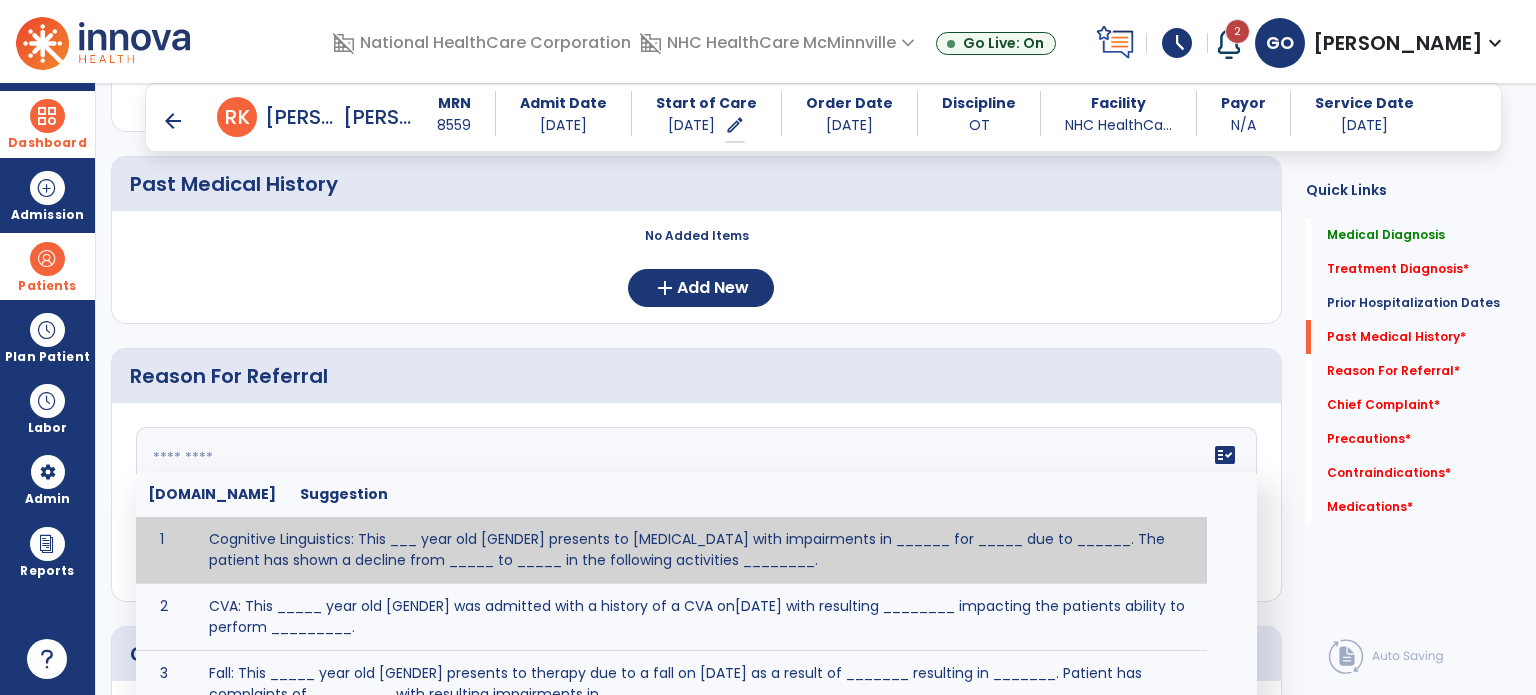 click 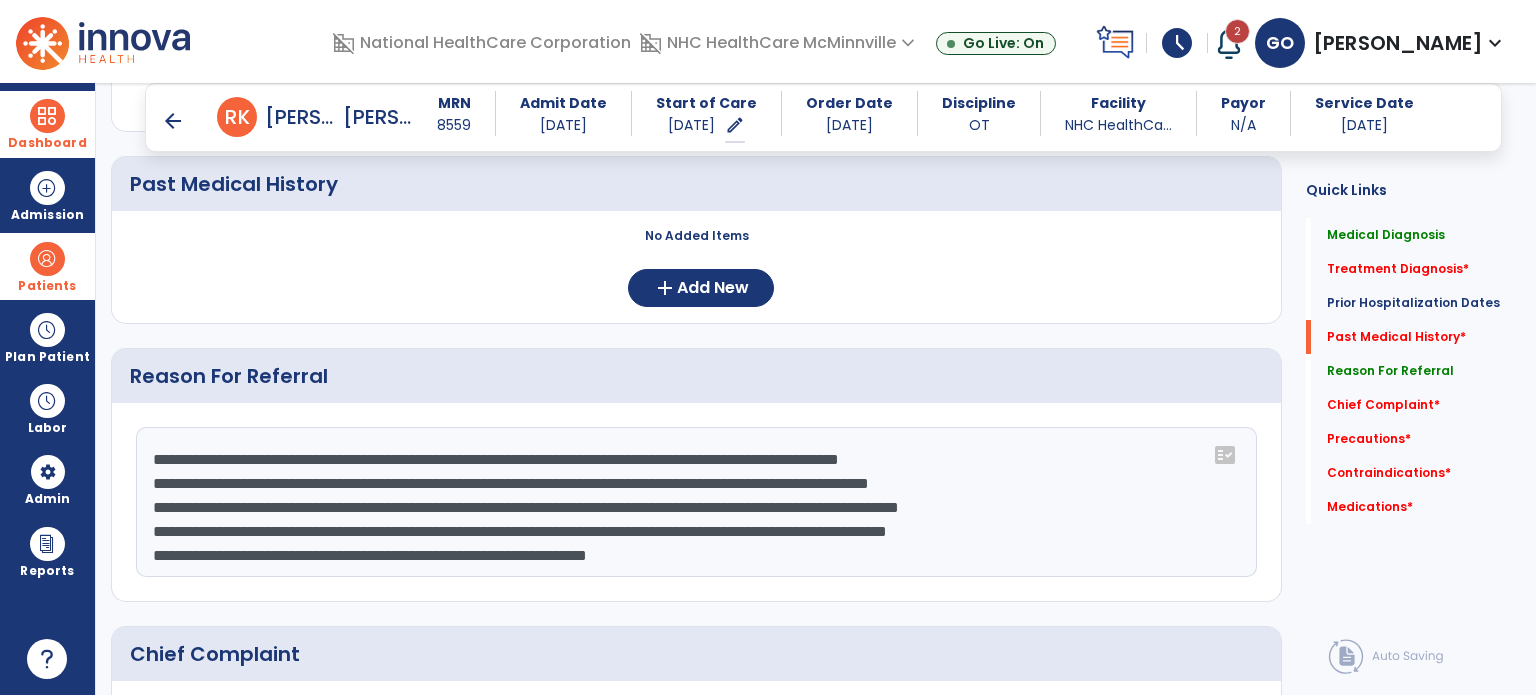 click on "**********" 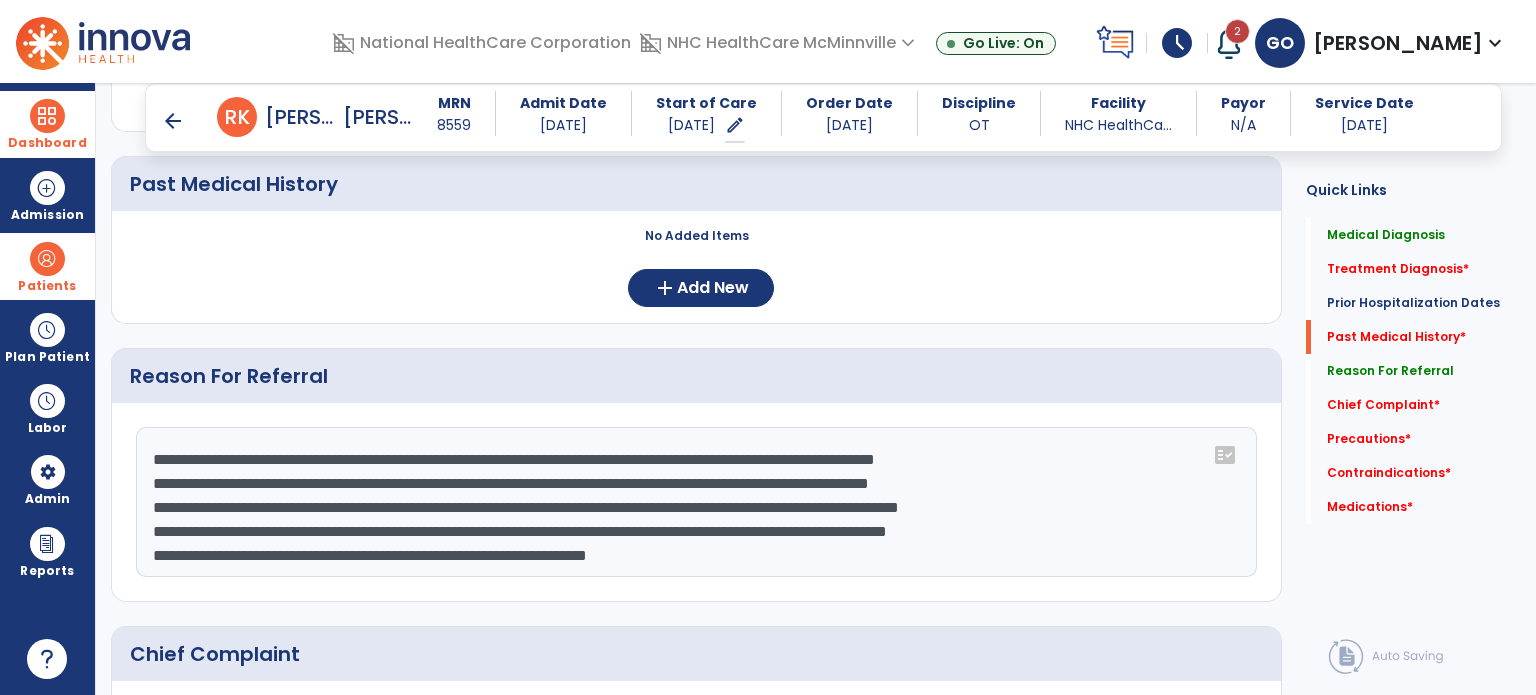 drag, startPoint x: 793, startPoint y: 527, endPoint x: 848, endPoint y: 476, distance: 75.00667 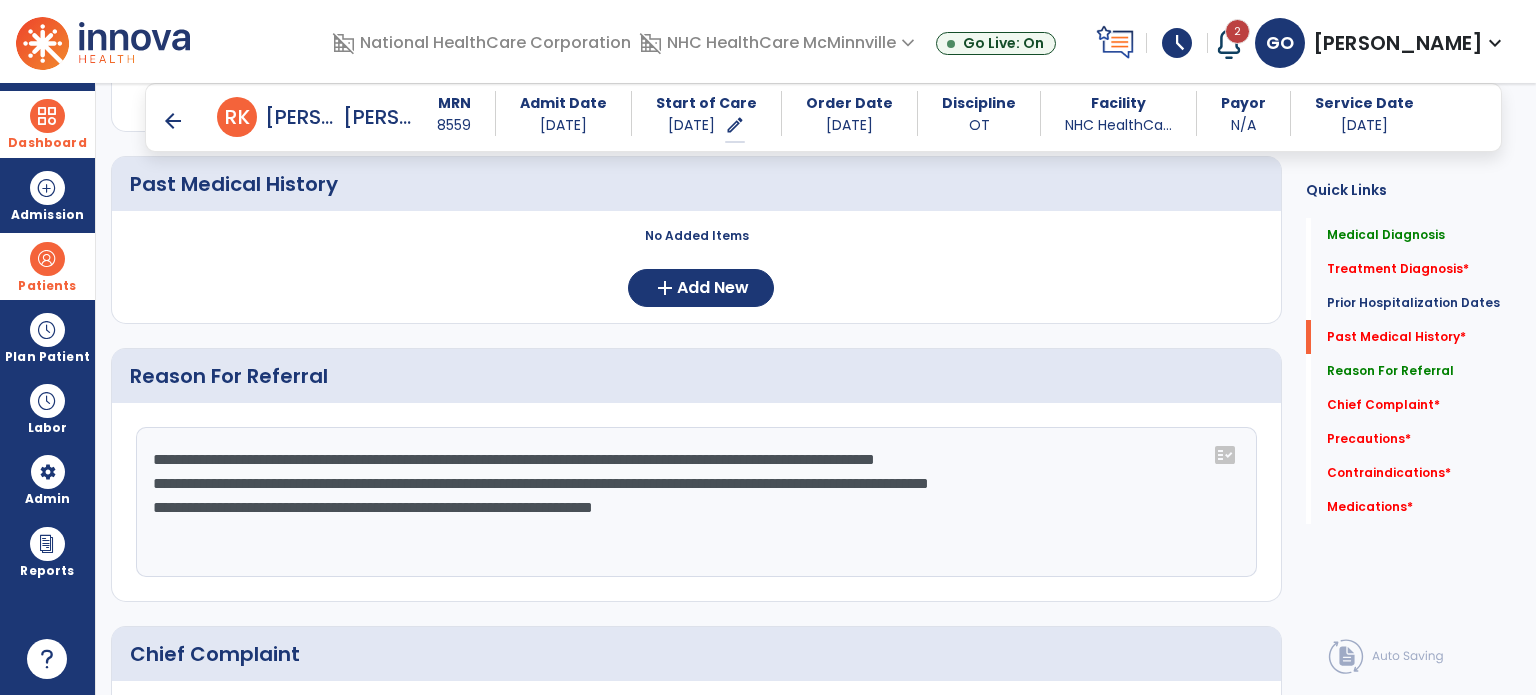click on "**********" 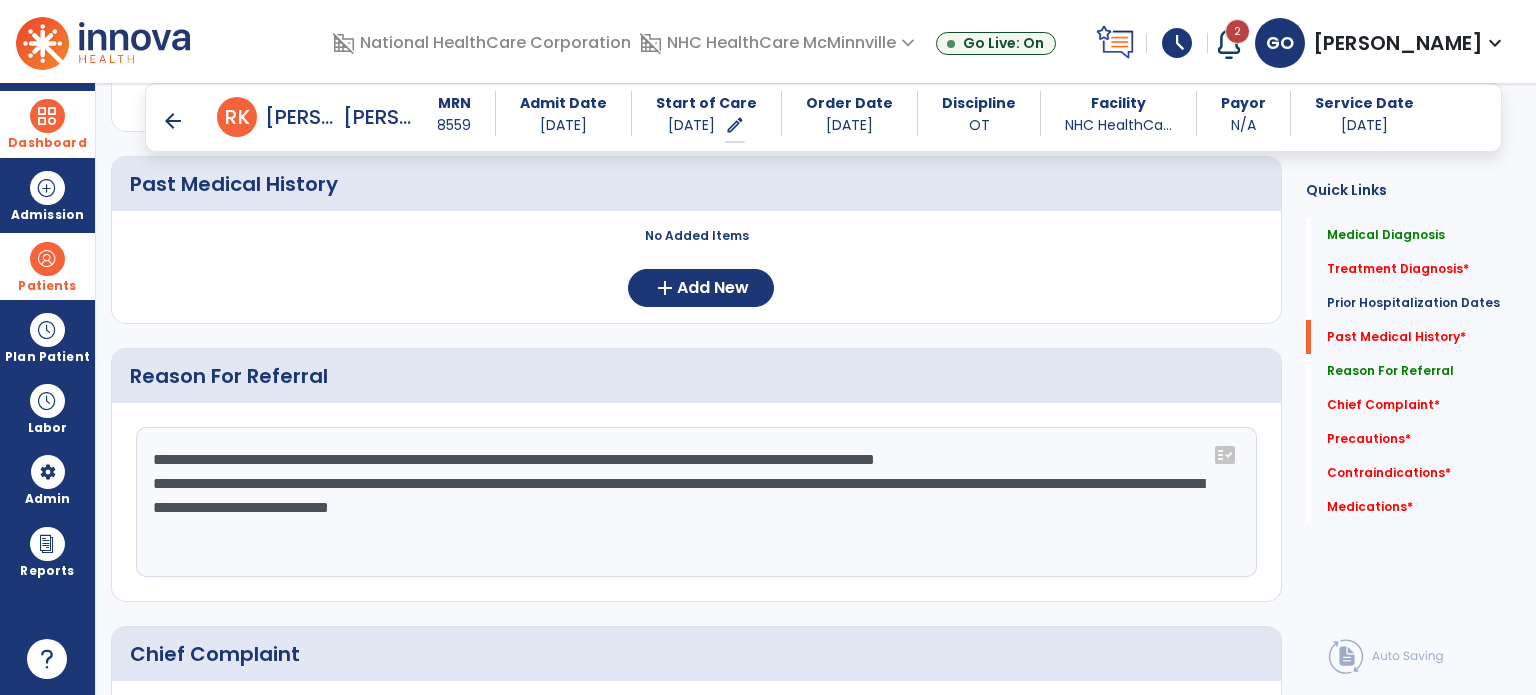drag, startPoint x: 568, startPoint y: 501, endPoint x: 635, endPoint y: 579, distance: 102.825096 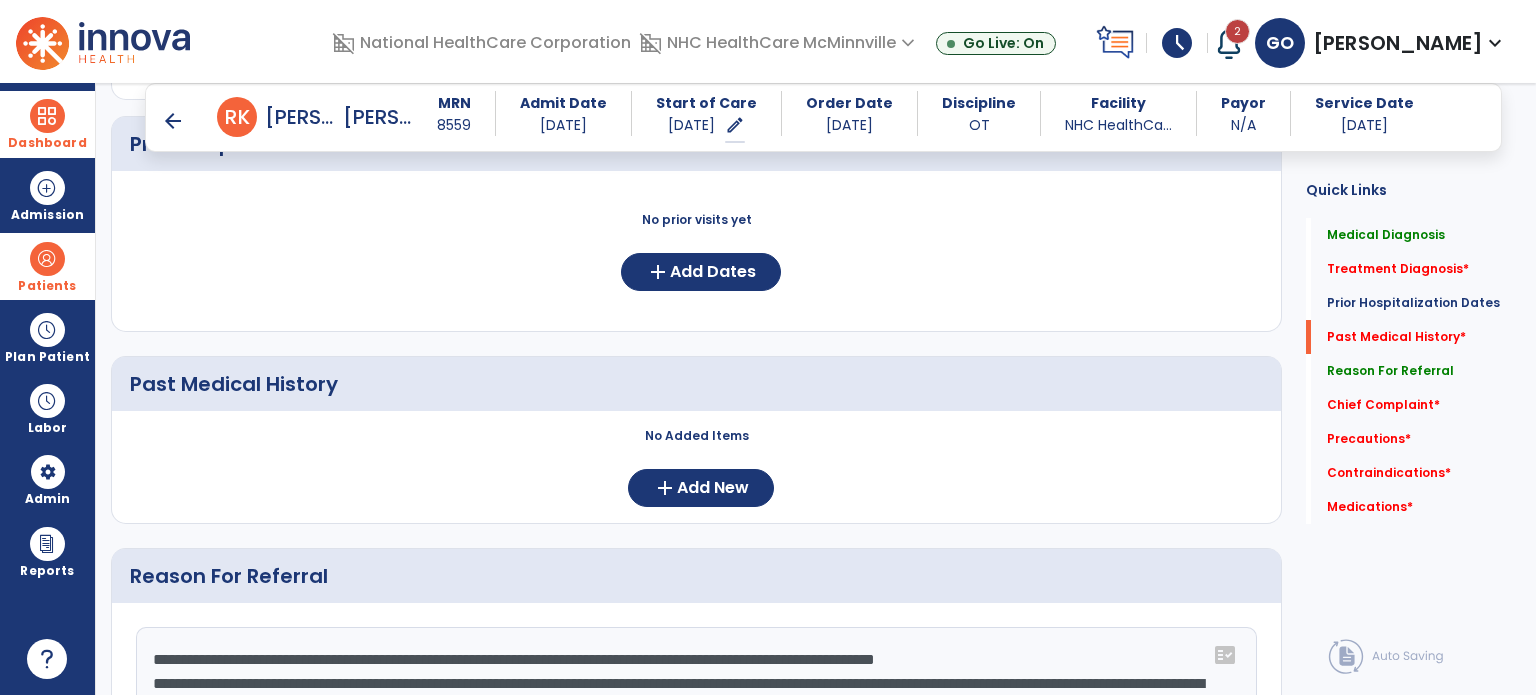 type on "**********" 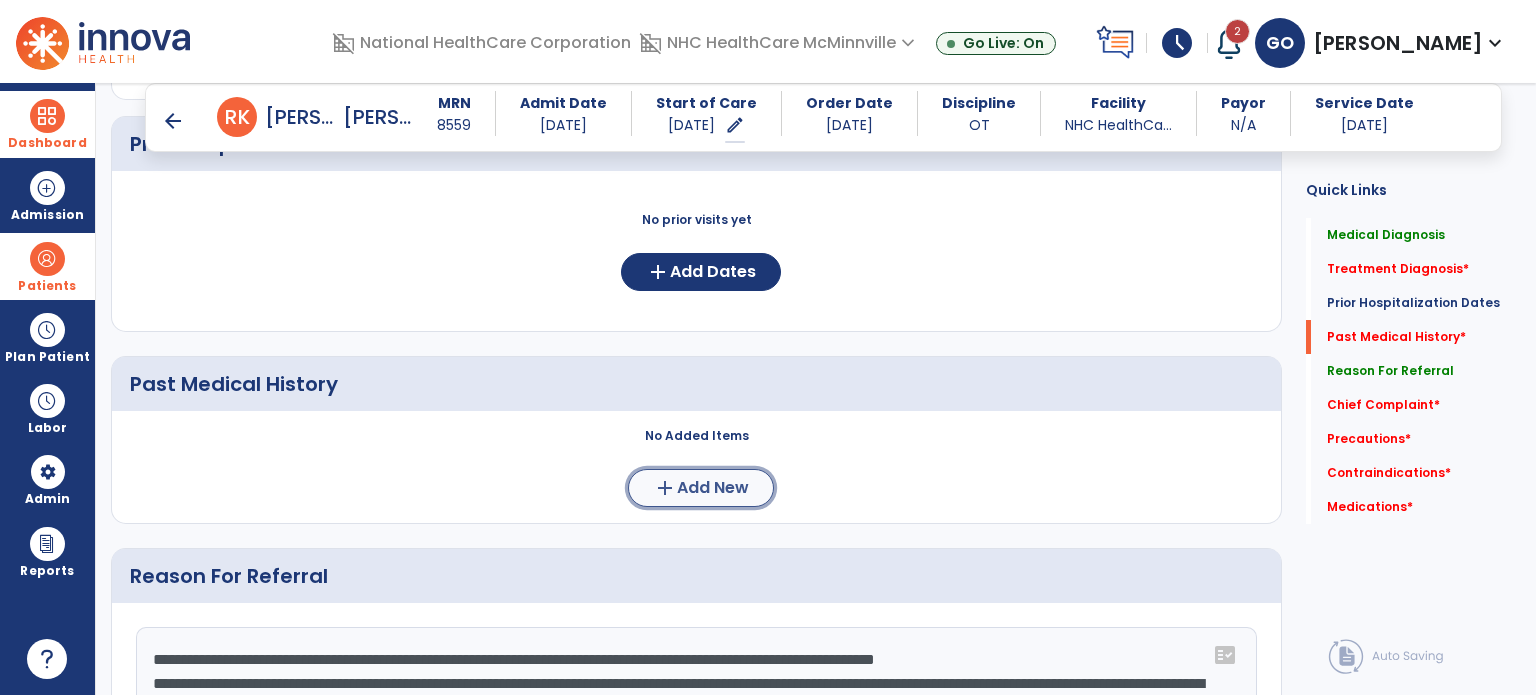 click on "Add New" 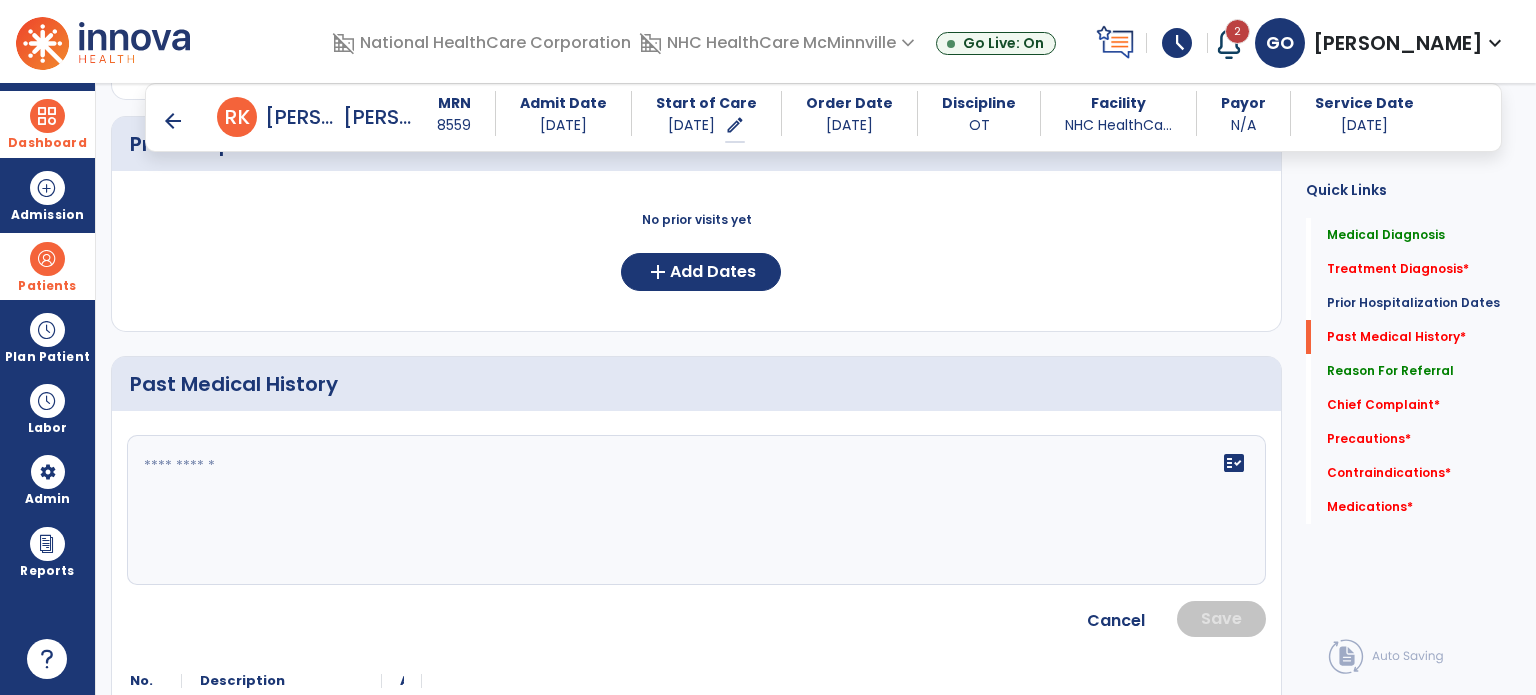 click 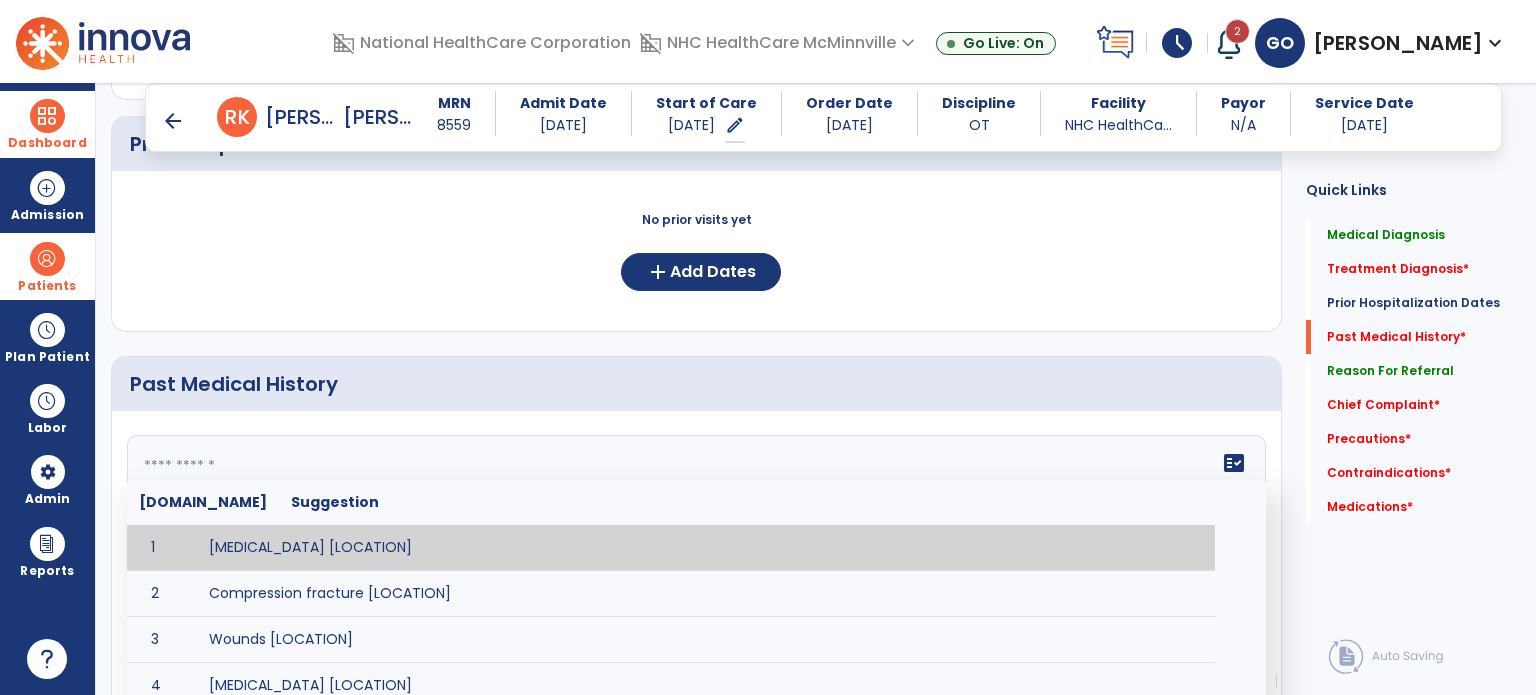 paste on "**********" 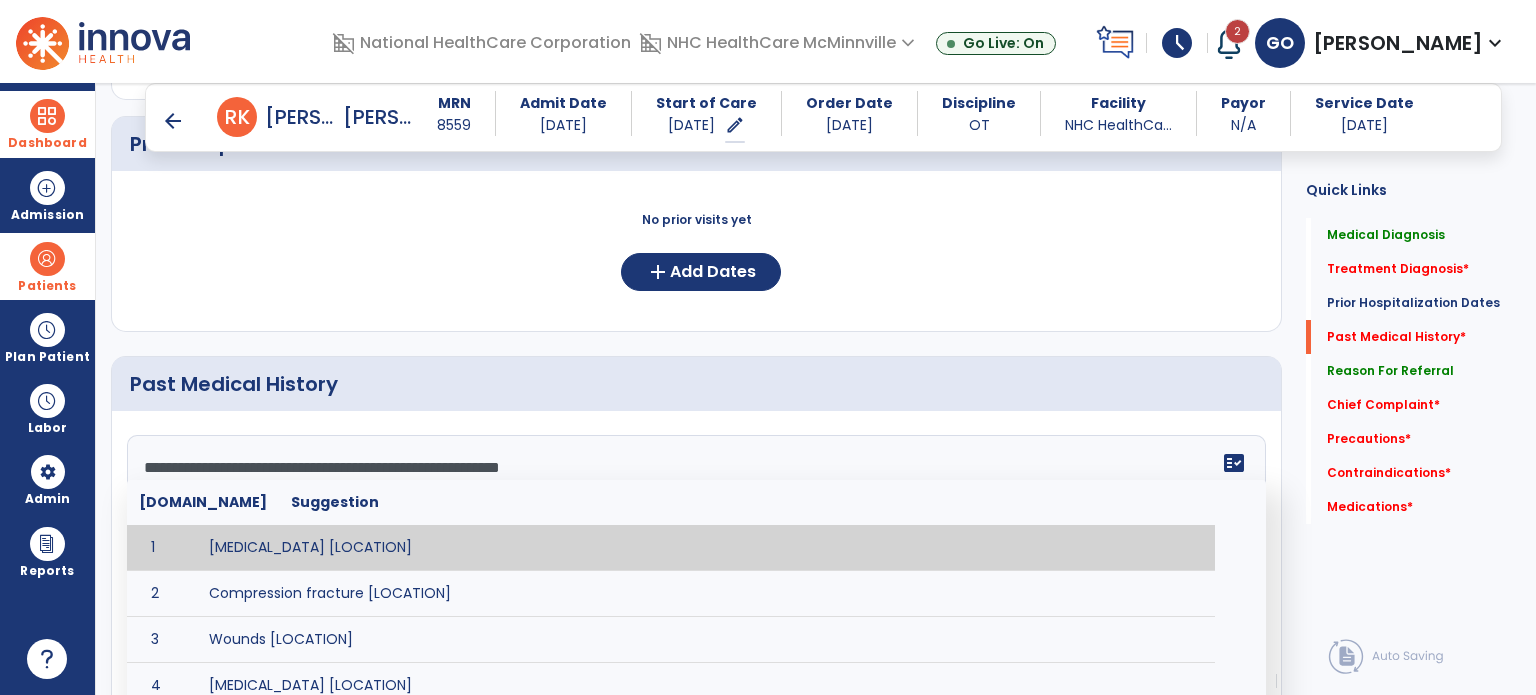 scroll, scrollTop: 304, scrollLeft: 0, axis: vertical 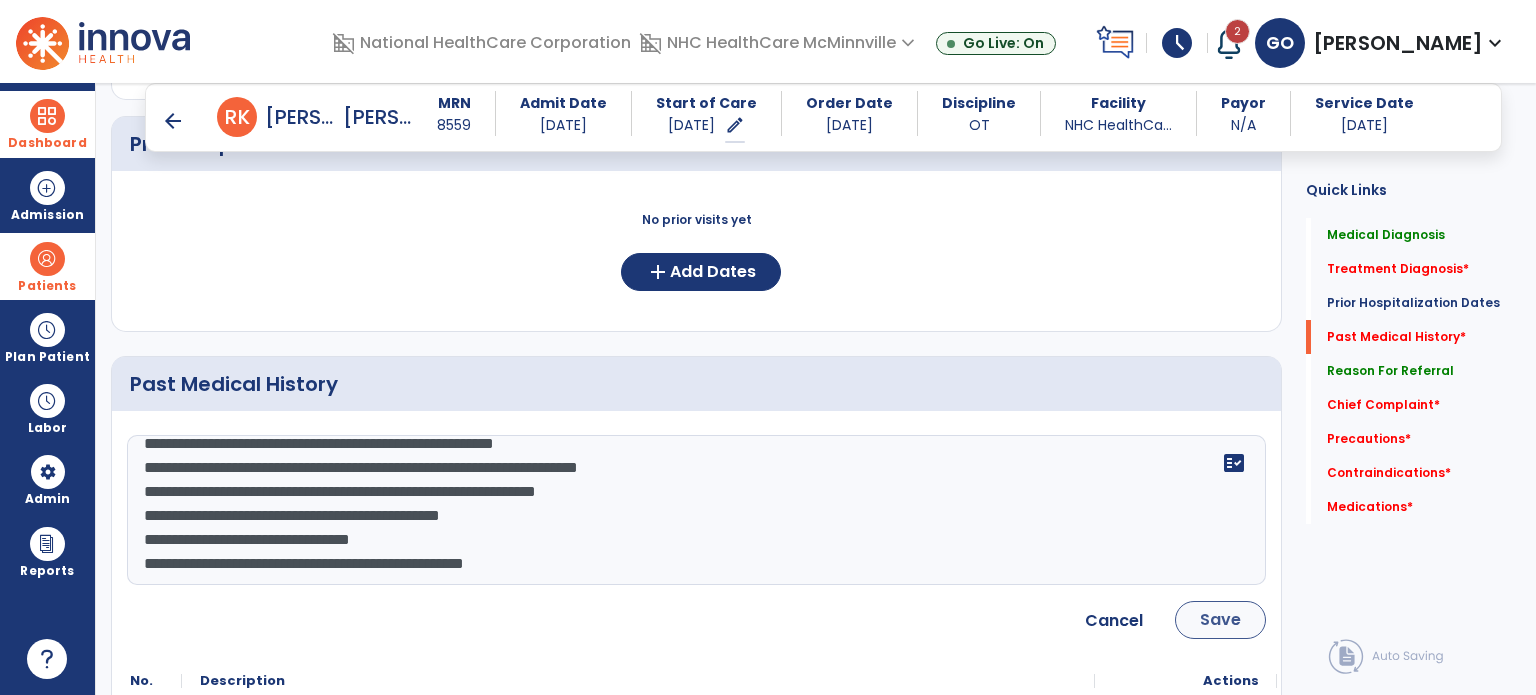 type on "**********" 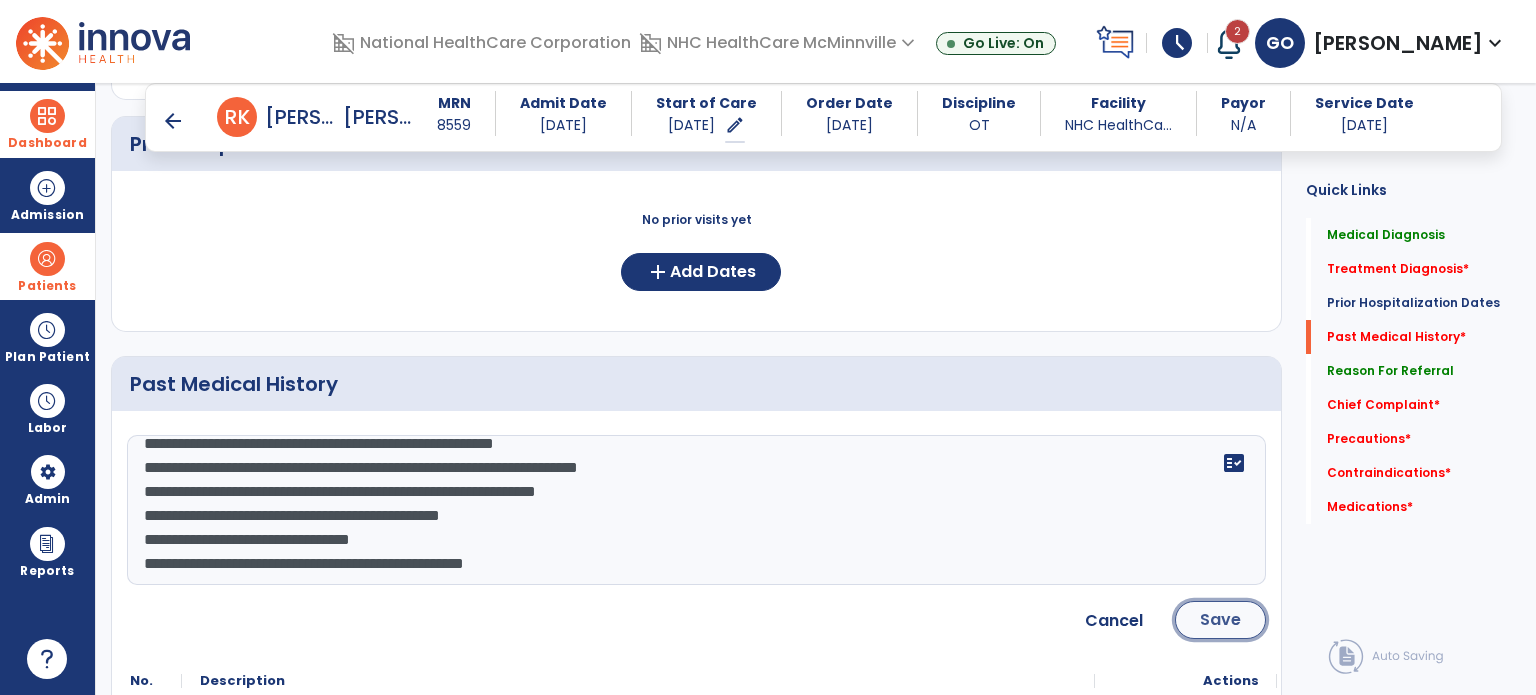 click on "Save" 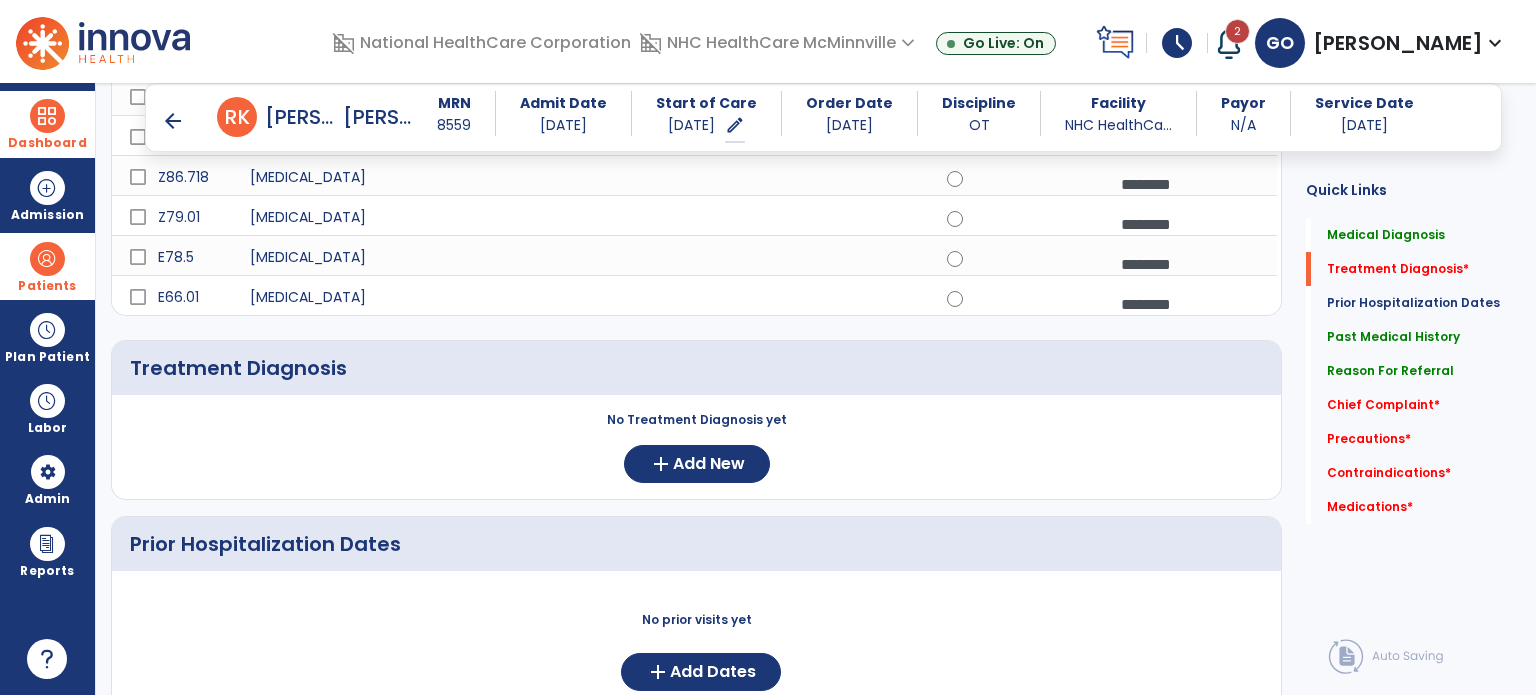 scroll, scrollTop: 1000, scrollLeft: 0, axis: vertical 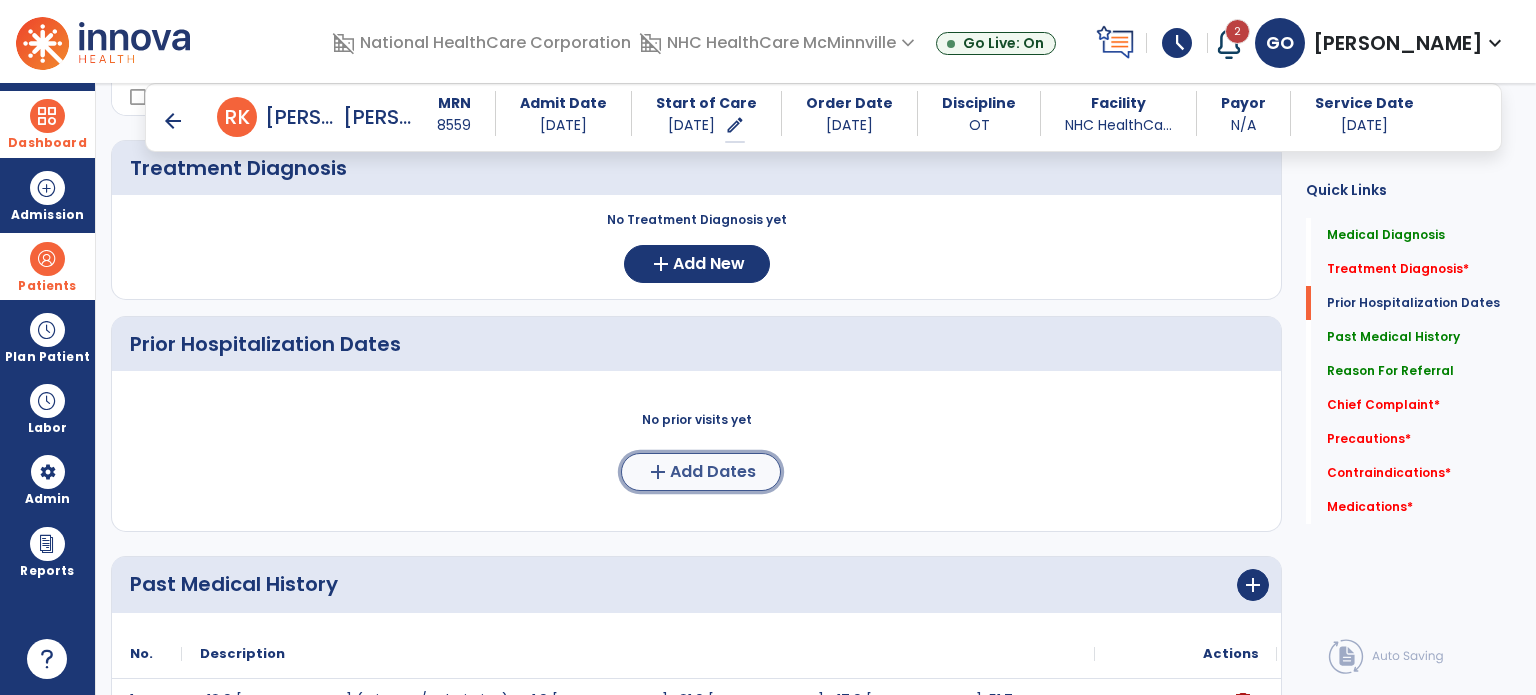 click on "Add Dates" 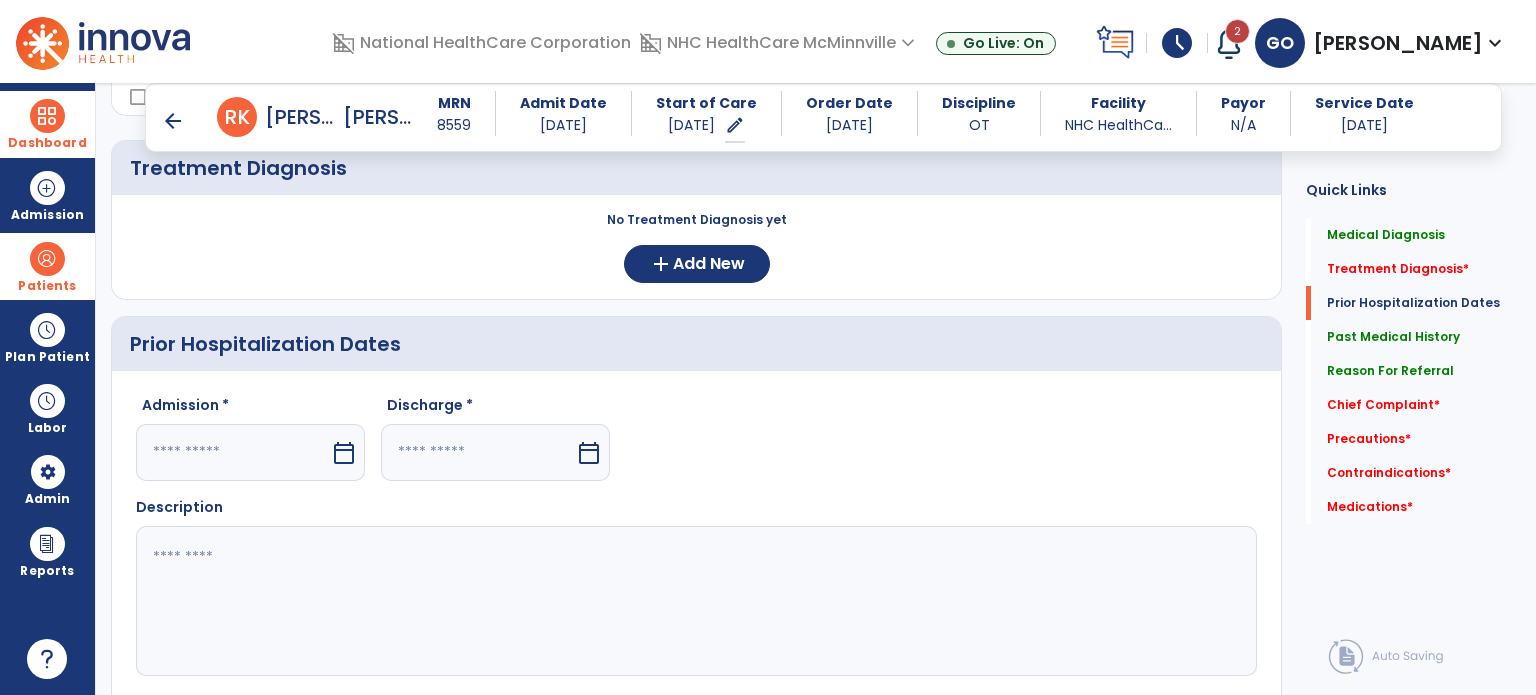click at bounding box center (233, 452) 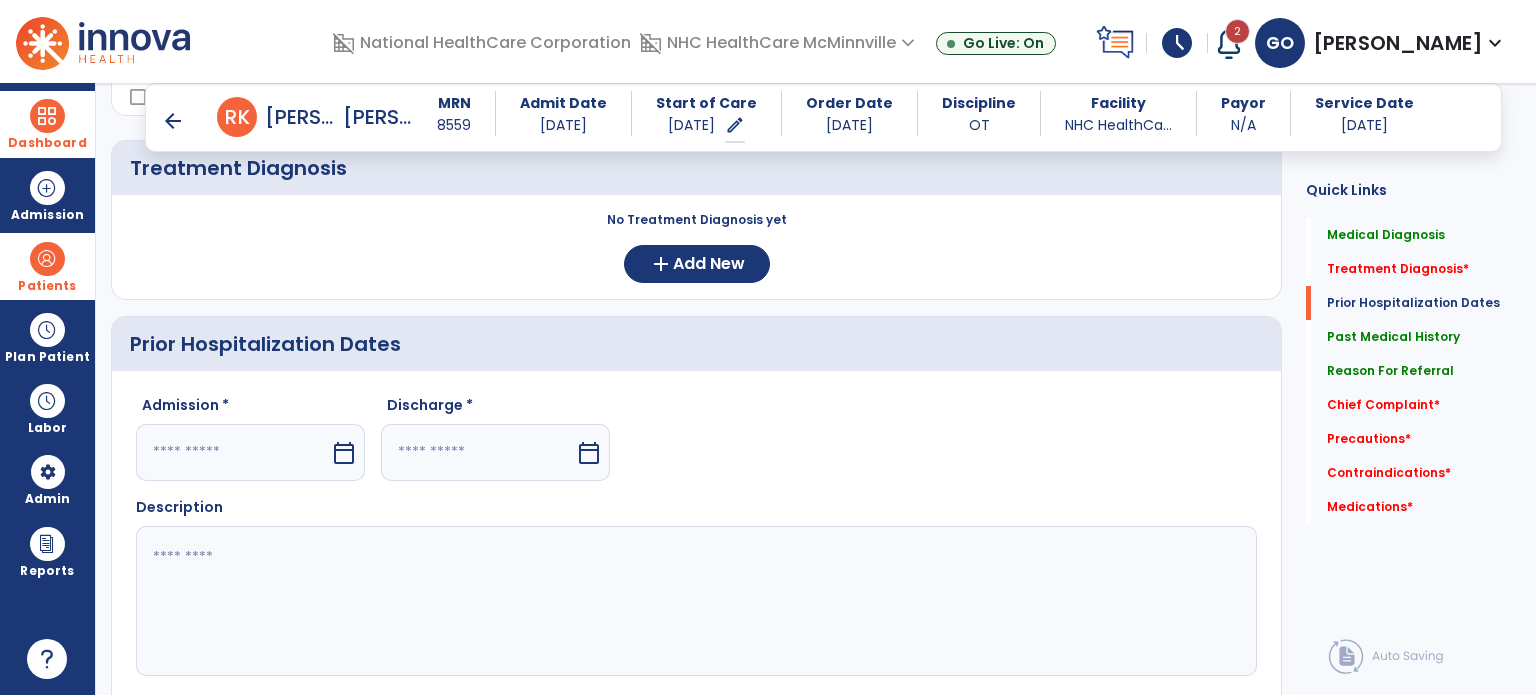select on "*" 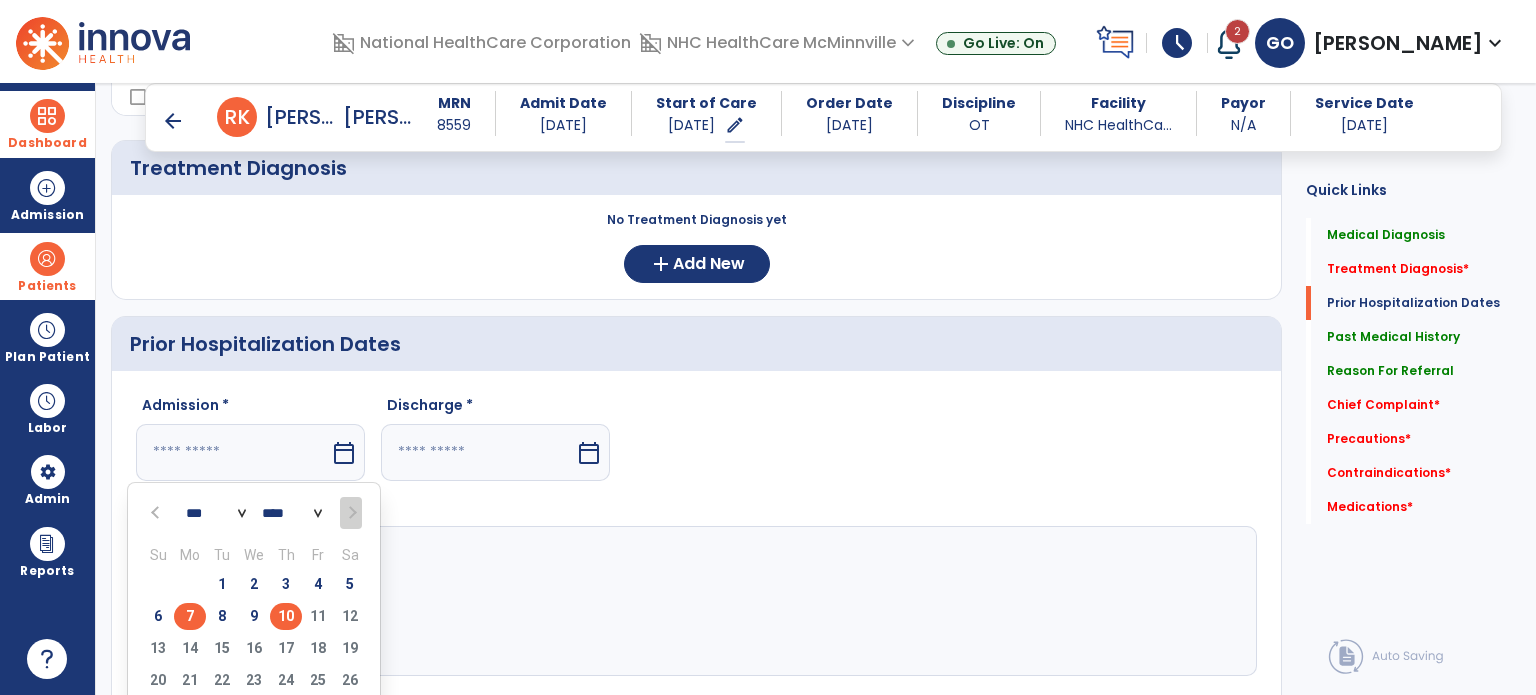 click on "7" at bounding box center [190, 616] 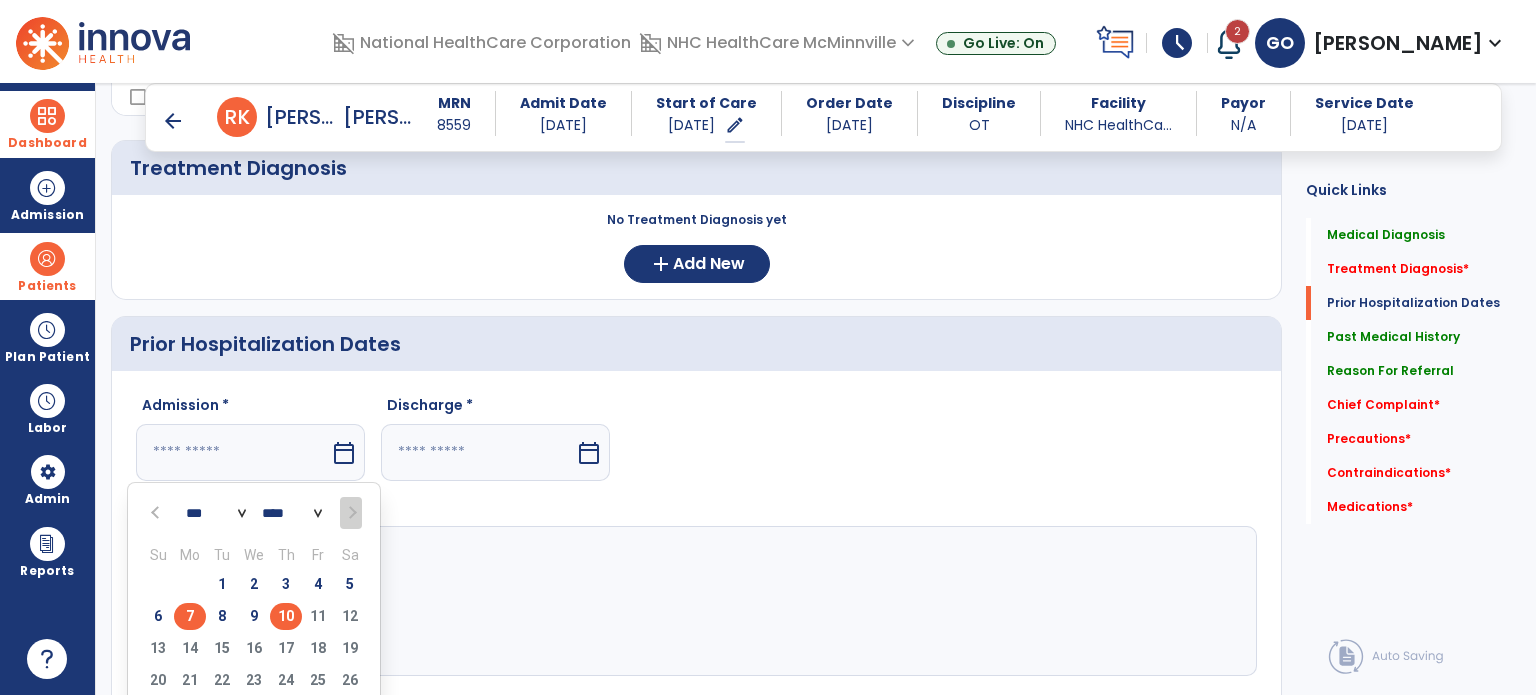 type on "********" 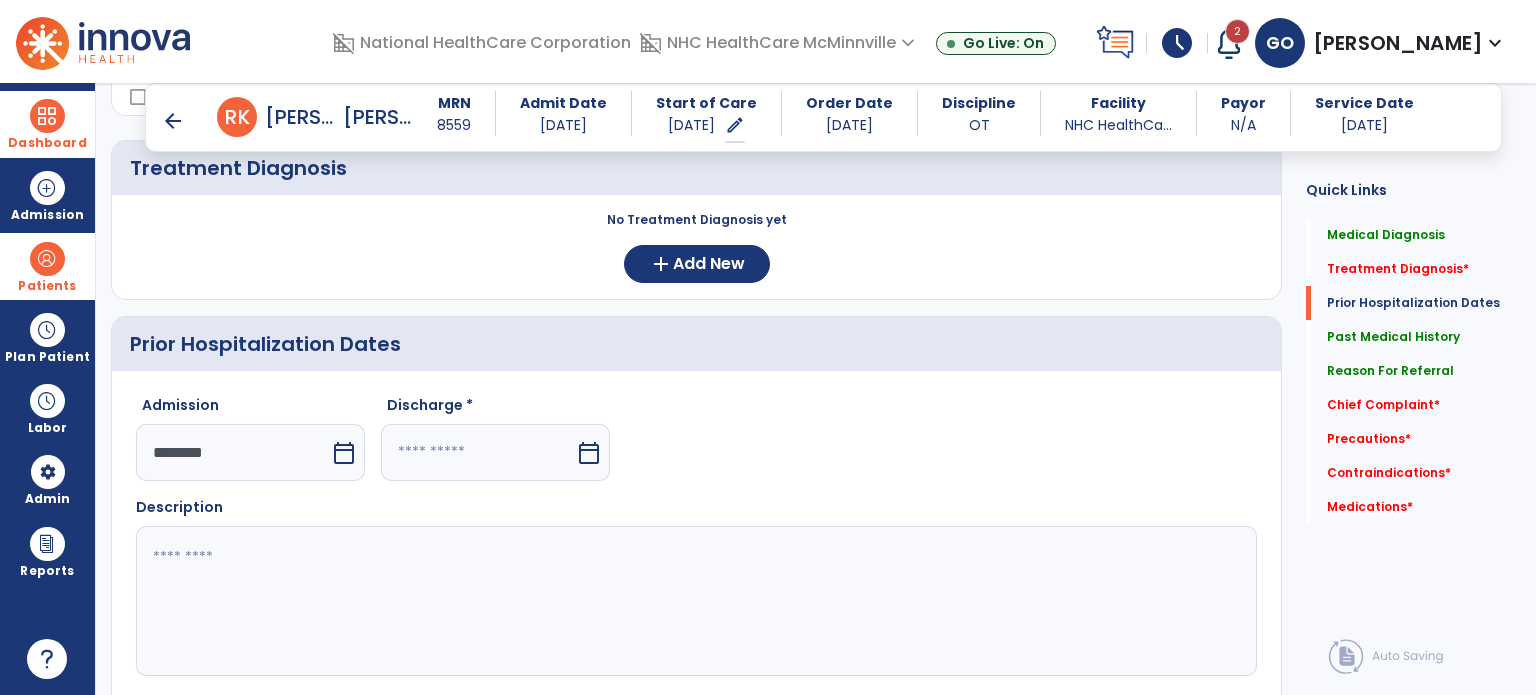 click at bounding box center (478, 452) 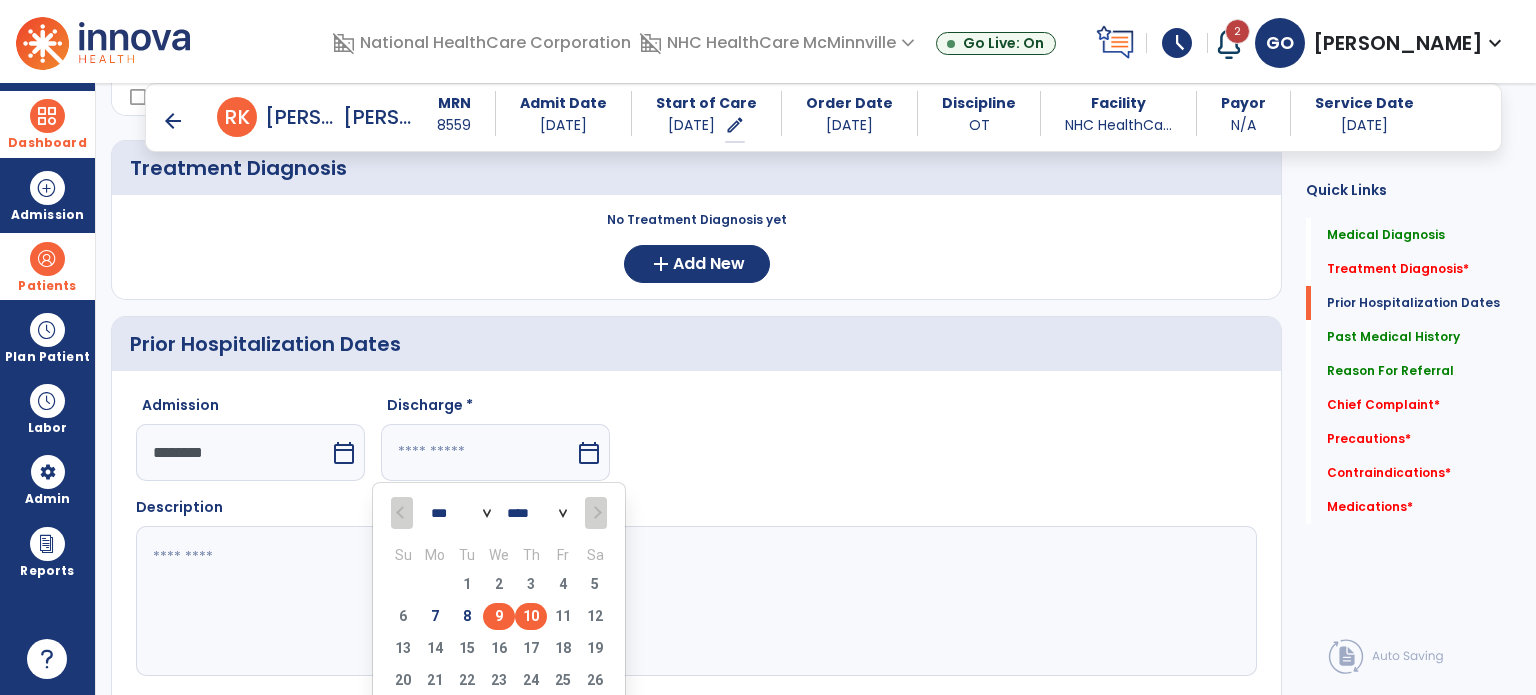 click on "9" at bounding box center [499, 616] 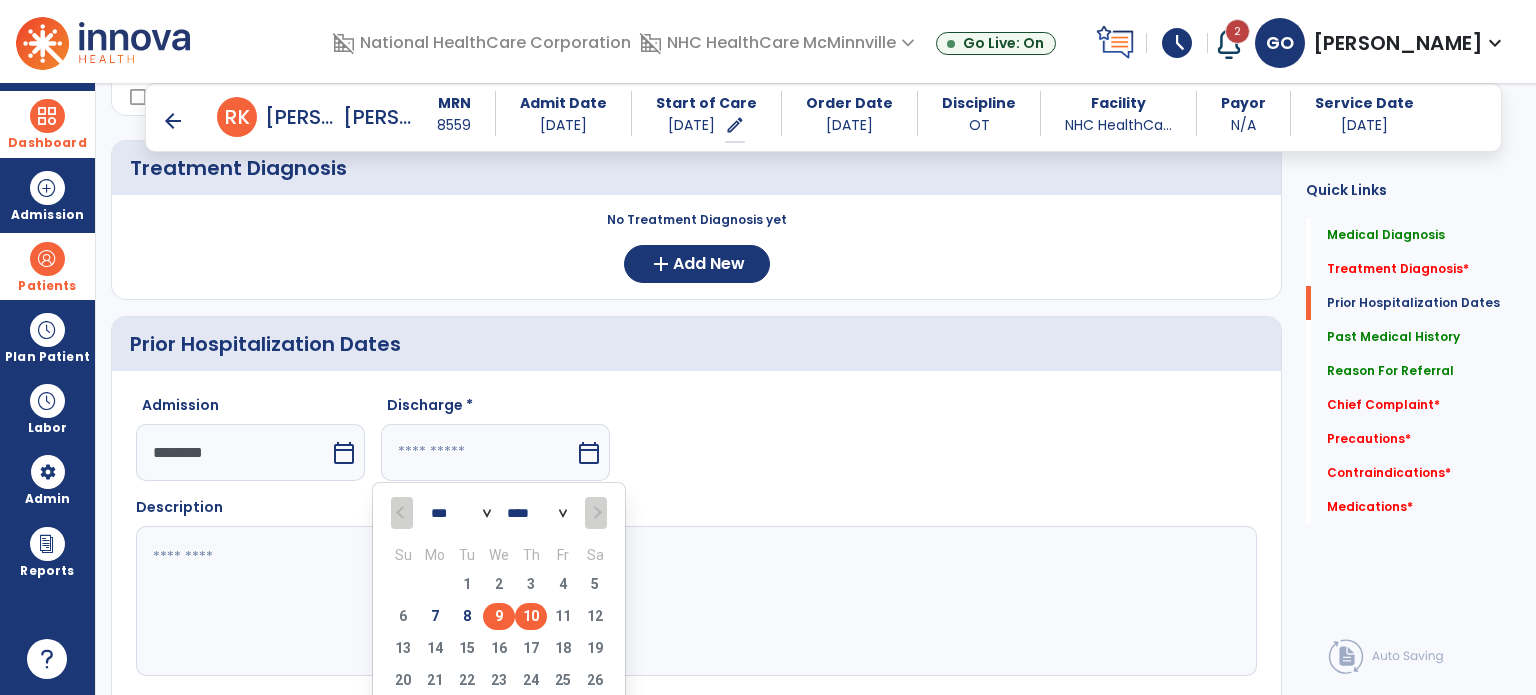 type on "********" 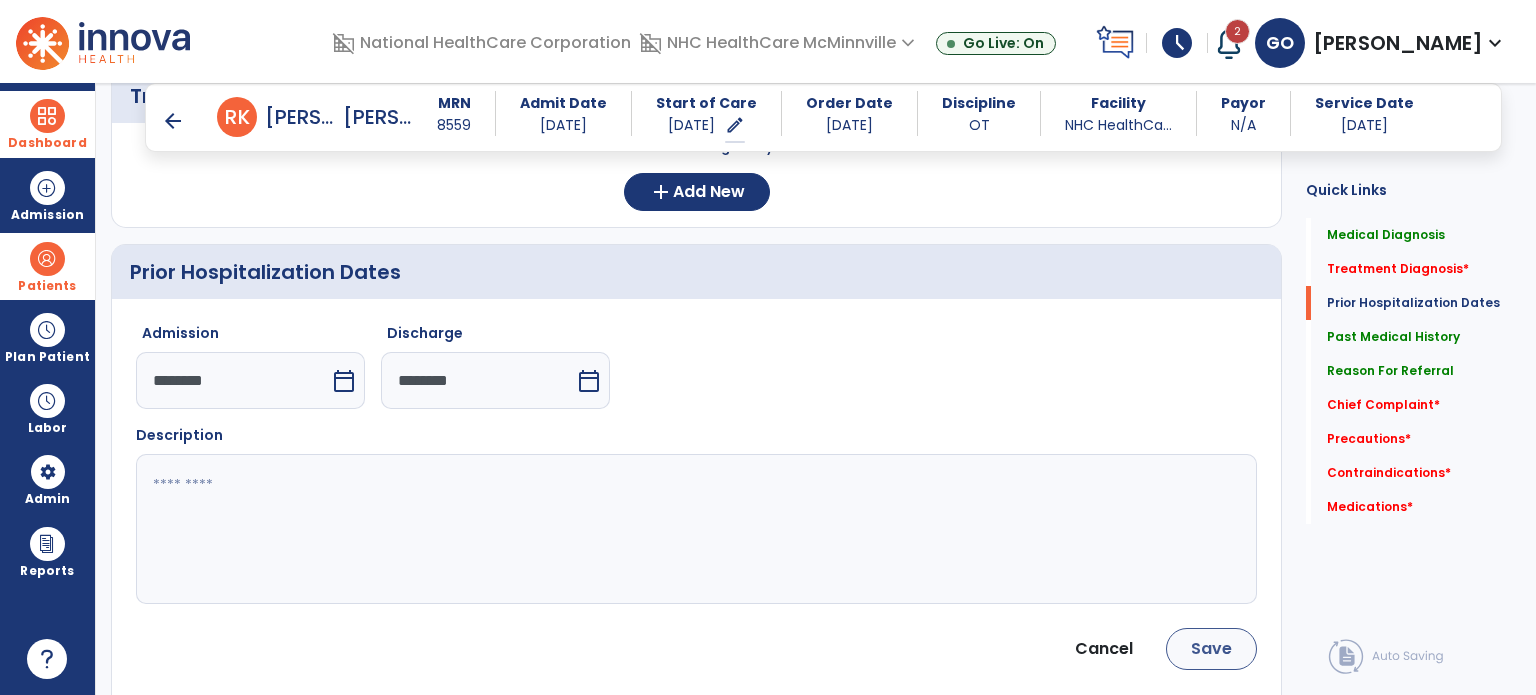 scroll, scrollTop: 1200, scrollLeft: 0, axis: vertical 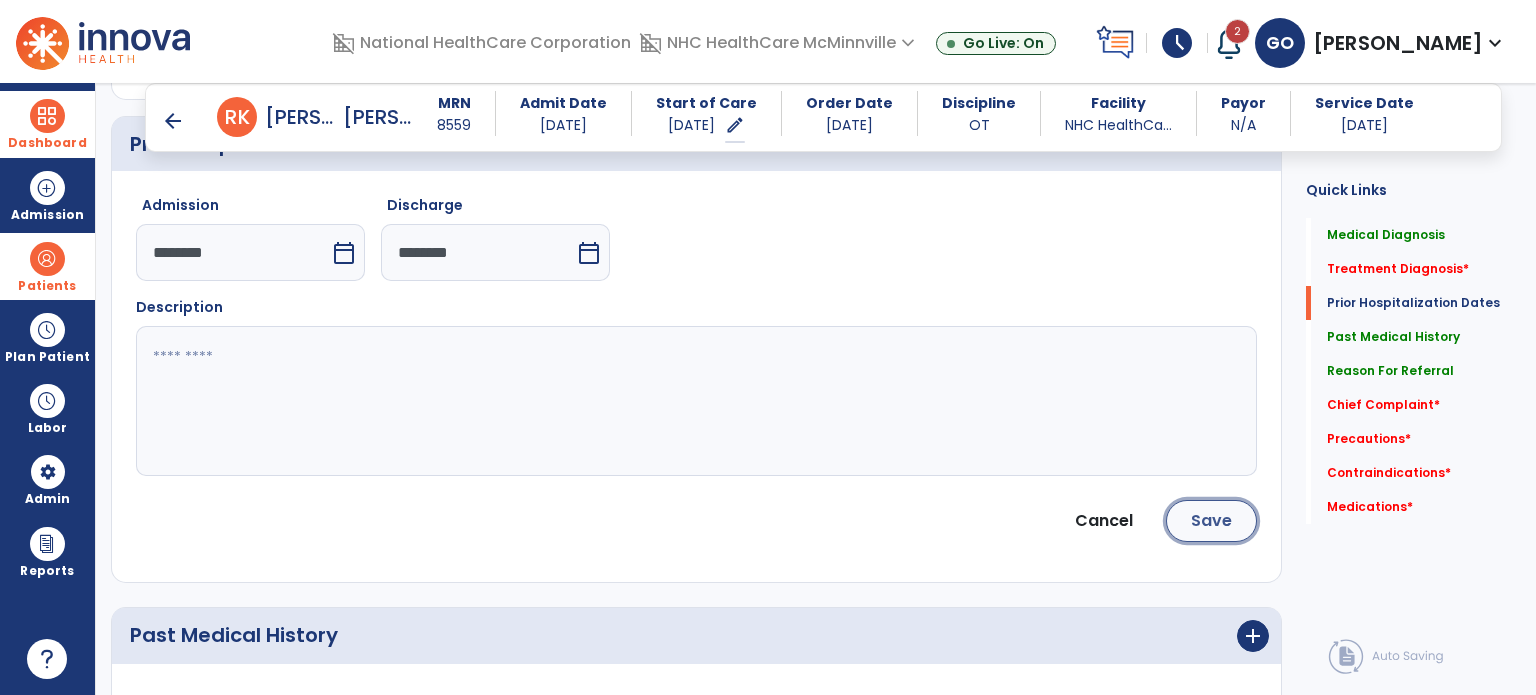 click on "Save" 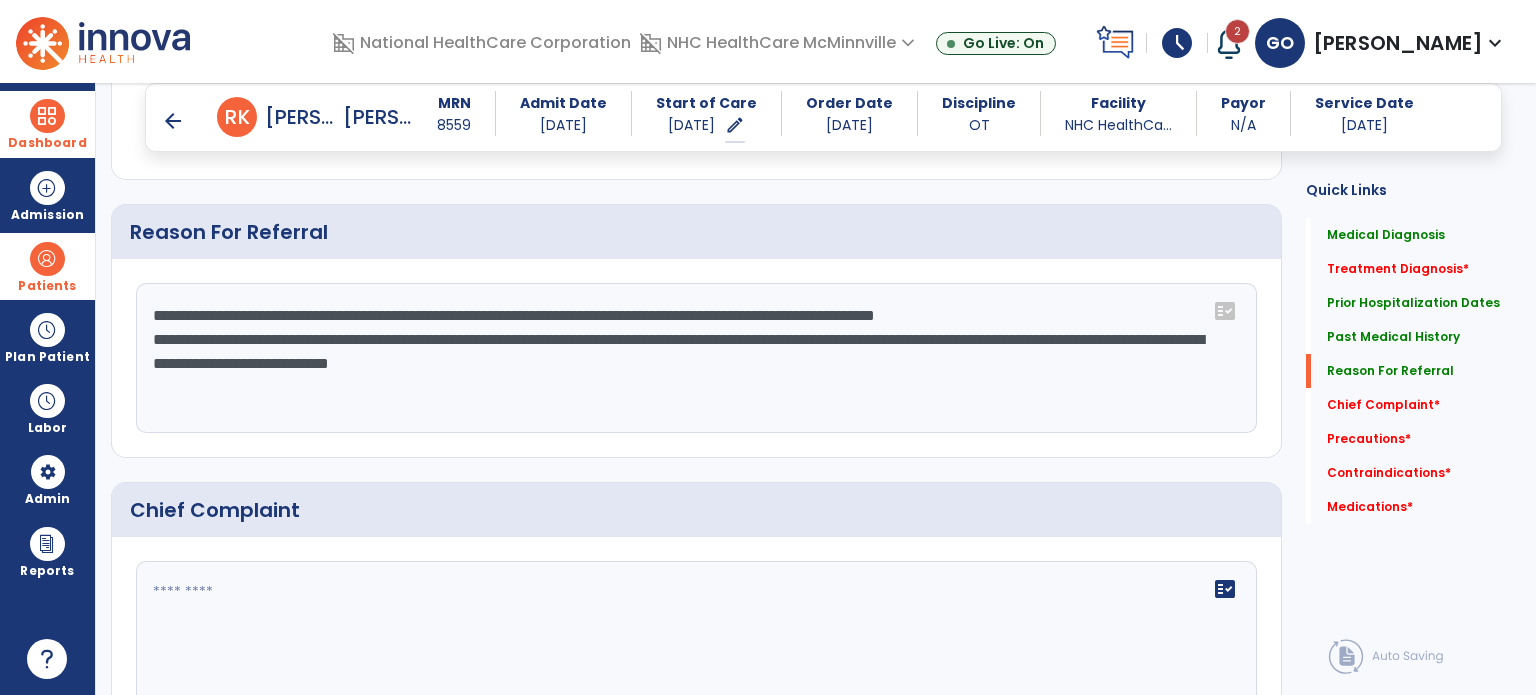 scroll, scrollTop: 2000, scrollLeft: 0, axis: vertical 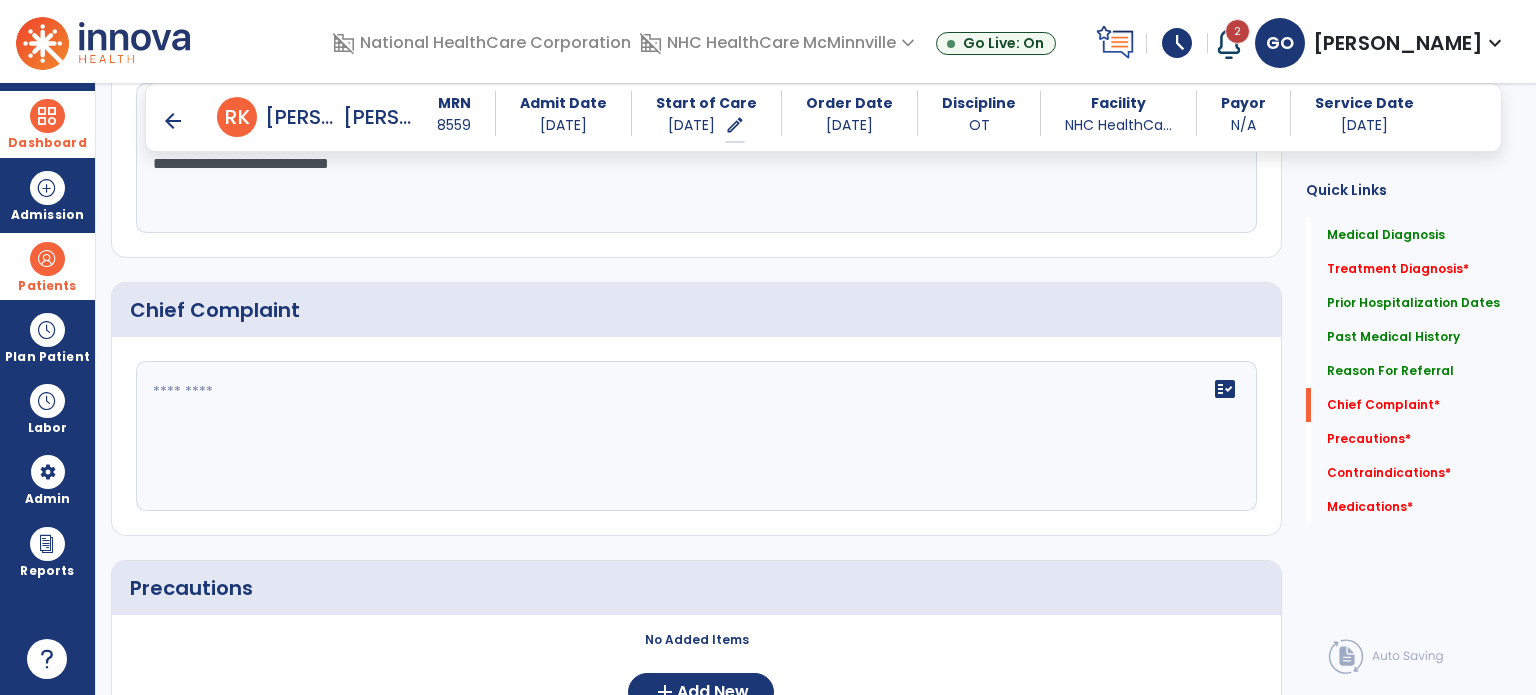 click 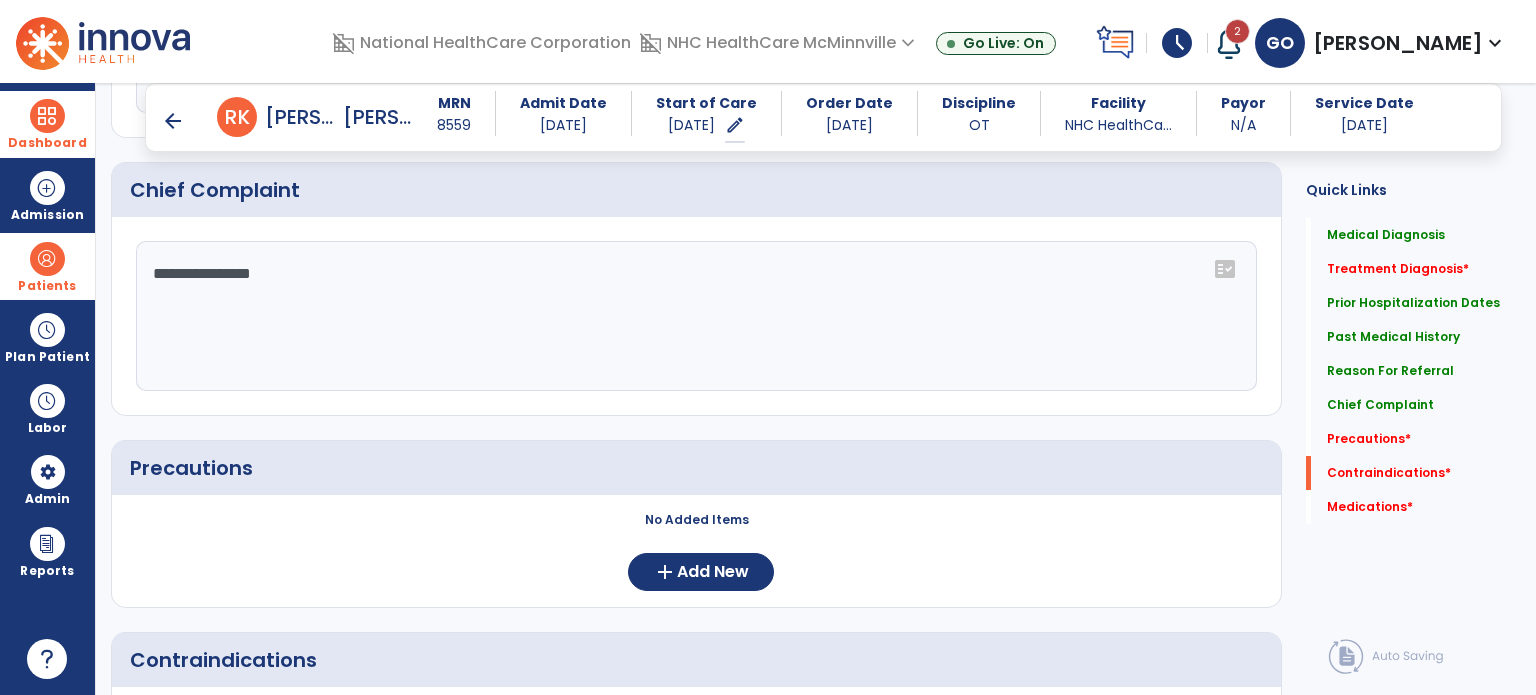 scroll, scrollTop: 2400, scrollLeft: 0, axis: vertical 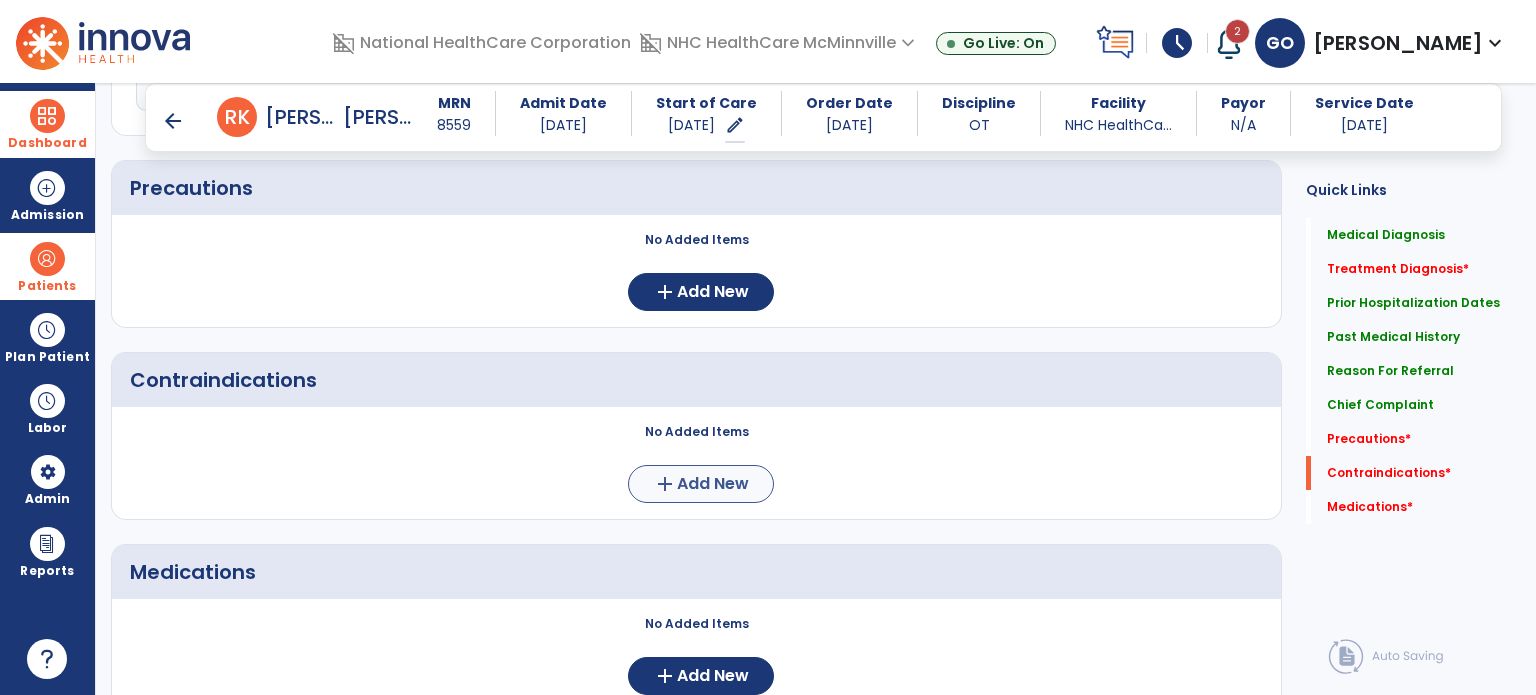 type on "**********" 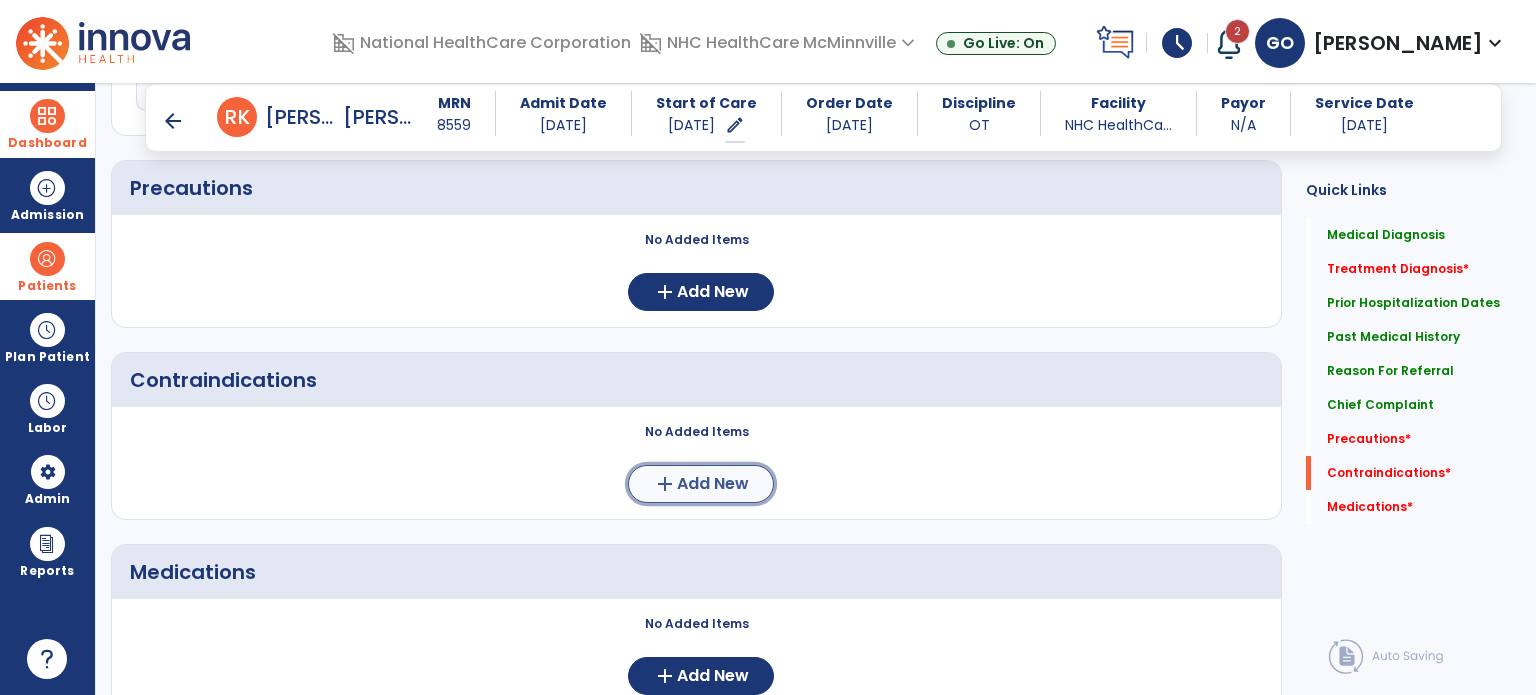 click on "Add New" 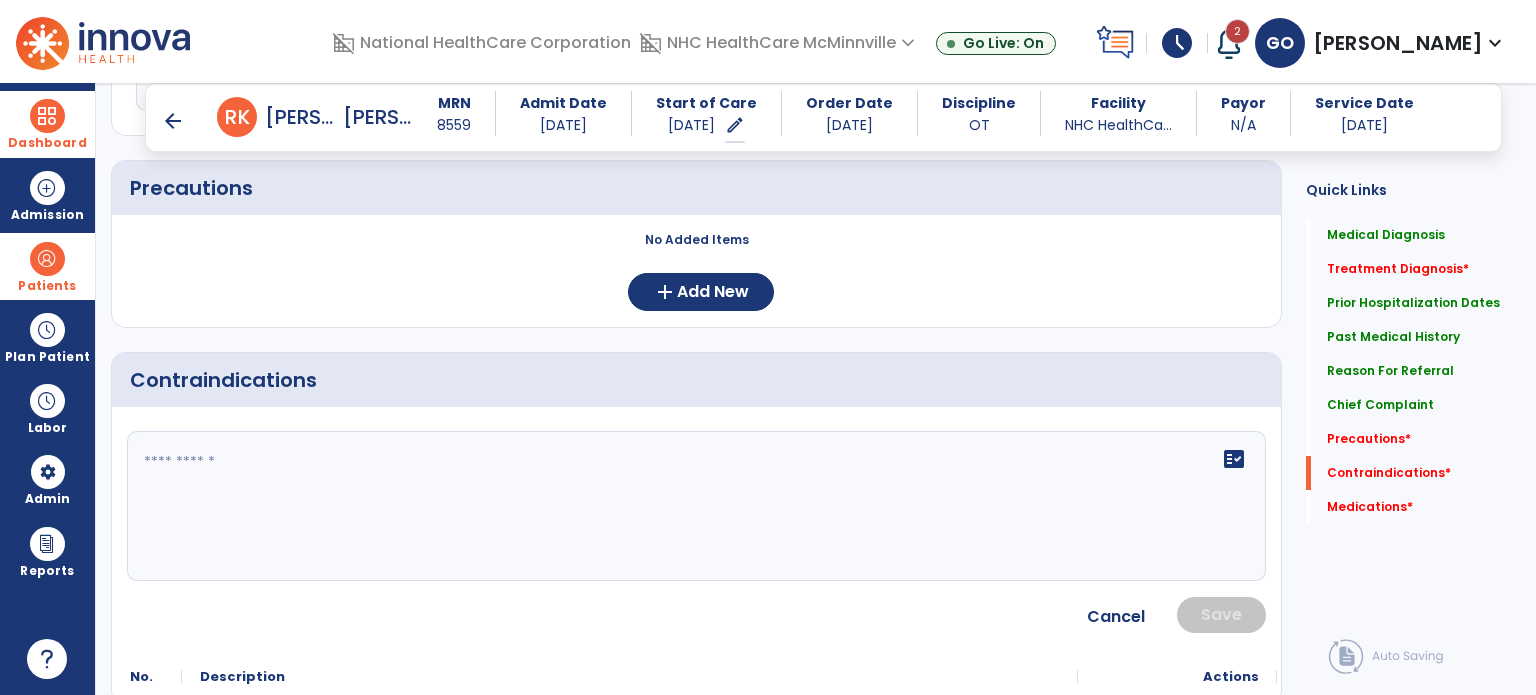 click 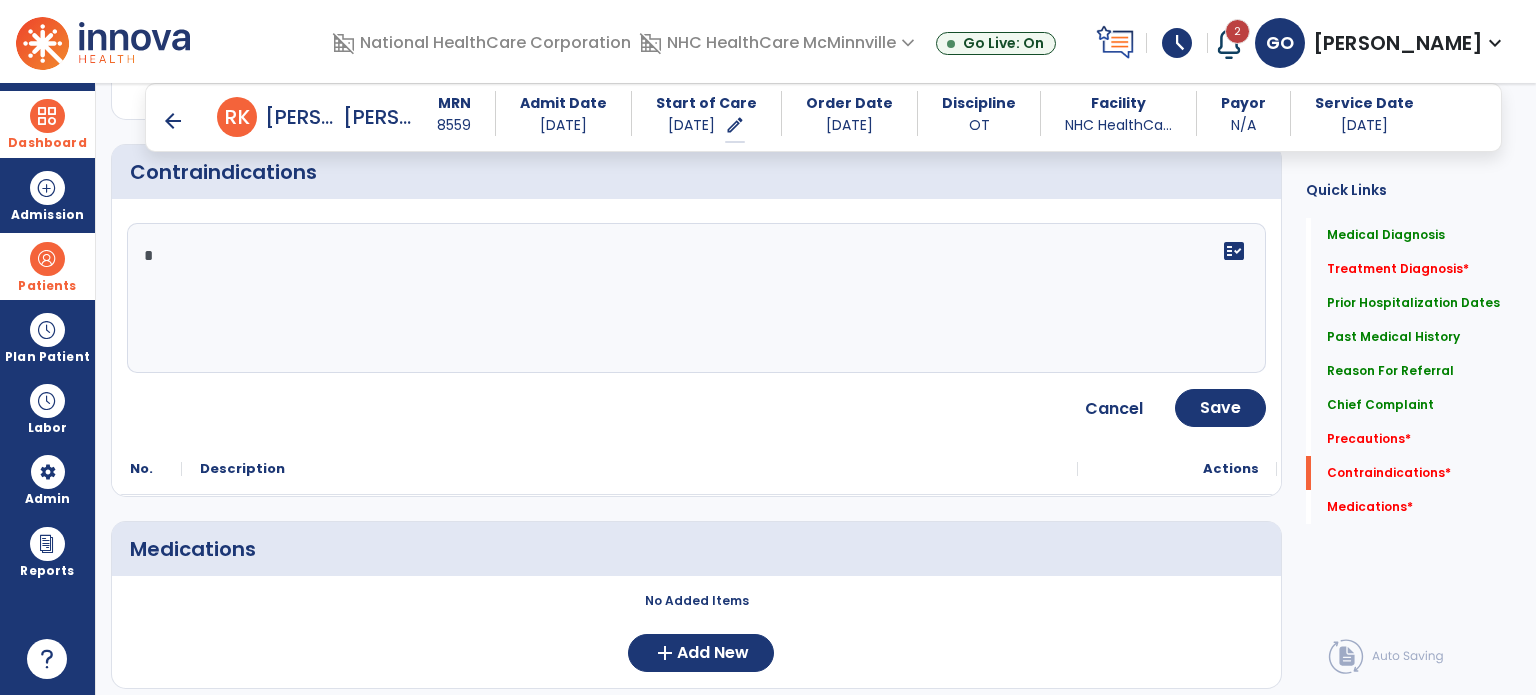 scroll, scrollTop: 2664, scrollLeft: 0, axis: vertical 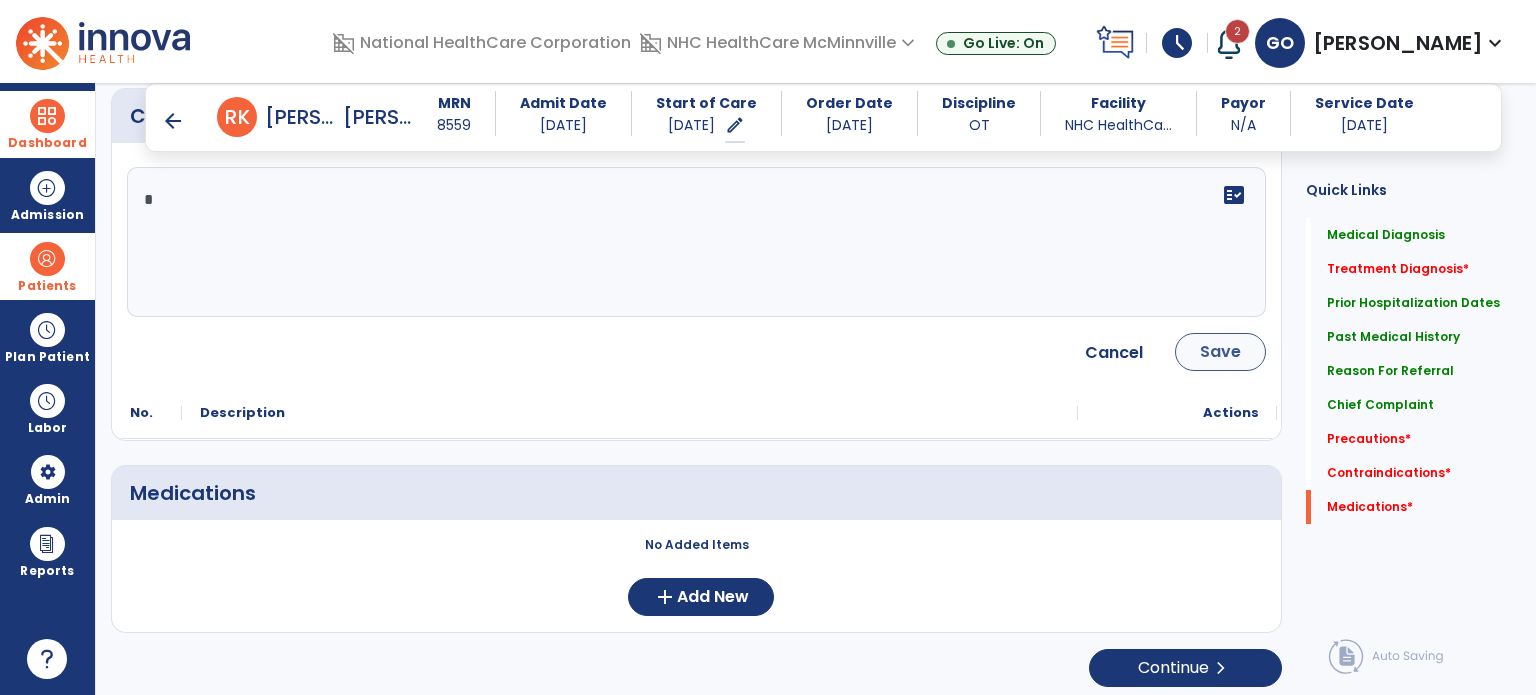 type on "*" 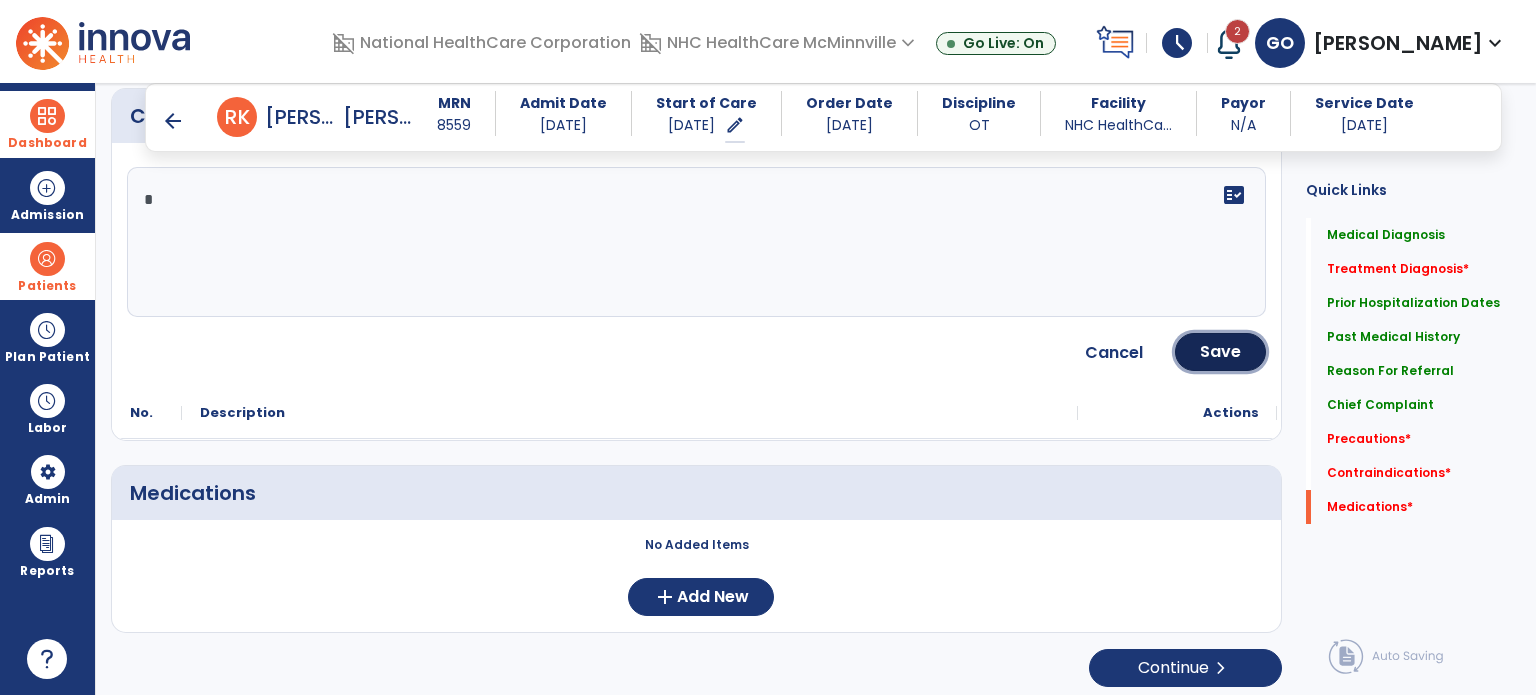 drag, startPoint x: 1204, startPoint y: 331, endPoint x: 1168, endPoint y: 357, distance: 44.407207 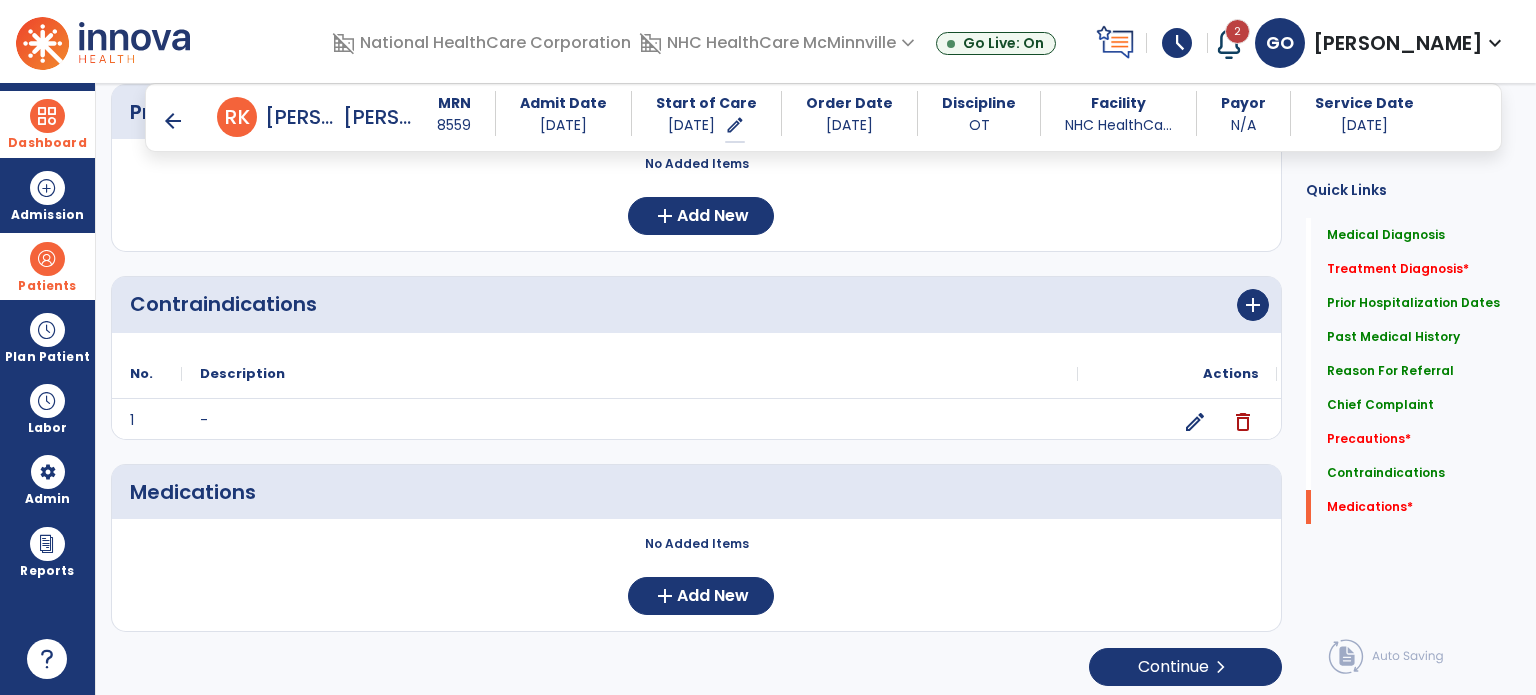 scroll, scrollTop: 2476, scrollLeft: 0, axis: vertical 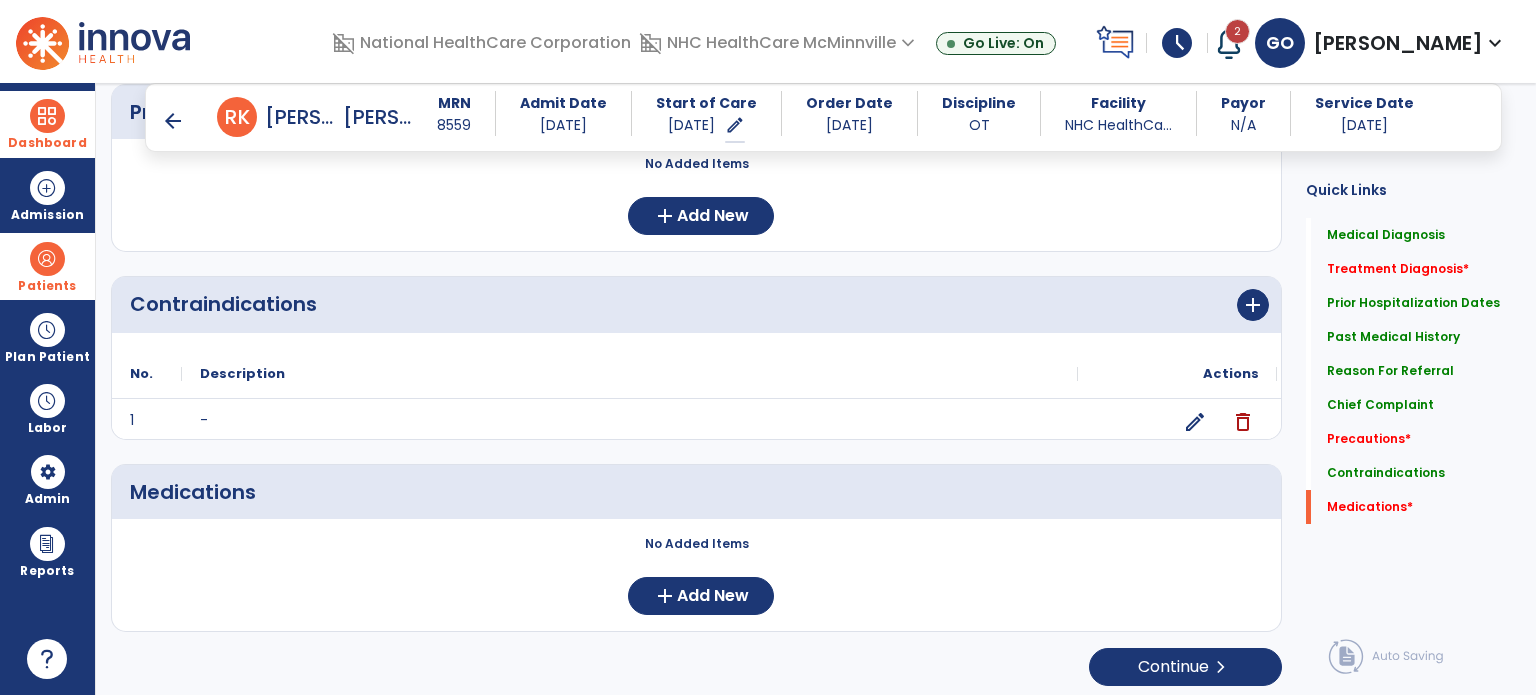 click on "Medical Diagnosis      menu   Add Medical Diagnosis   Delete Medical Diagnosis
Code
Description
Pdpm Clinical Category" 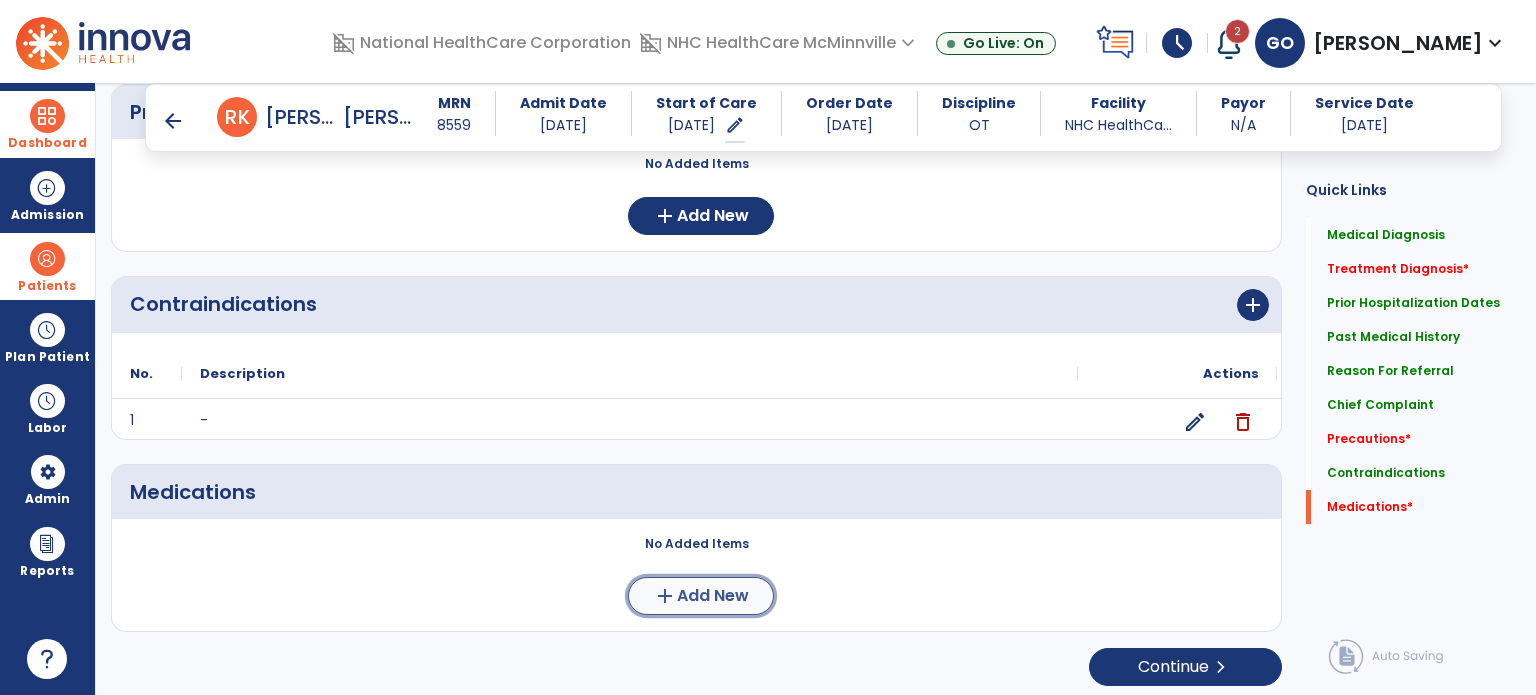 click on "add" 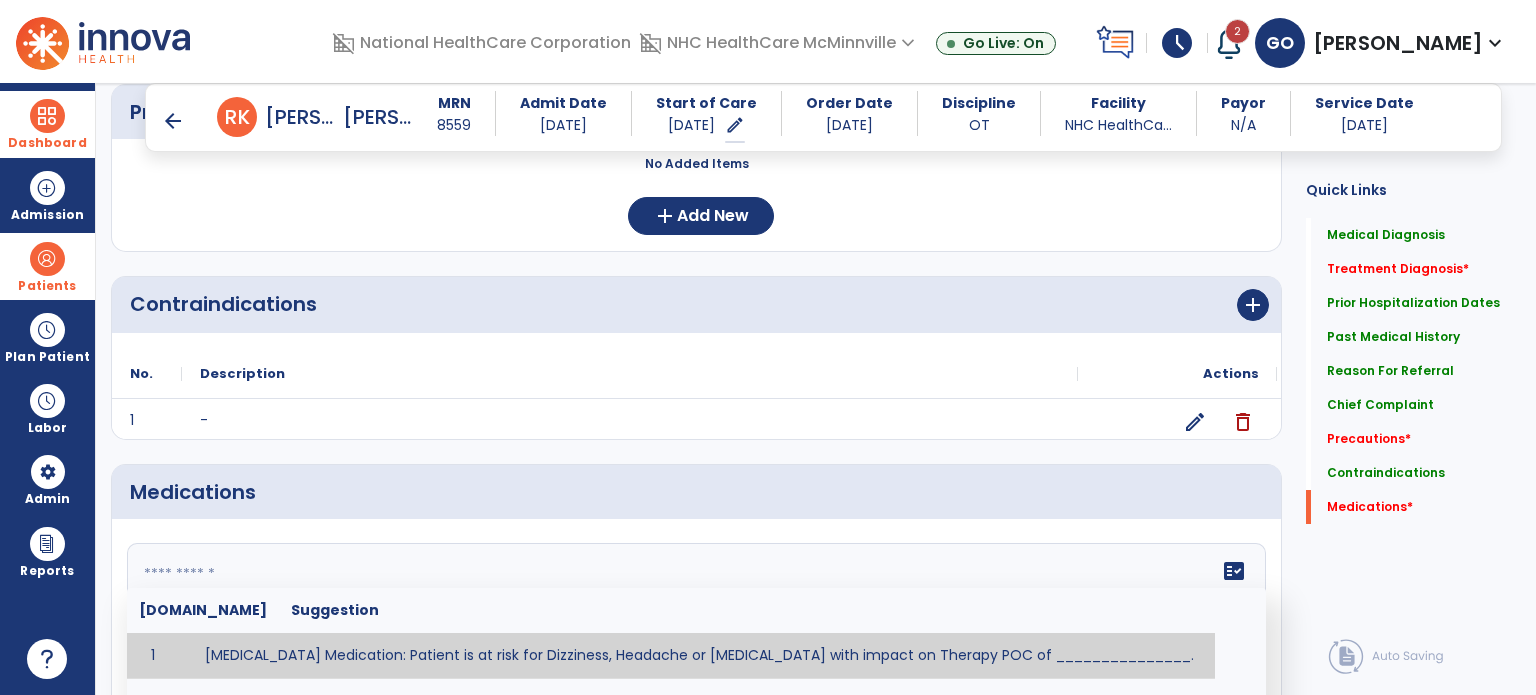 click on "fact_check  [DOMAIN_NAME] Suggestion 1 [MEDICAL_DATA] Medication: Patient is at risk for Dizziness, Headache or [MEDICAL_DATA] with impact on Therapy POC of _______________. 2 Anti-Anxiety Medication: at risk for Abnormal thinking, Anxiety, Arrhythmias, Clumsiness, Dizziness, Drowsiness, Dry mouth, GI disturbances, Headache, Increased appetite, Loss of appetite, [MEDICAL_DATA], Sedation, Seizures, [MEDICAL_DATA], Unsteadiness, Weakness or Weight gain with impact on Therapy POC of _____________. 3 Anti-Arrhythmic Agents: at risk for Arrhythmias, Confusion, EKG changes, Hallucinations, [MEDICAL_DATA], Increased blood pressure, Increased heart rate, [MEDICAL_DATA] or Toxicity with impact on Therapy POC of 4 Anti-Coagulant medications: with potential risk for hemorrhage (including [MEDICAL_DATA] and coughing up blood), and [MEDICAL_DATA] syndrome). Potential impact on therapy progress includes _________. 5 6 7 8 [MEDICAL_DATA] for ______________. 9 10 11 12 13 14 15 16 17 18 19 20 21 22 23 24" 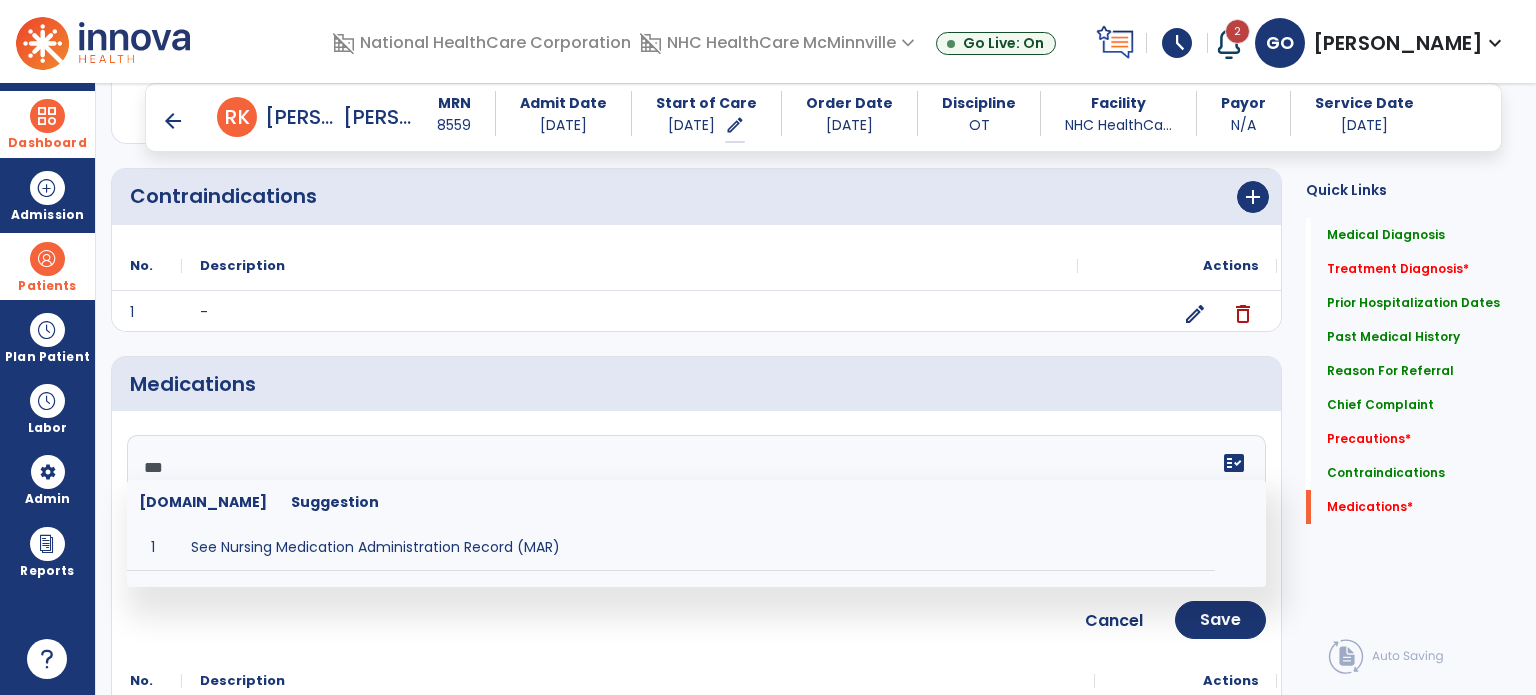 scroll, scrollTop: 2660, scrollLeft: 0, axis: vertical 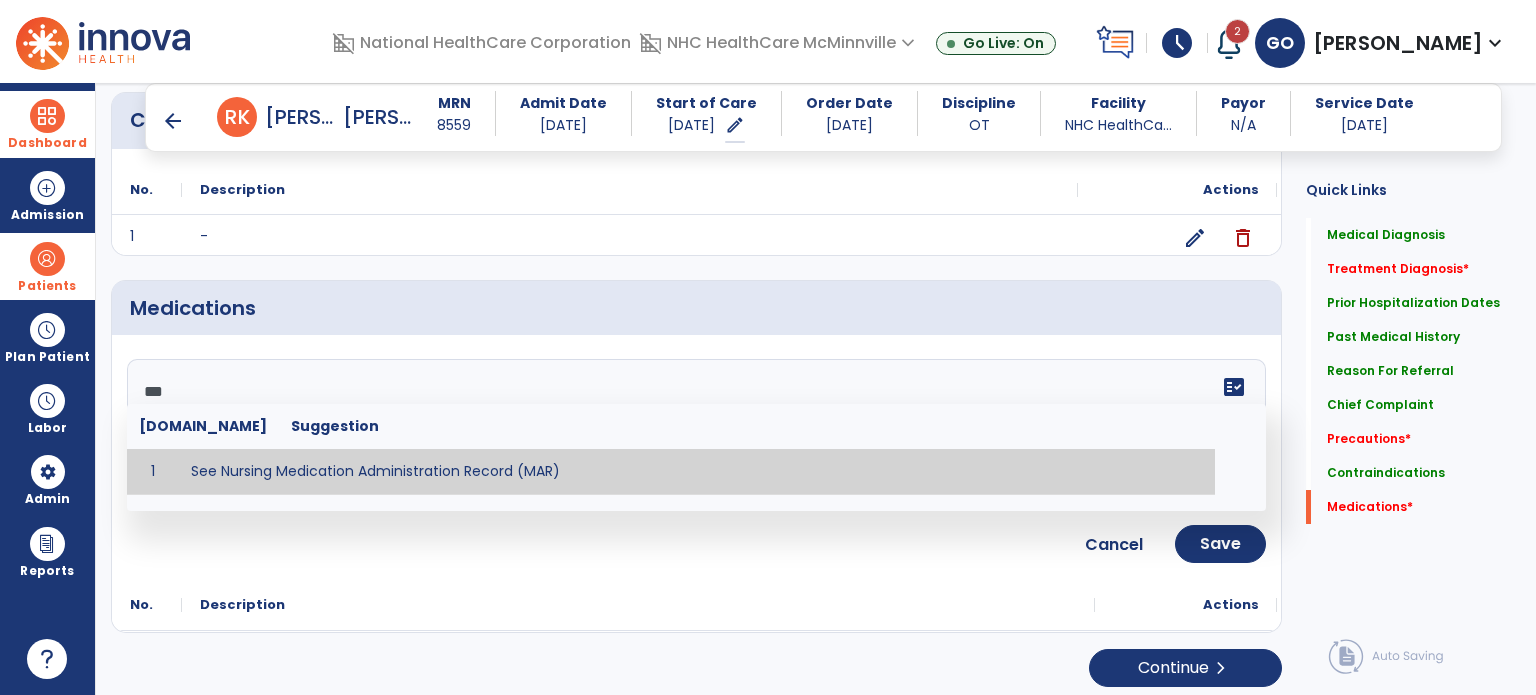 type on "**********" 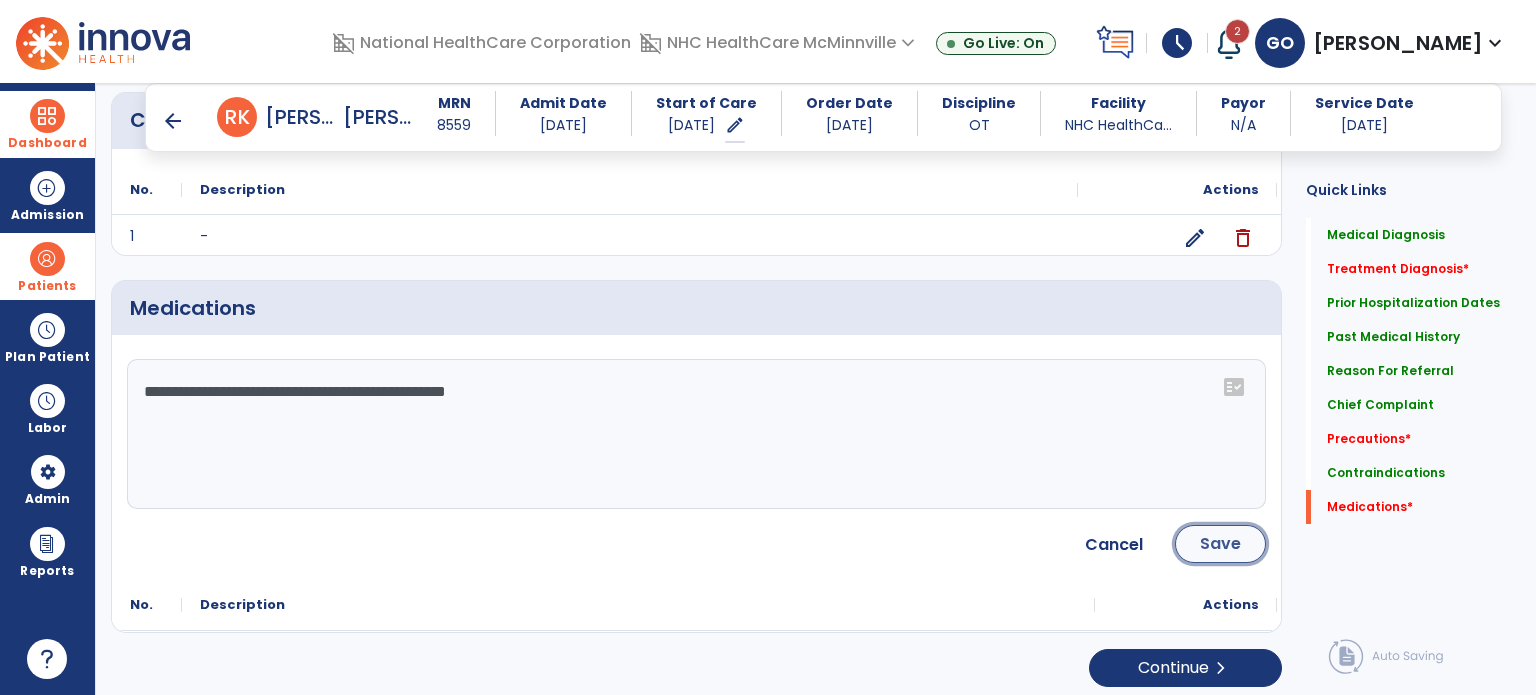 click on "Save" 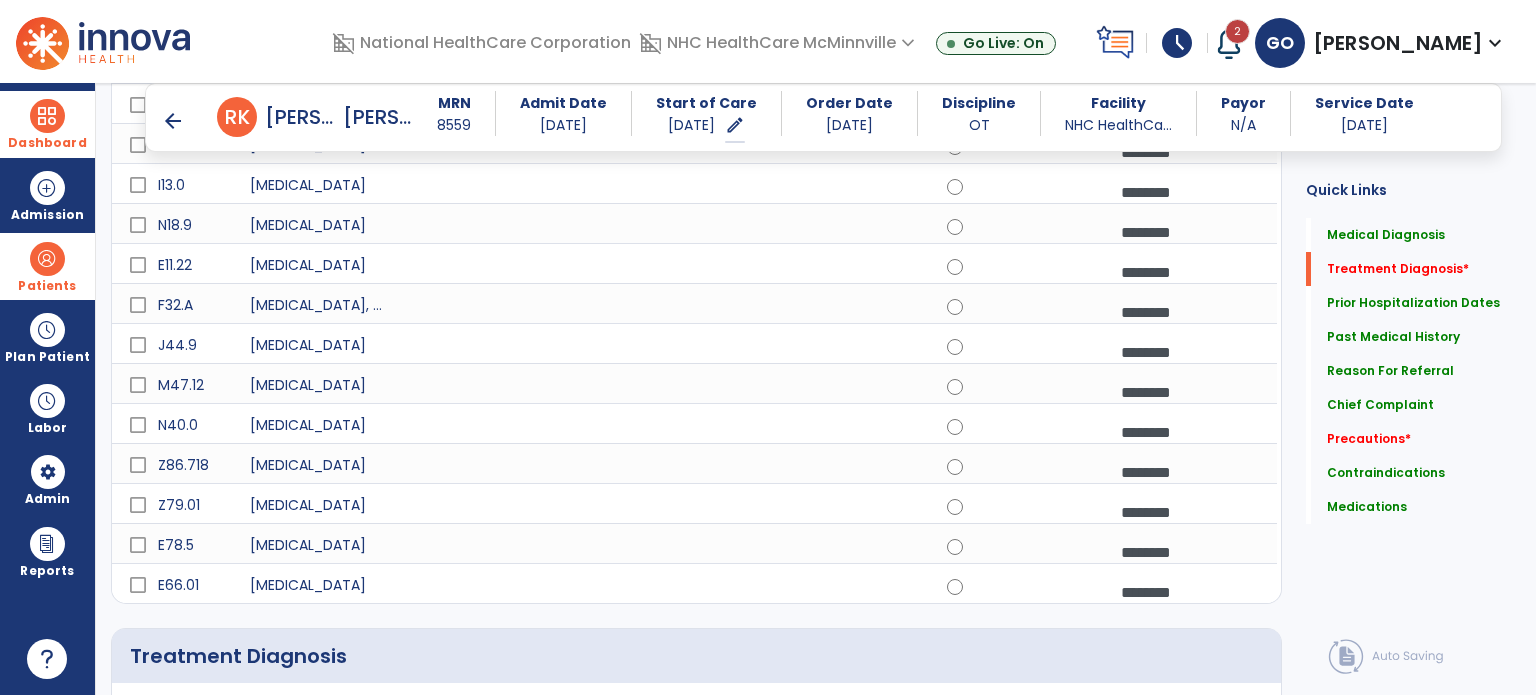 scroll, scrollTop: 372, scrollLeft: 0, axis: vertical 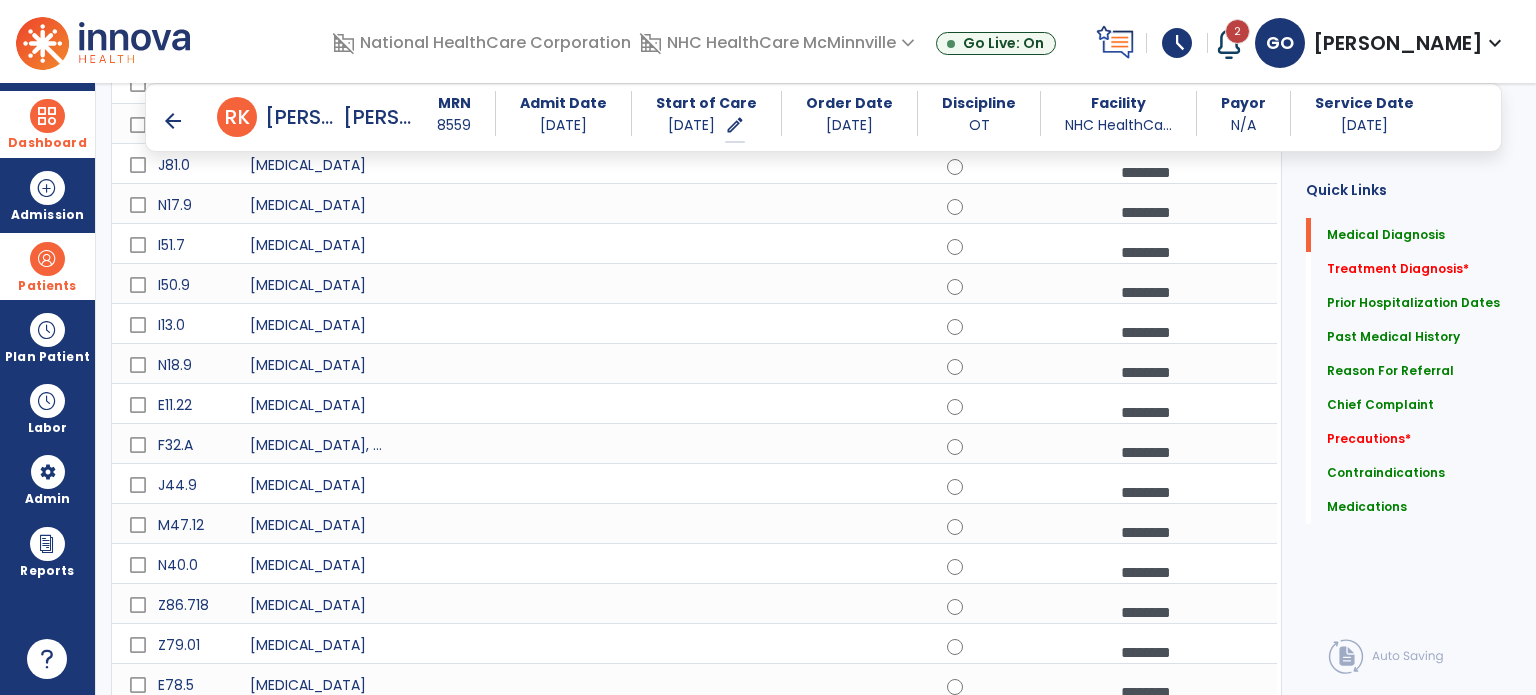 click on "arrow_back" at bounding box center (173, 121) 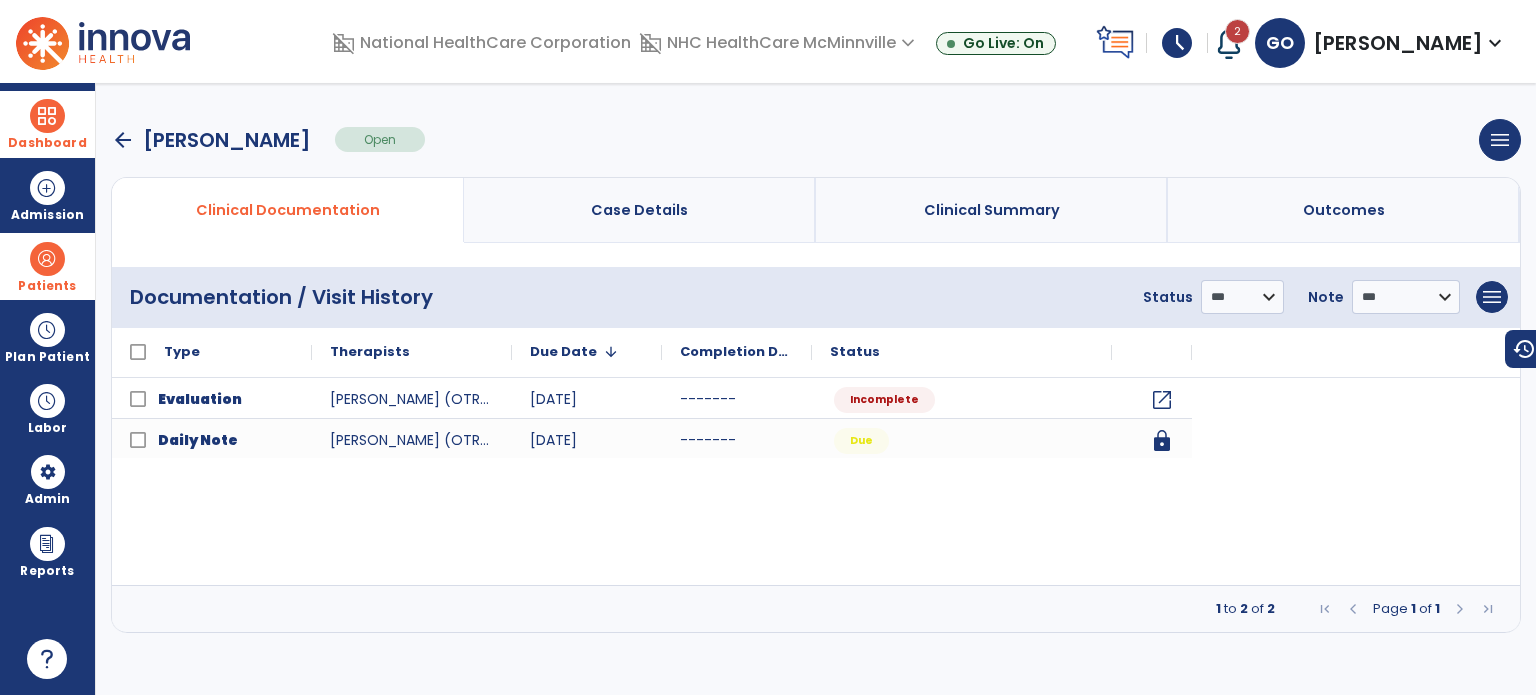 scroll, scrollTop: 0, scrollLeft: 0, axis: both 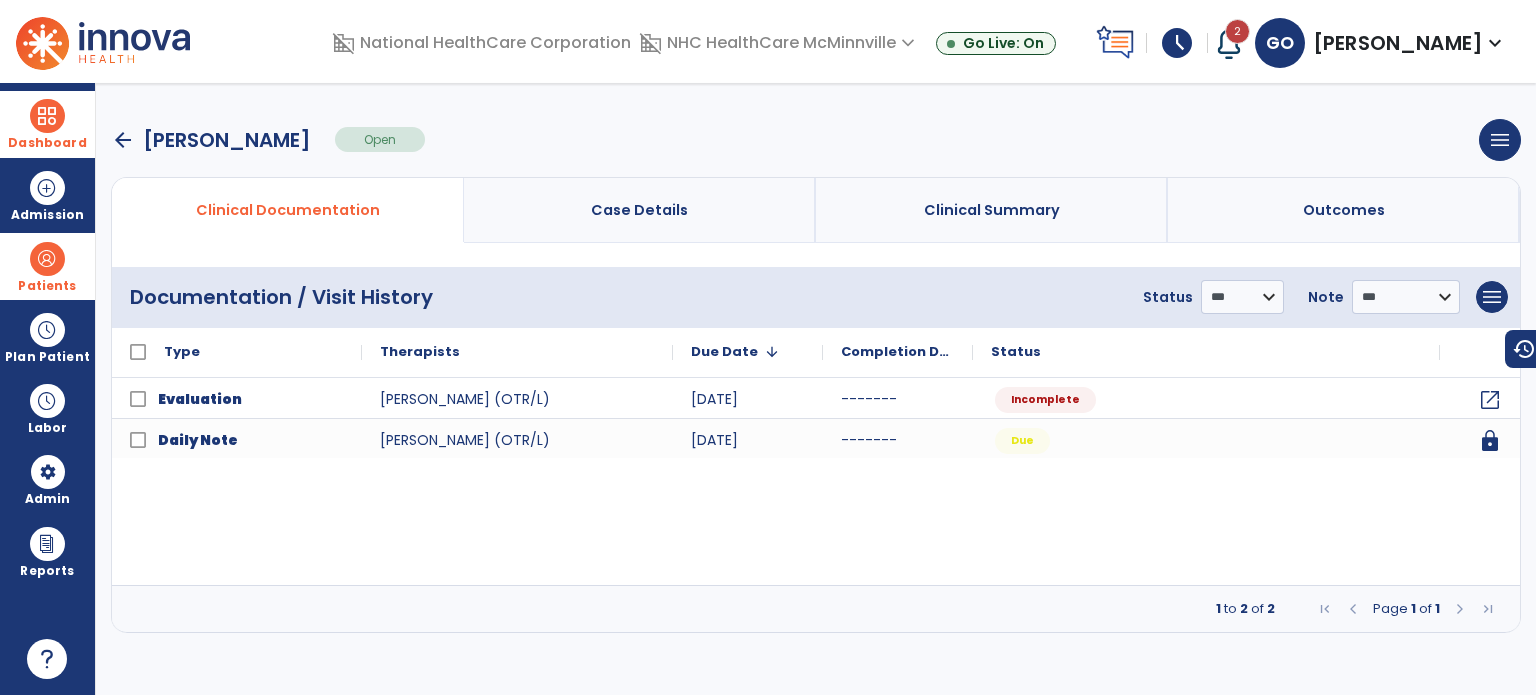 click on "arrow_back" at bounding box center (123, 140) 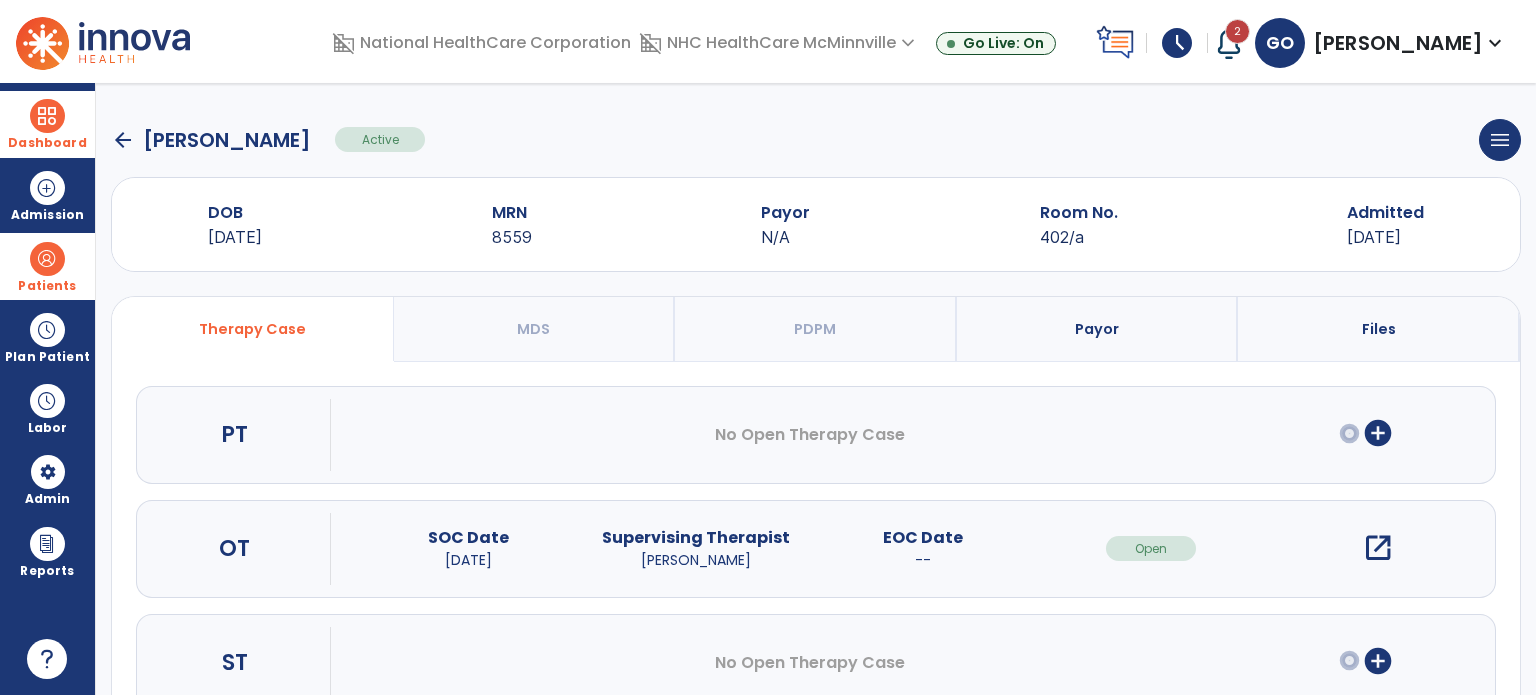 click on "arrow_back" 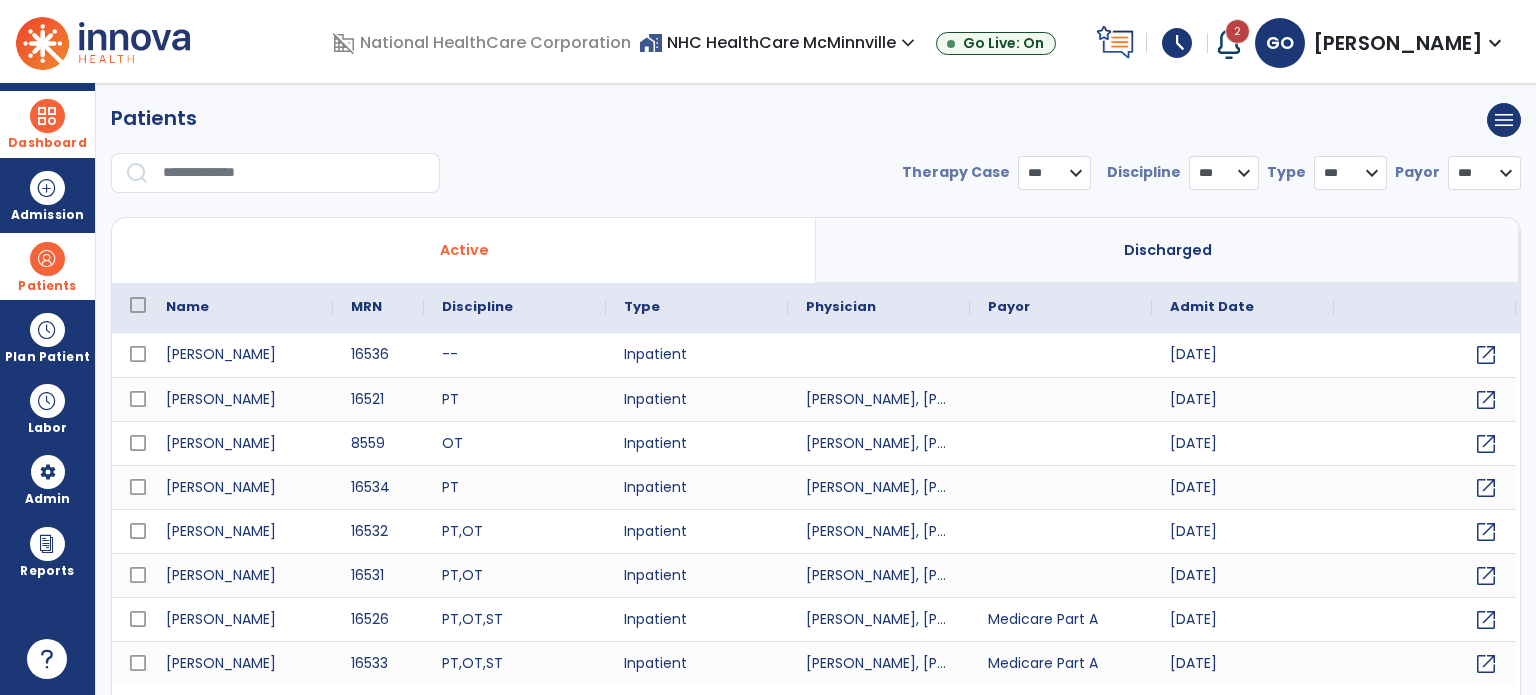 select on "***" 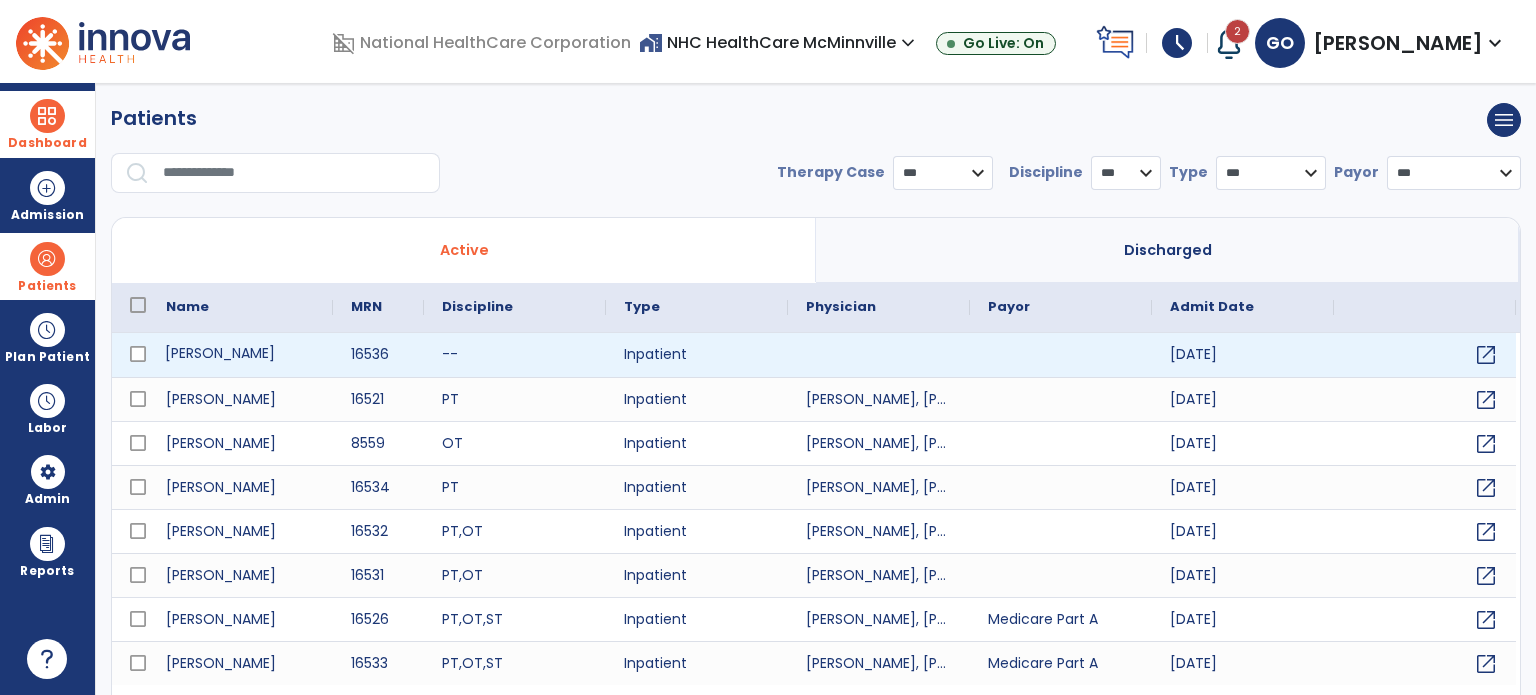 click on "[PERSON_NAME]" at bounding box center (240, 355) 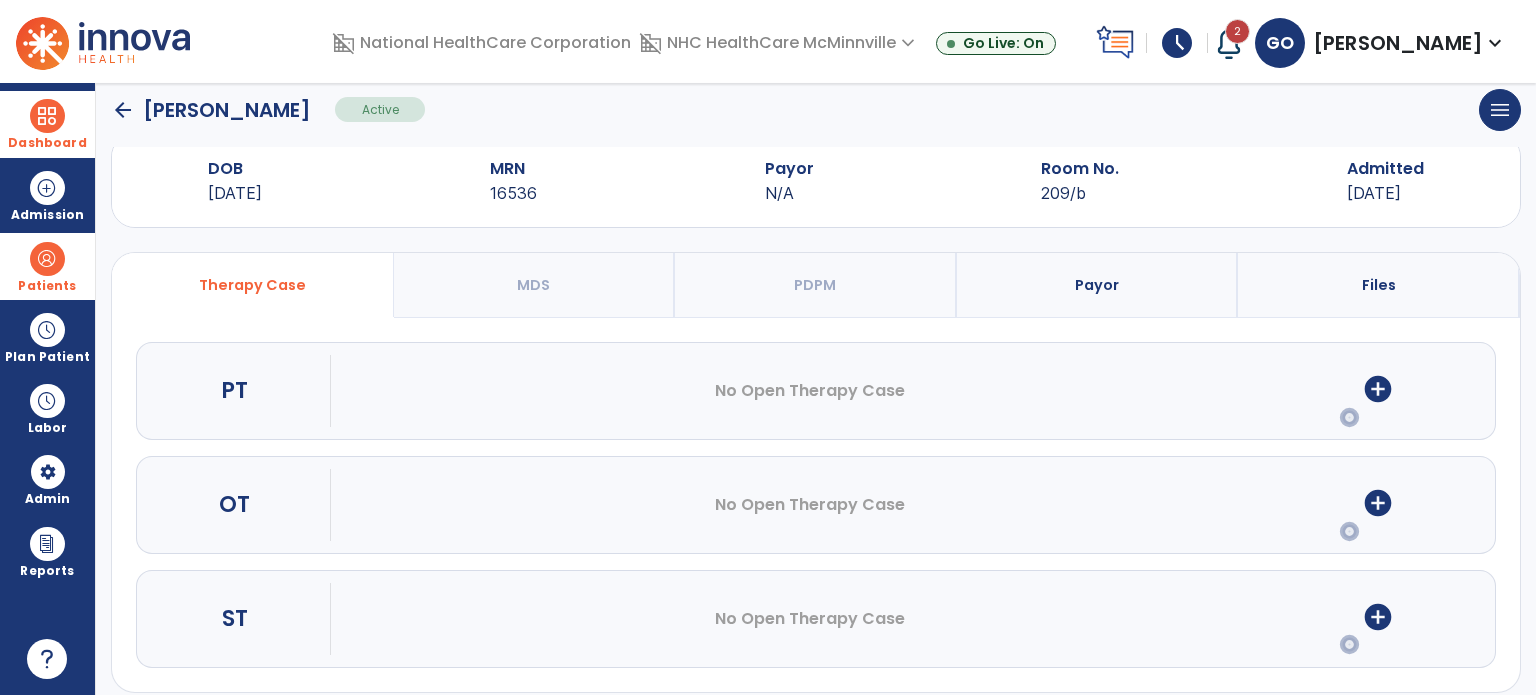 scroll, scrollTop: 62, scrollLeft: 0, axis: vertical 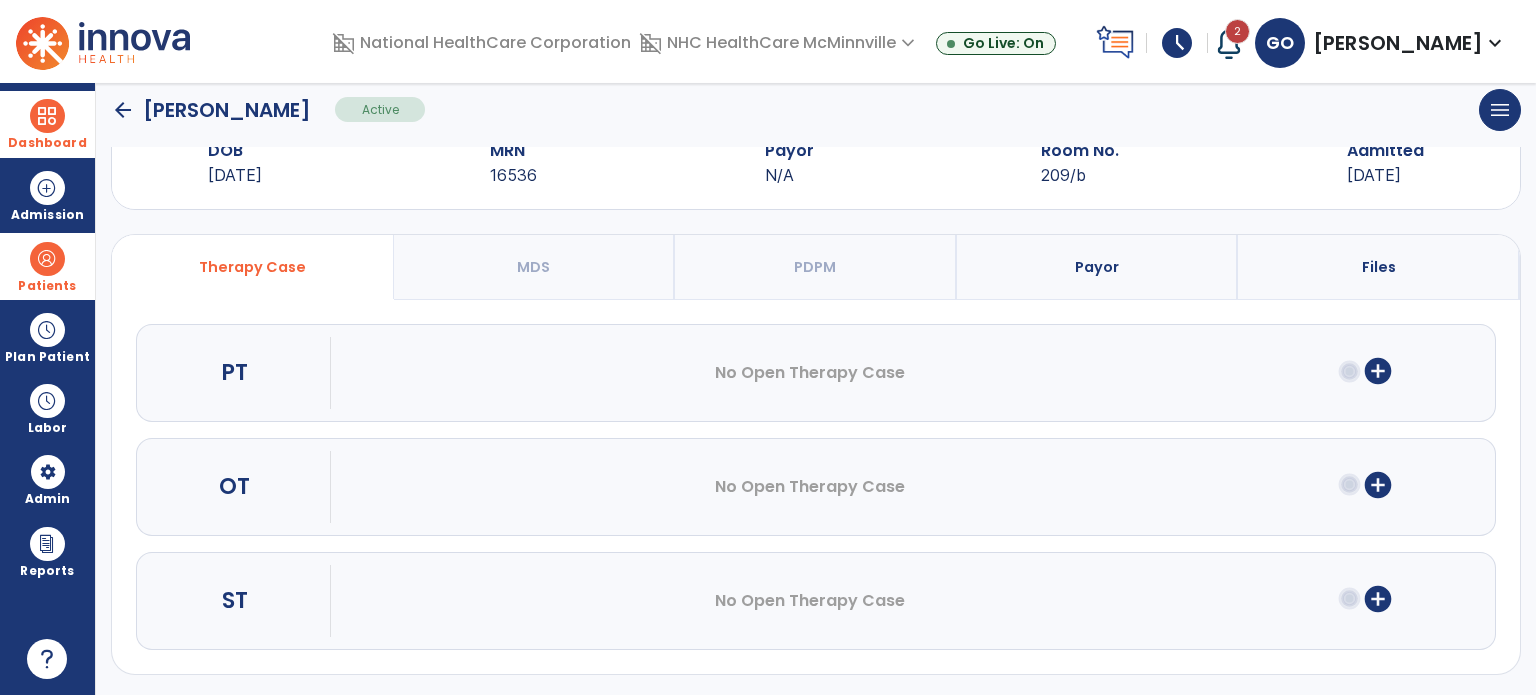 click 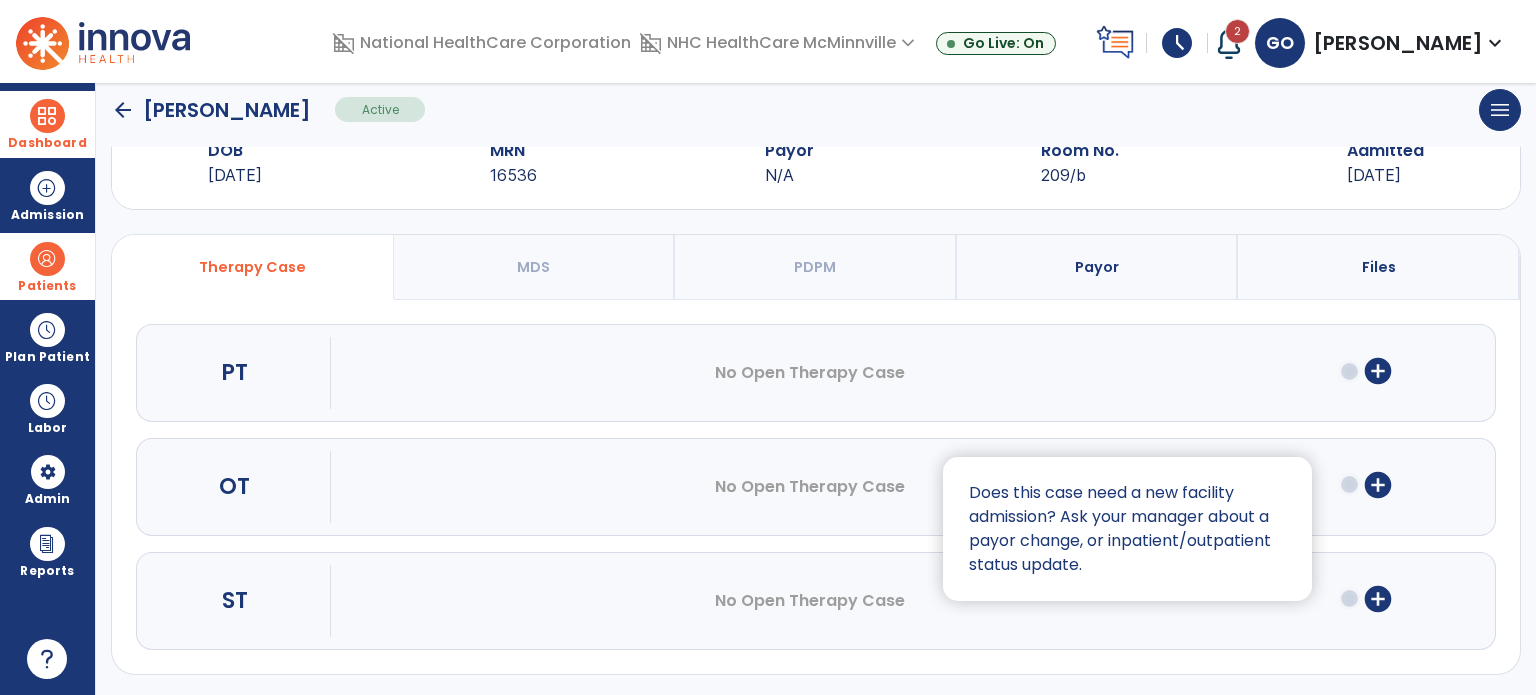 click at bounding box center [768, 347] 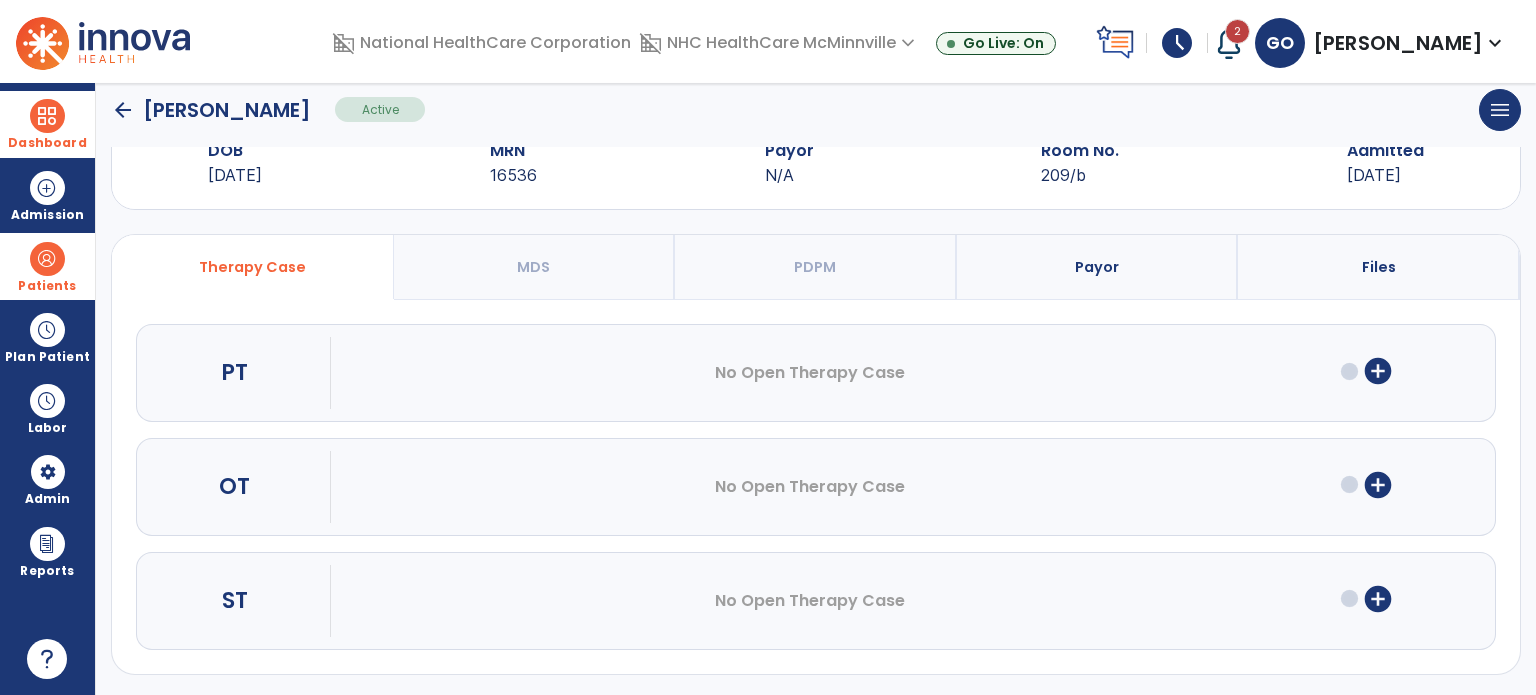 click at bounding box center (768, 347) 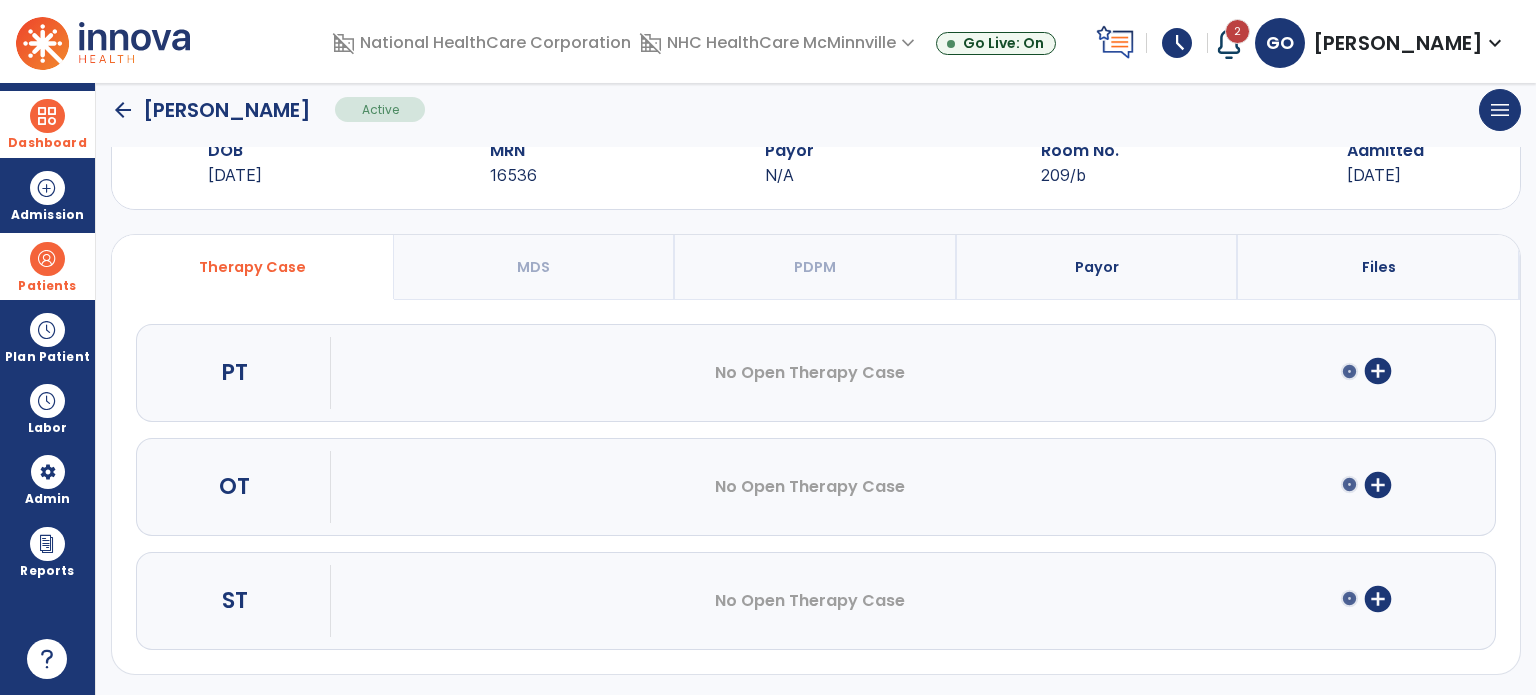 click on "add_circle" at bounding box center (1378, 487) 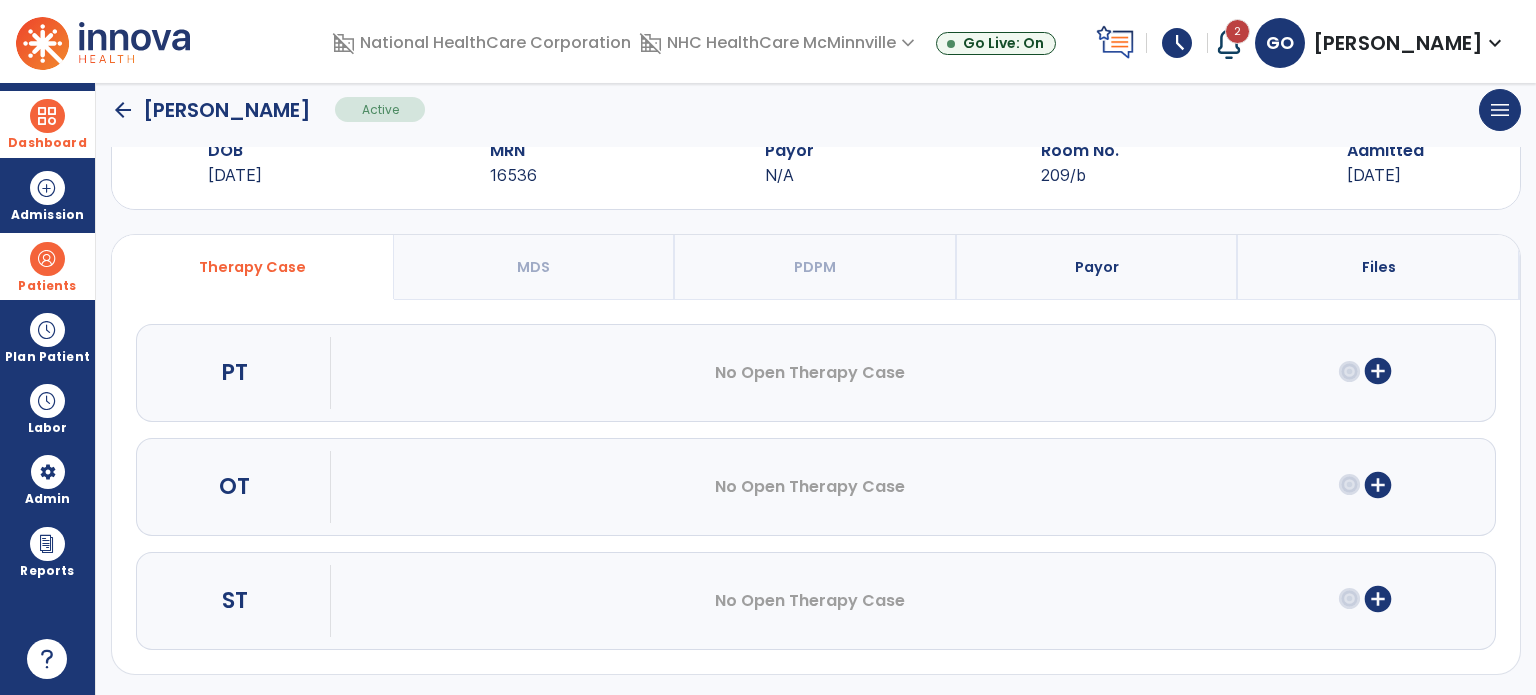 click on "add_circle" at bounding box center [1378, 485] 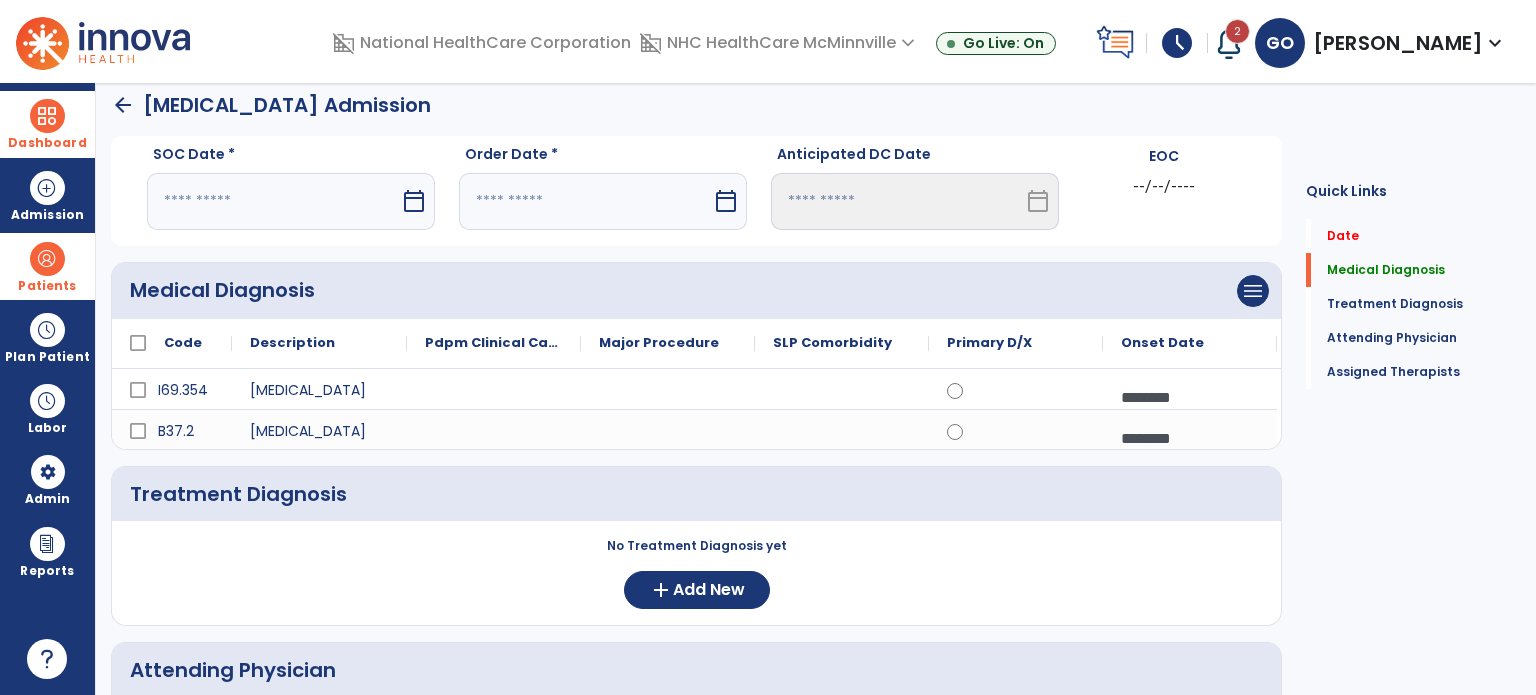 scroll, scrollTop: 0, scrollLeft: 0, axis: both 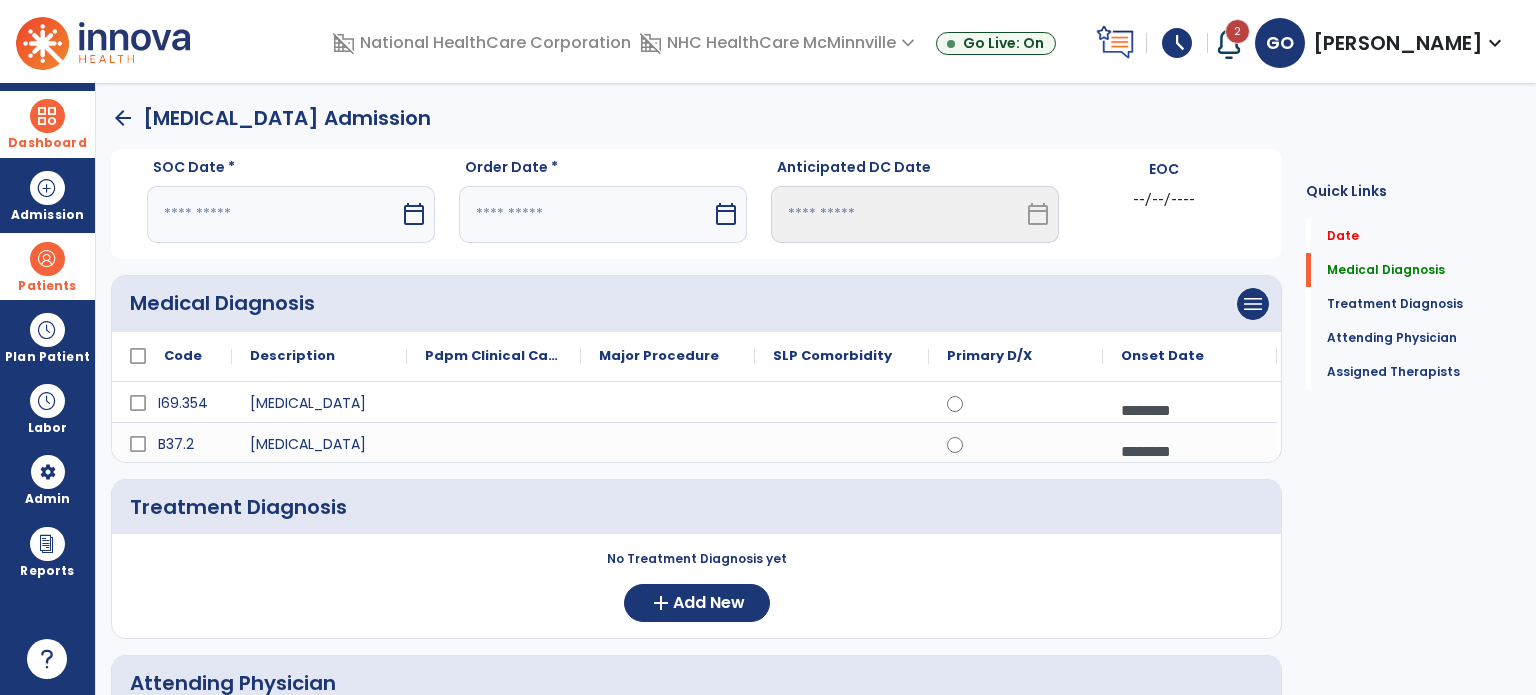 click at bounding box center (273, 214) 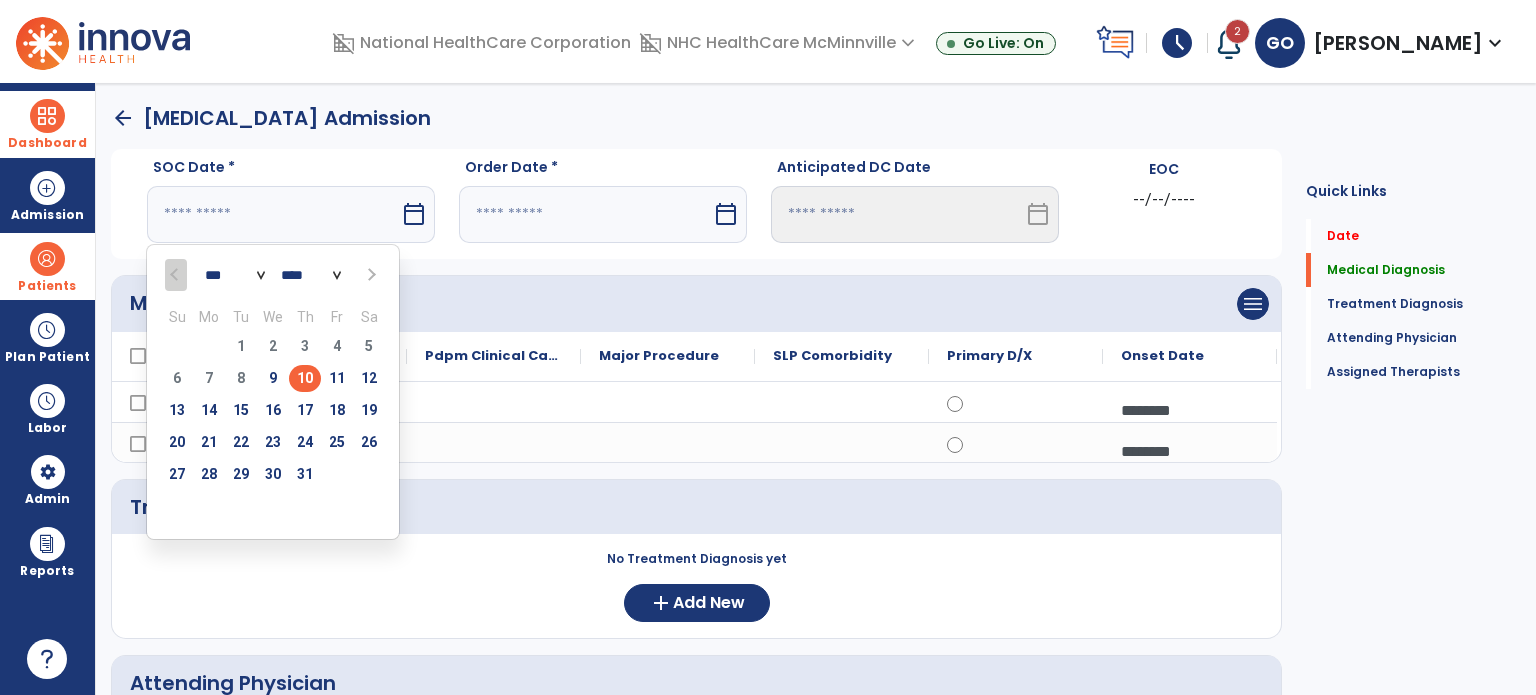 click on "10" at bounding box center [305, 378] 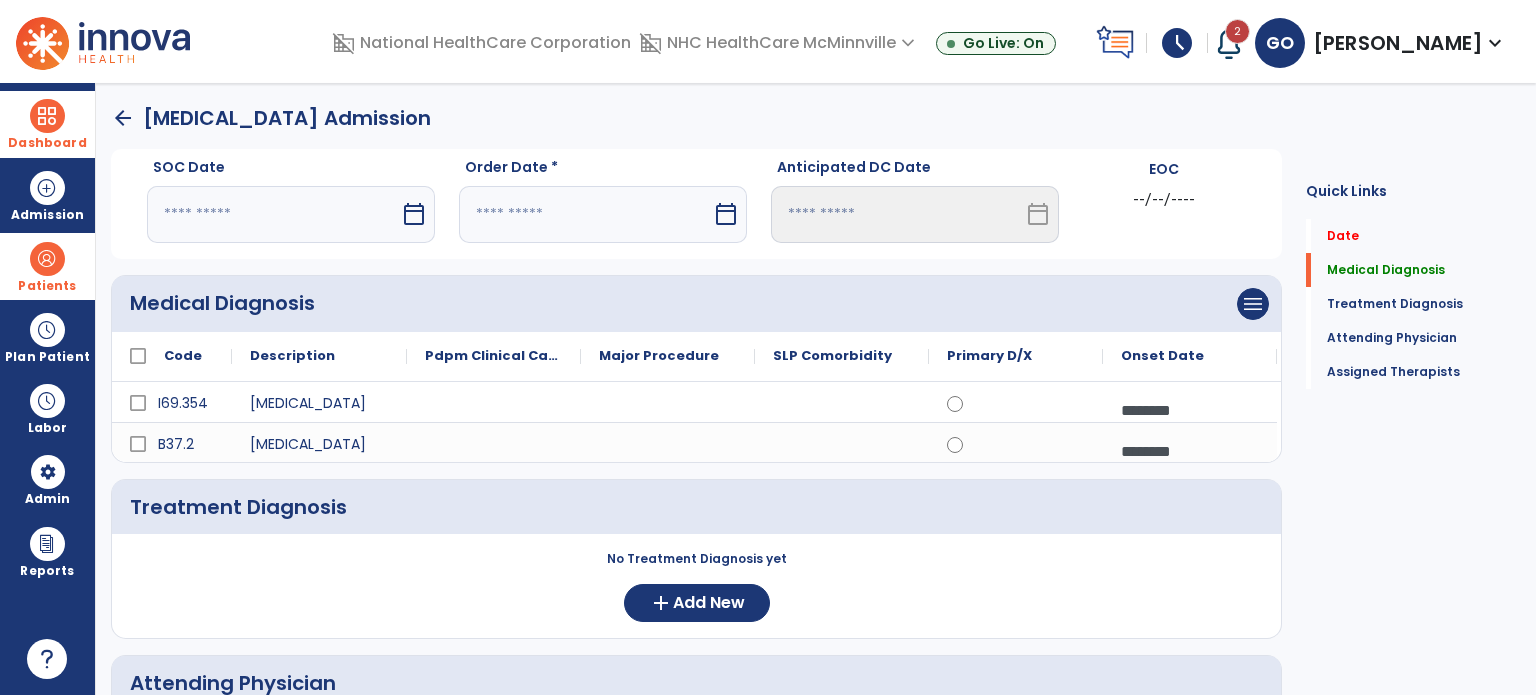 type on "*********" 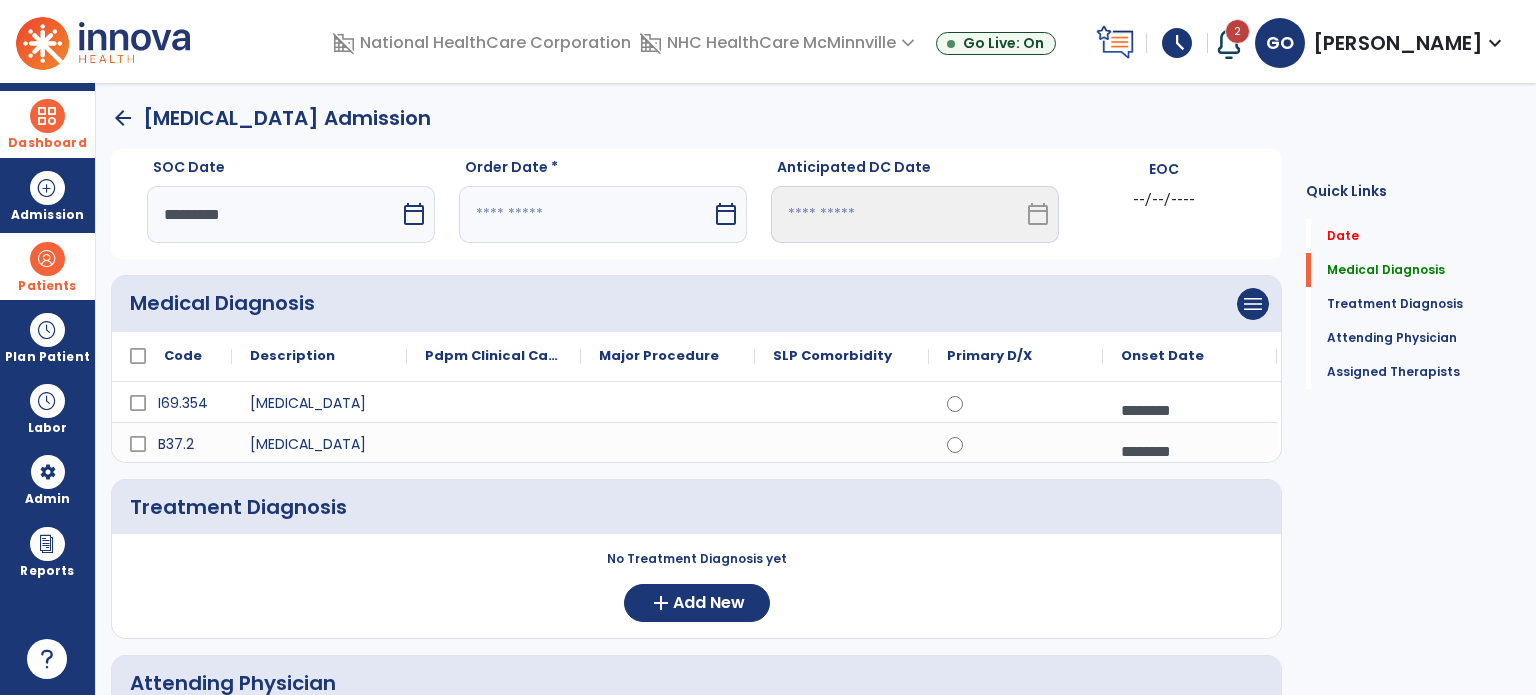 click on "Order Date *  calendar_today" at bounding box center [603, 208] 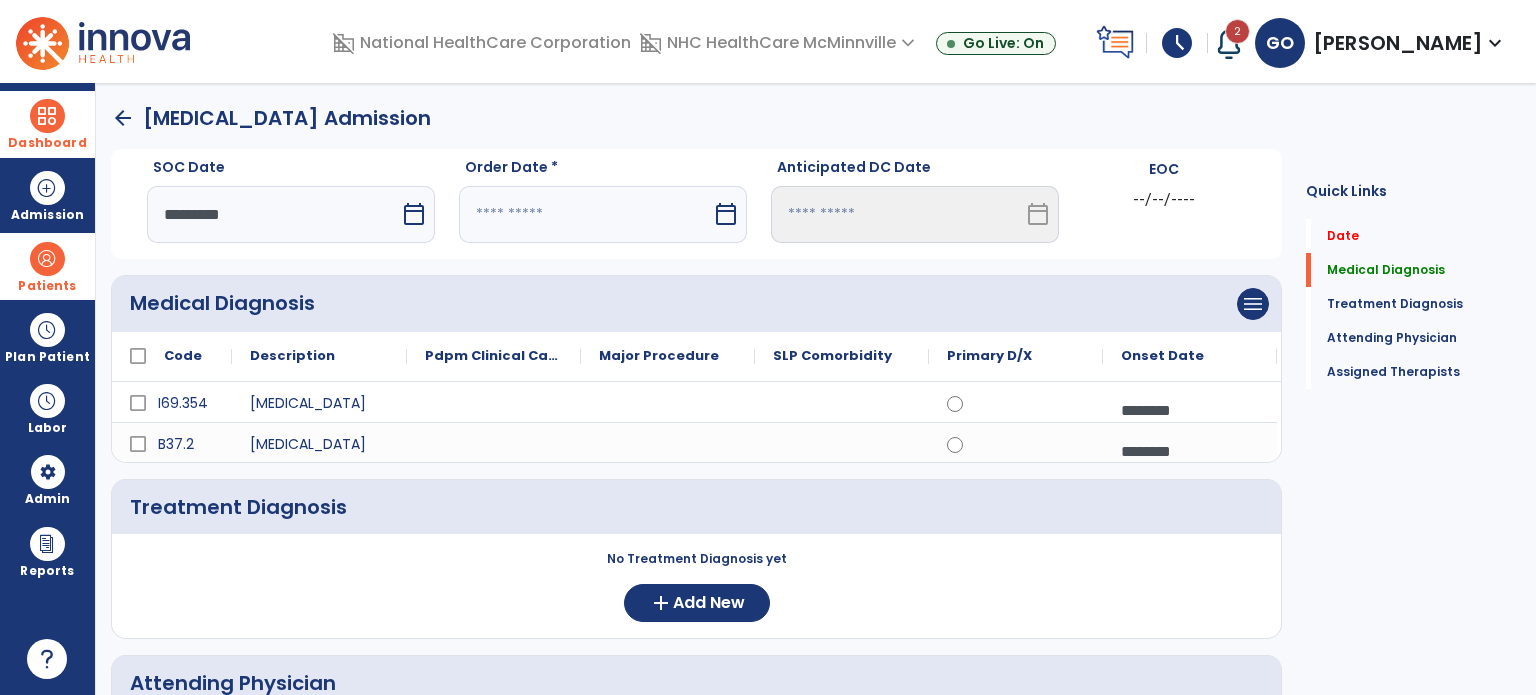click at bounding box center (585, 214) 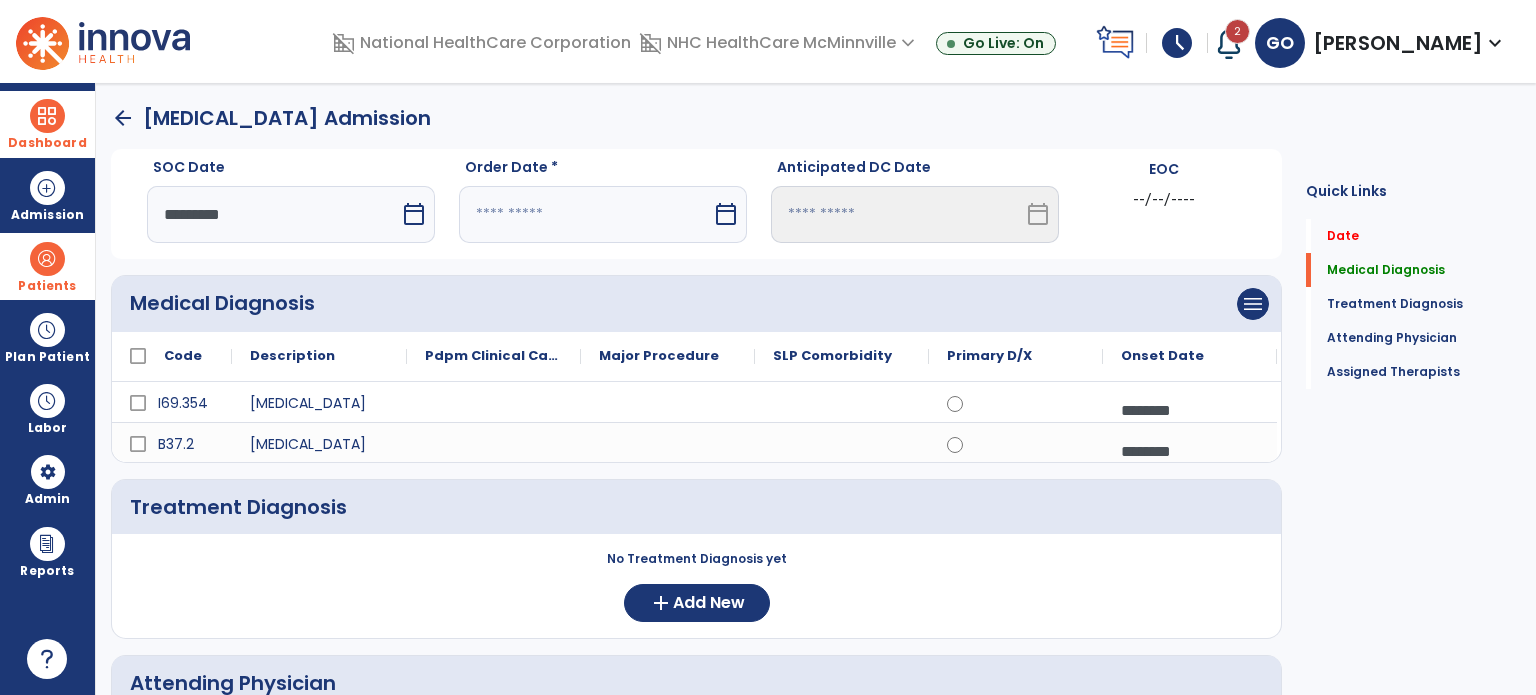 select on "*" 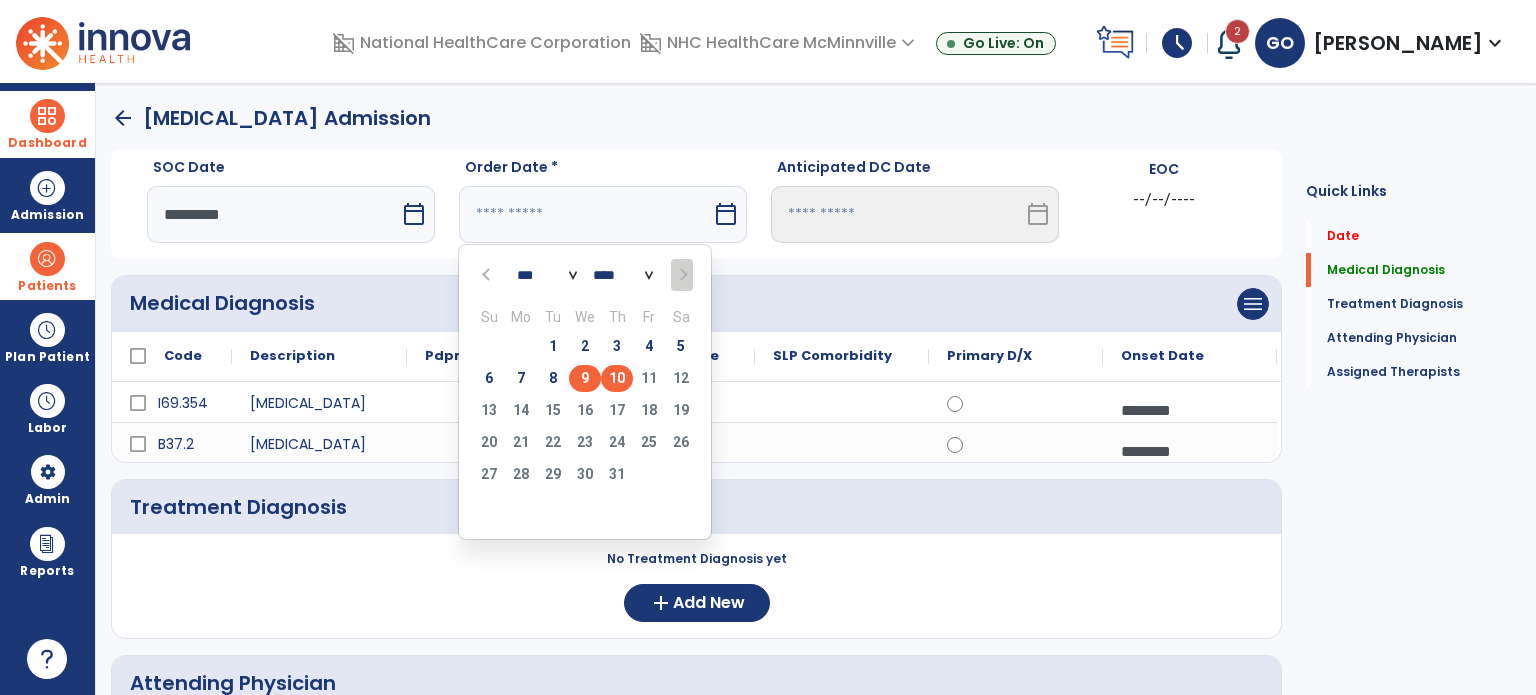 click on "9" at bounding box center [585, 378] 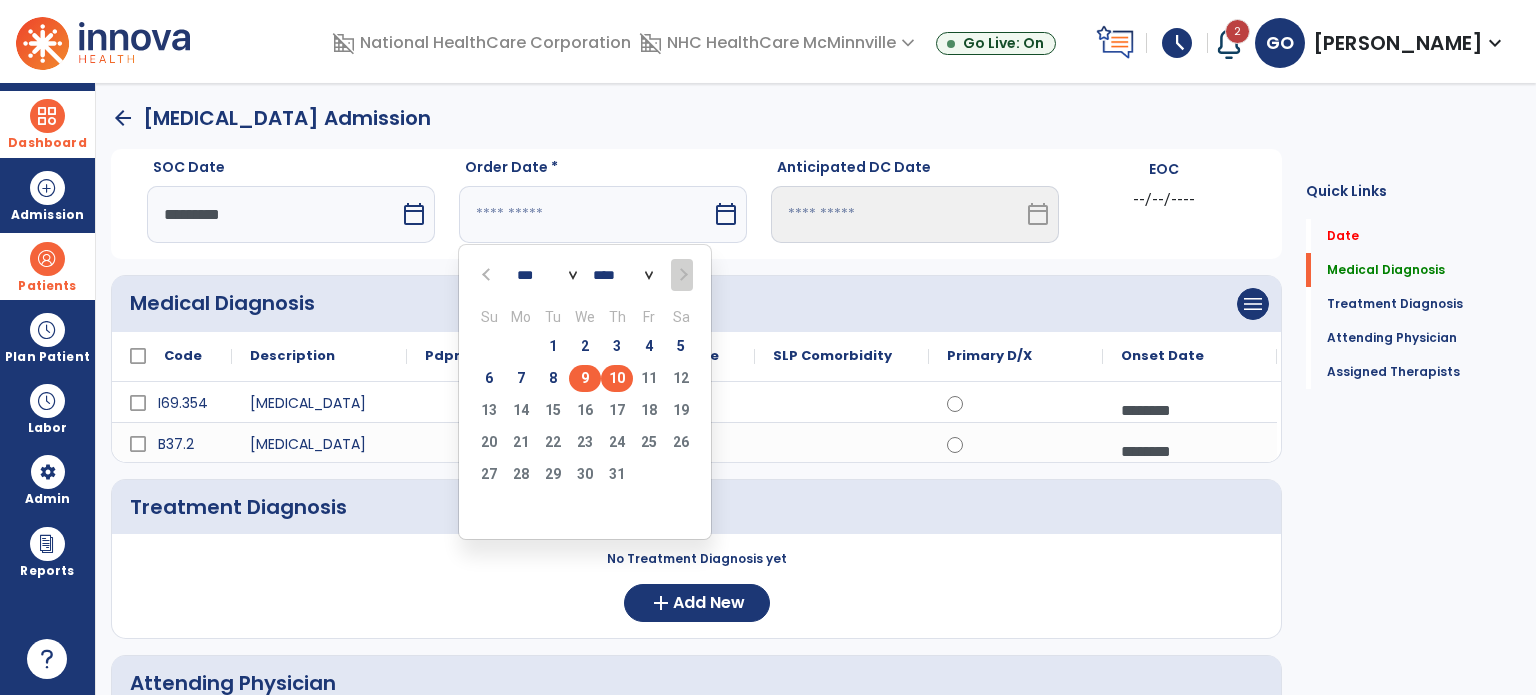type on "********" 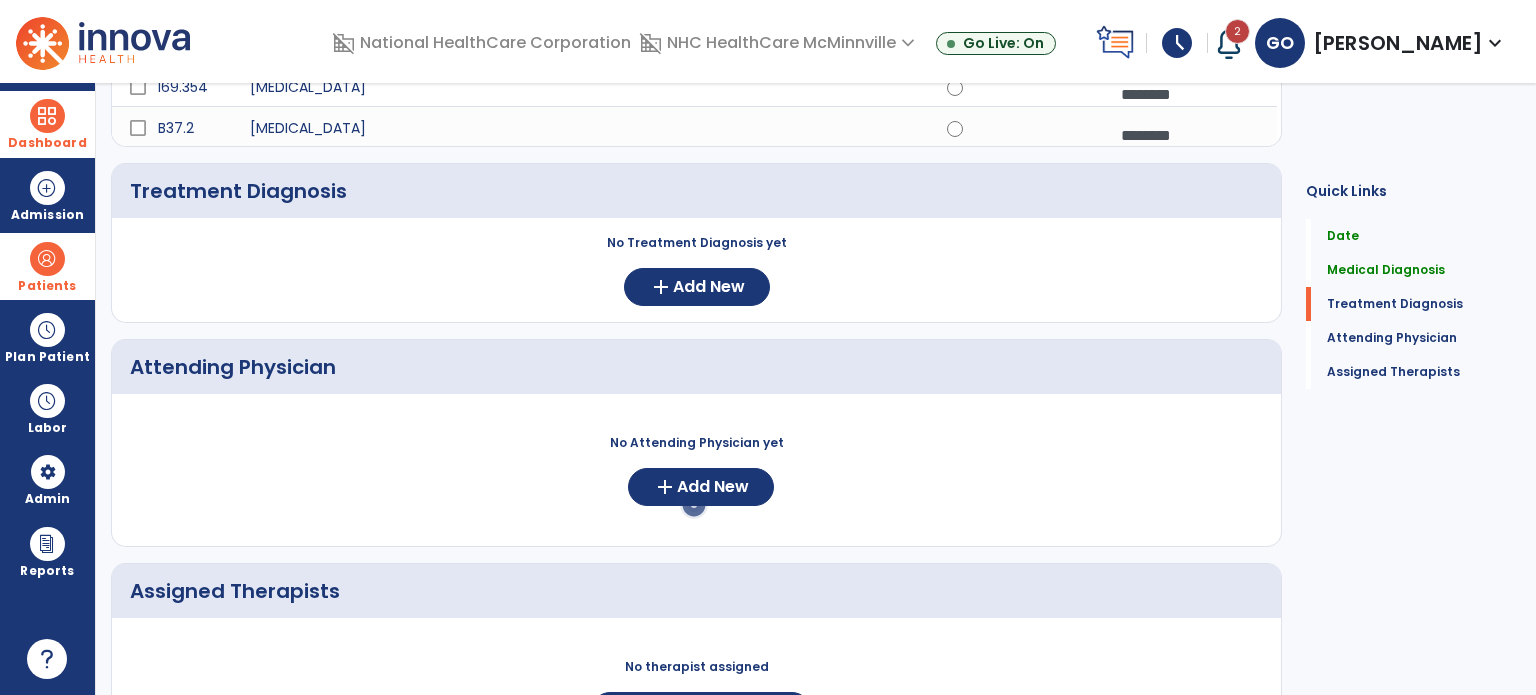 scroll, scrollTop: 400, scrollLeft: 0, axis: vertical 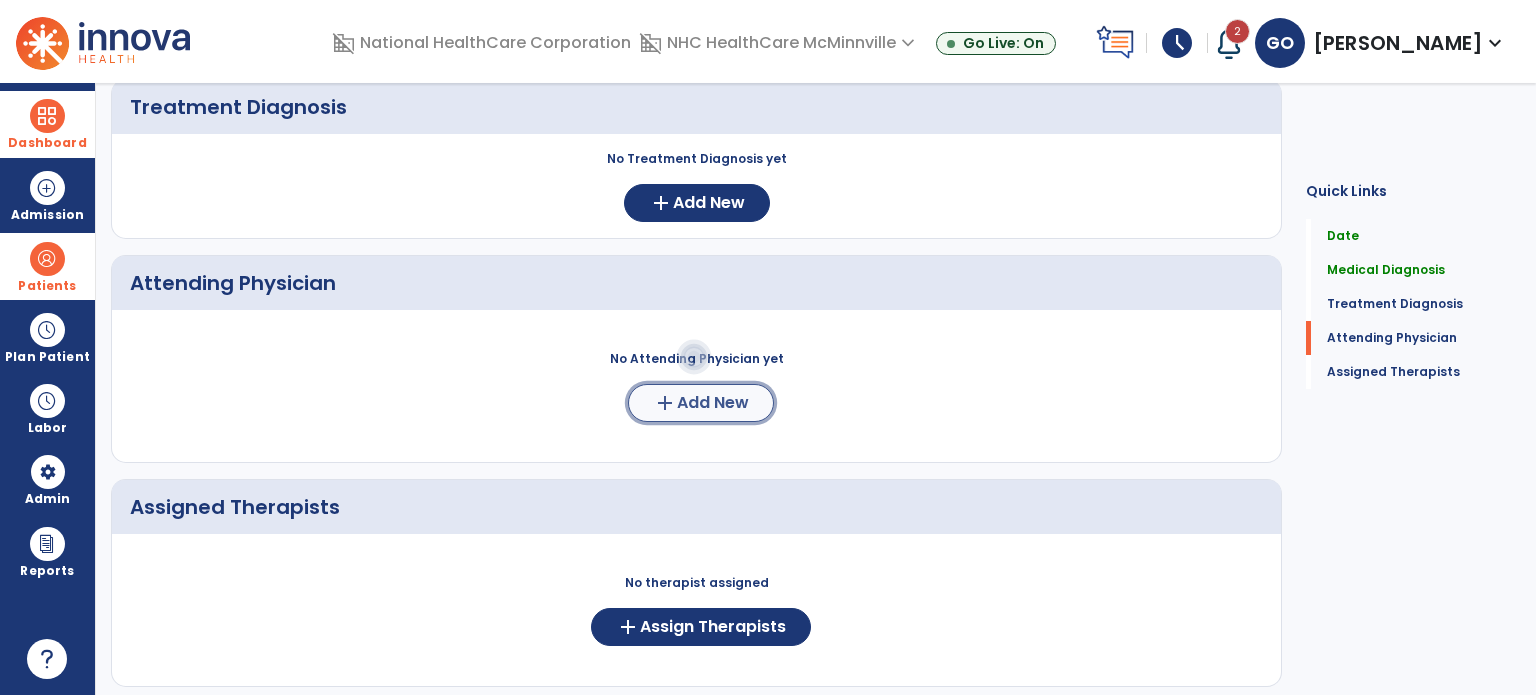 click on "Add New" 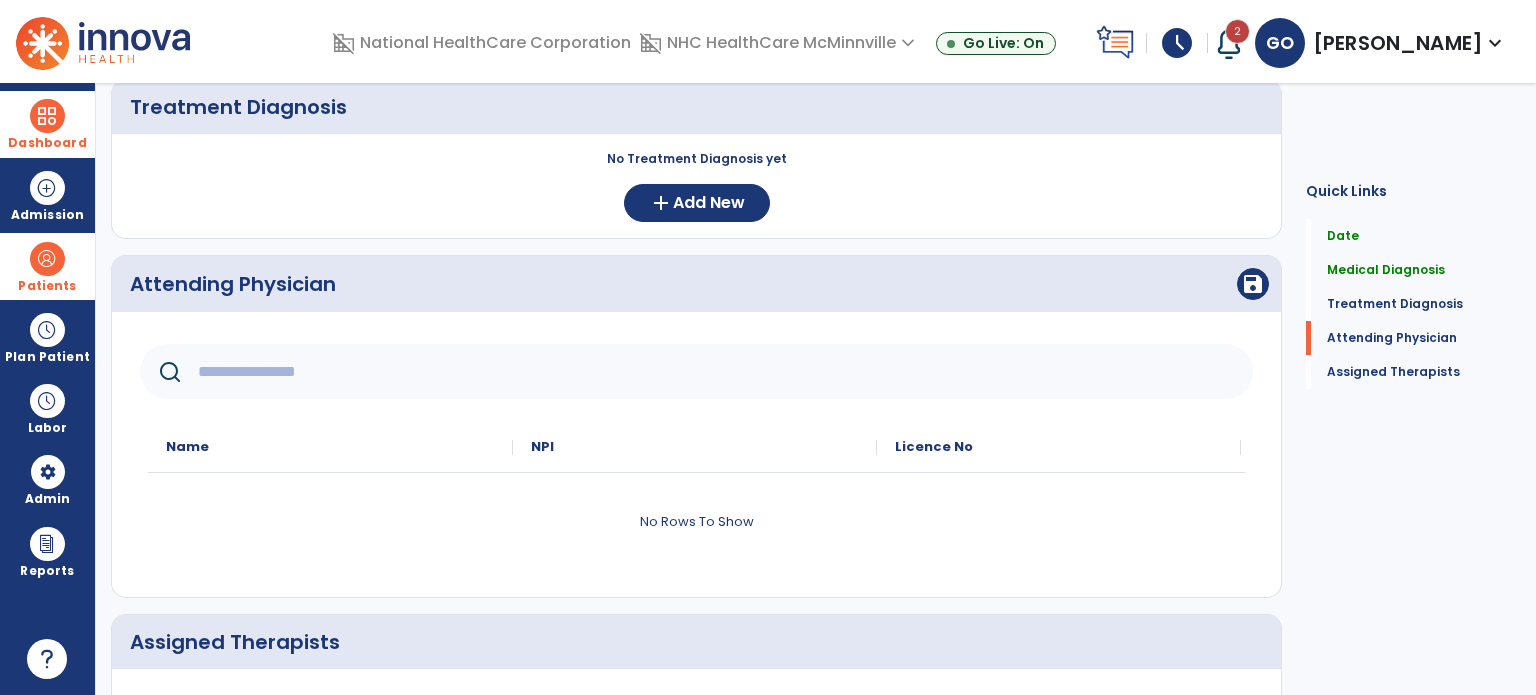 click 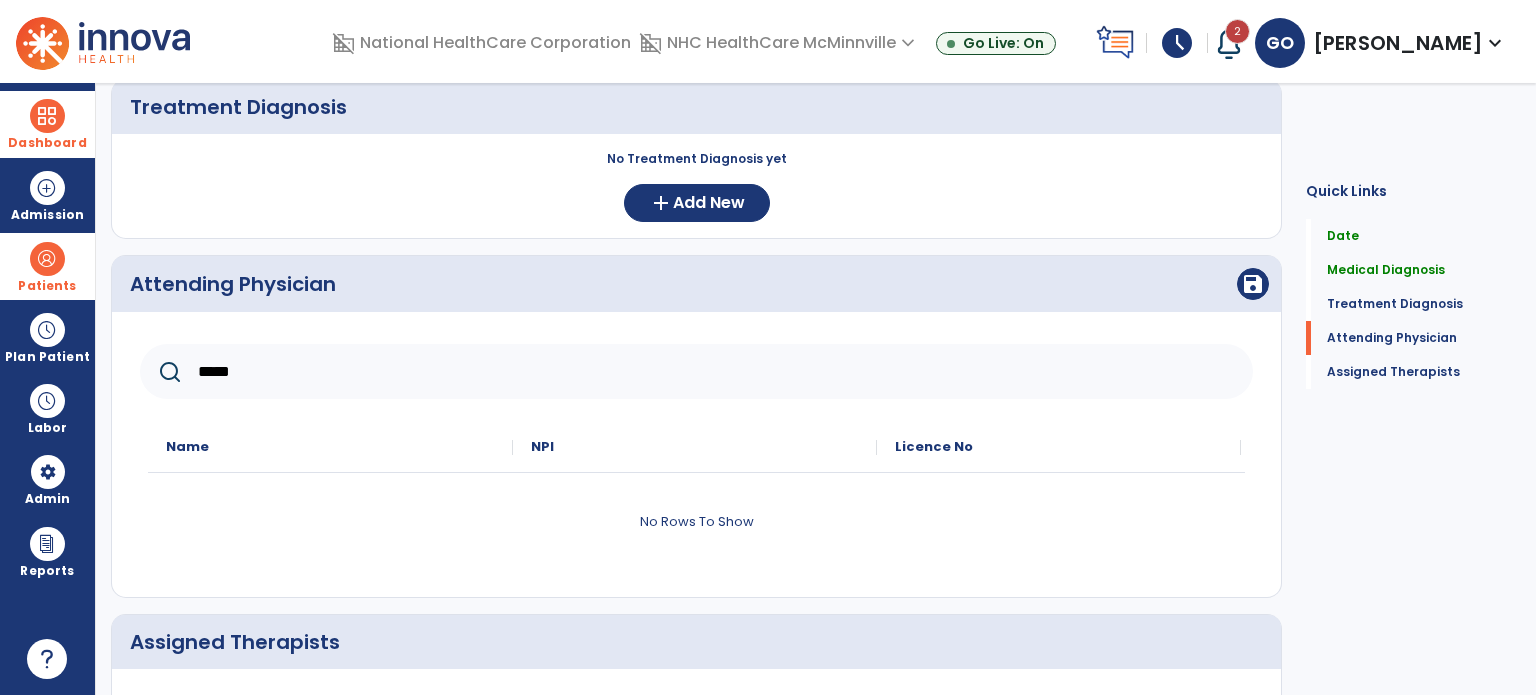 click on "*****" 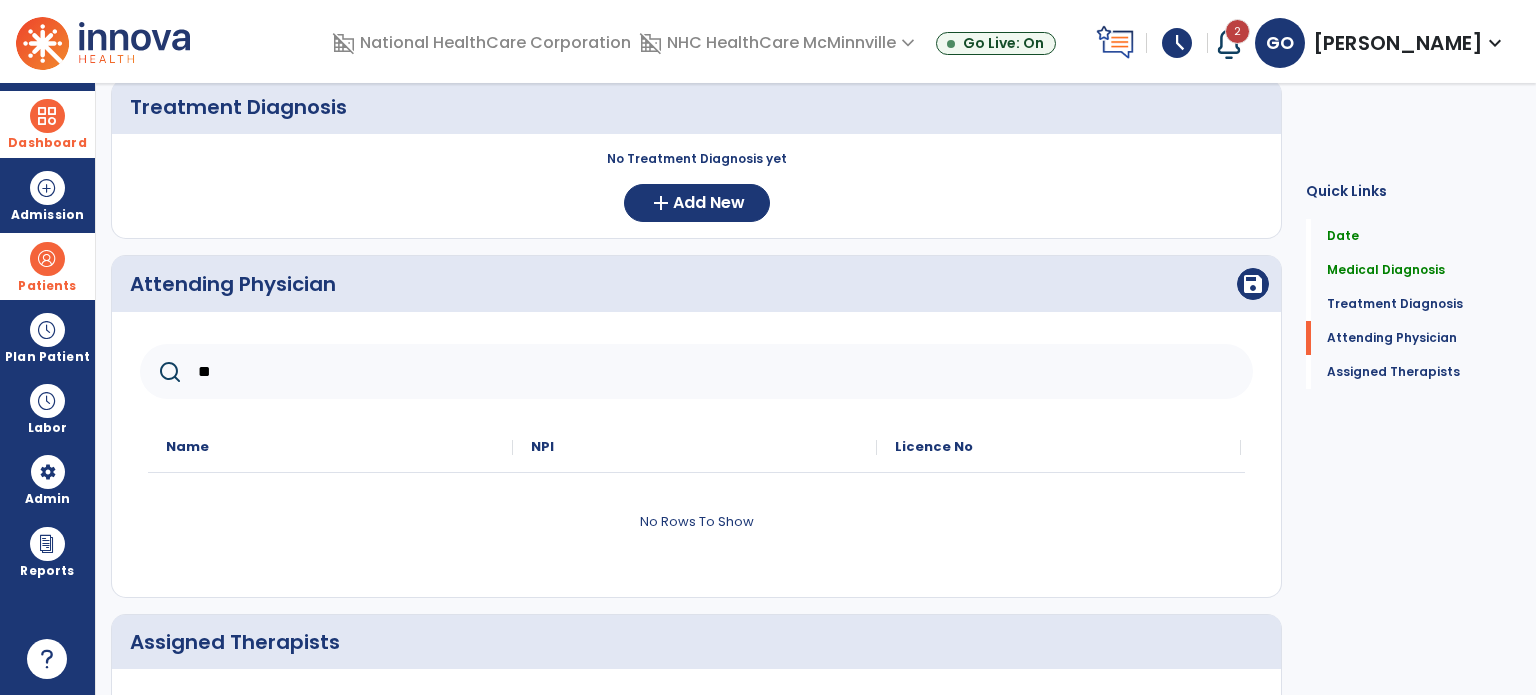 type on "*" 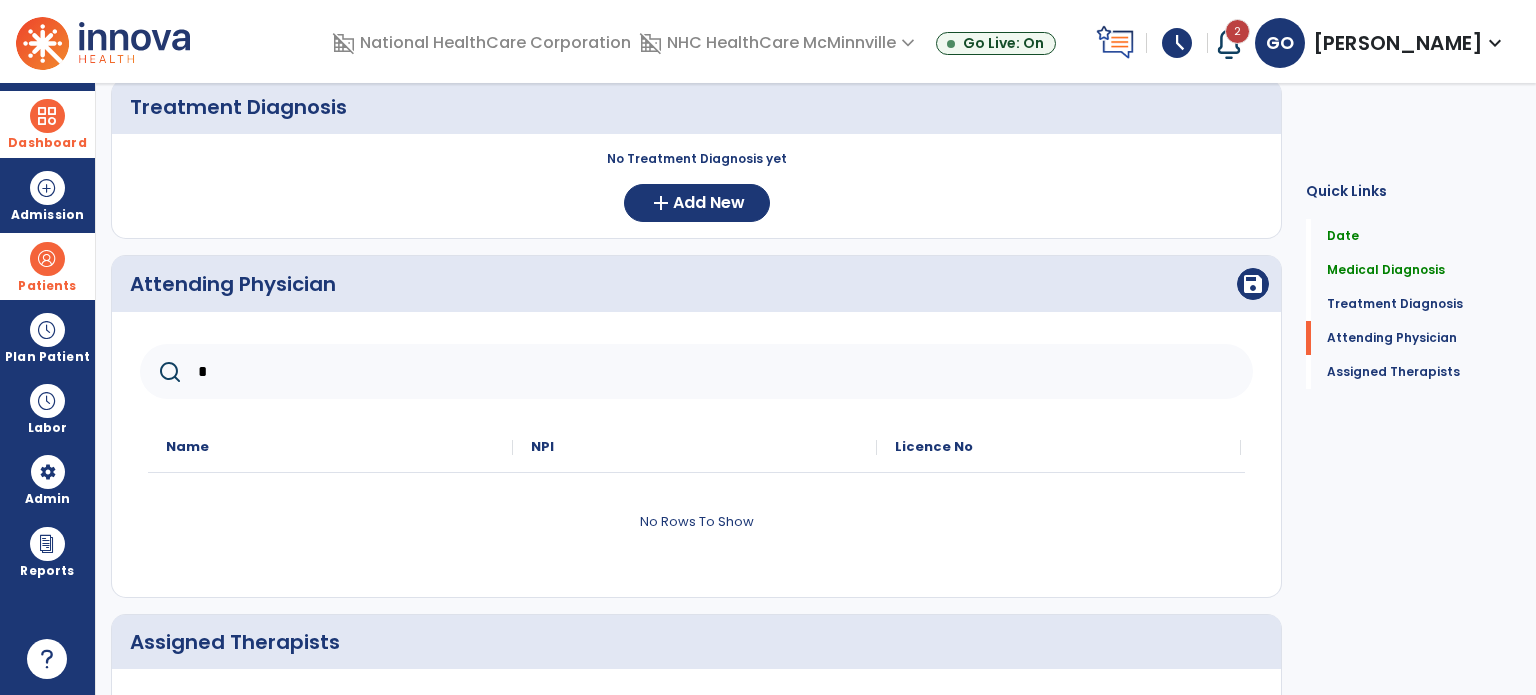 type 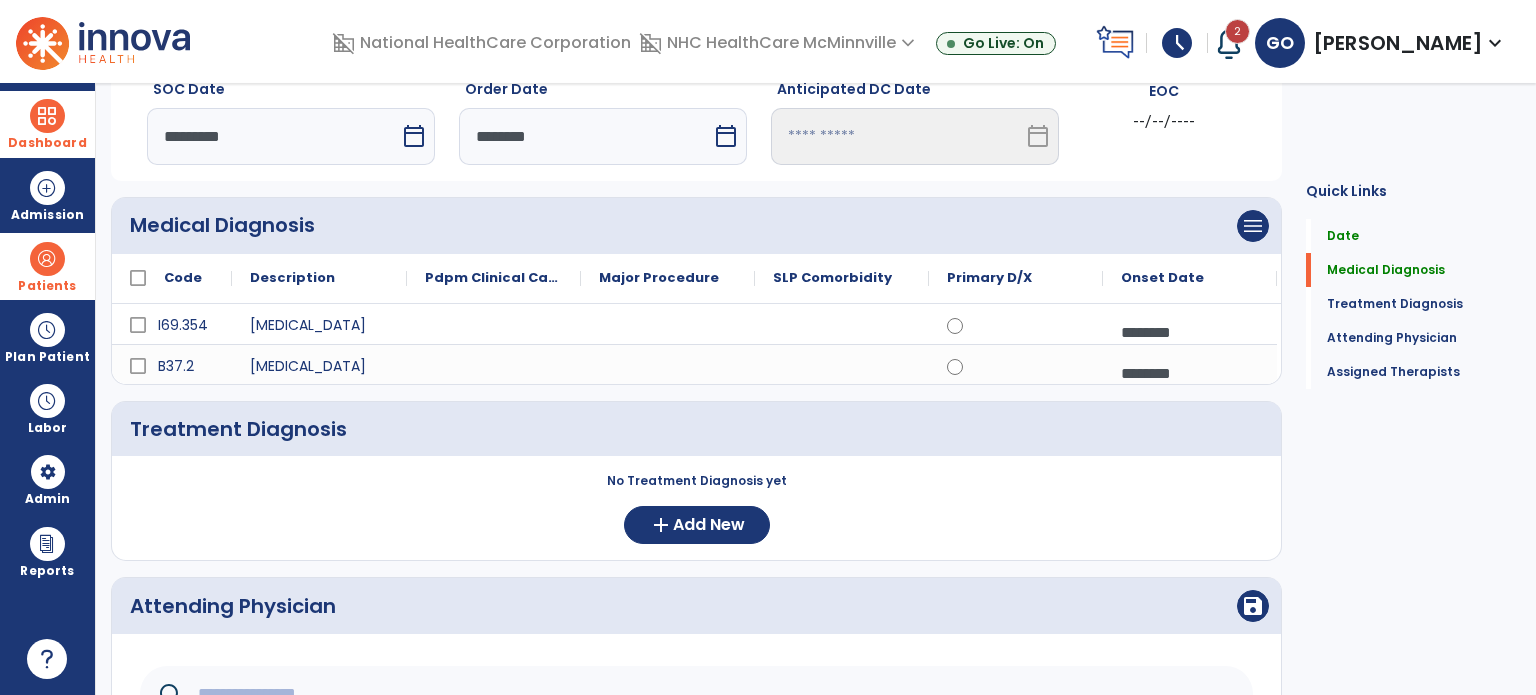 scroll, scrollTop: 0, scrollLeft: 0, axis: both 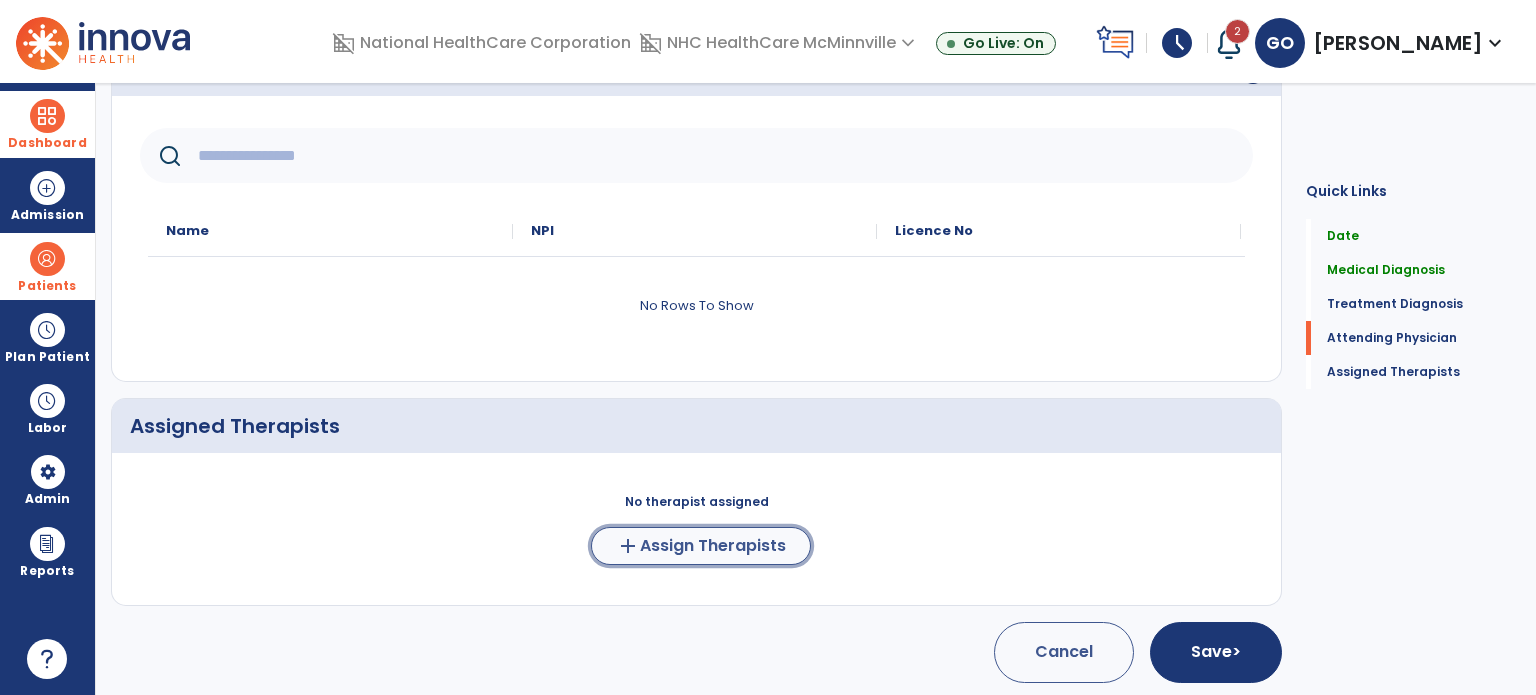 click on "Assign Therapists" 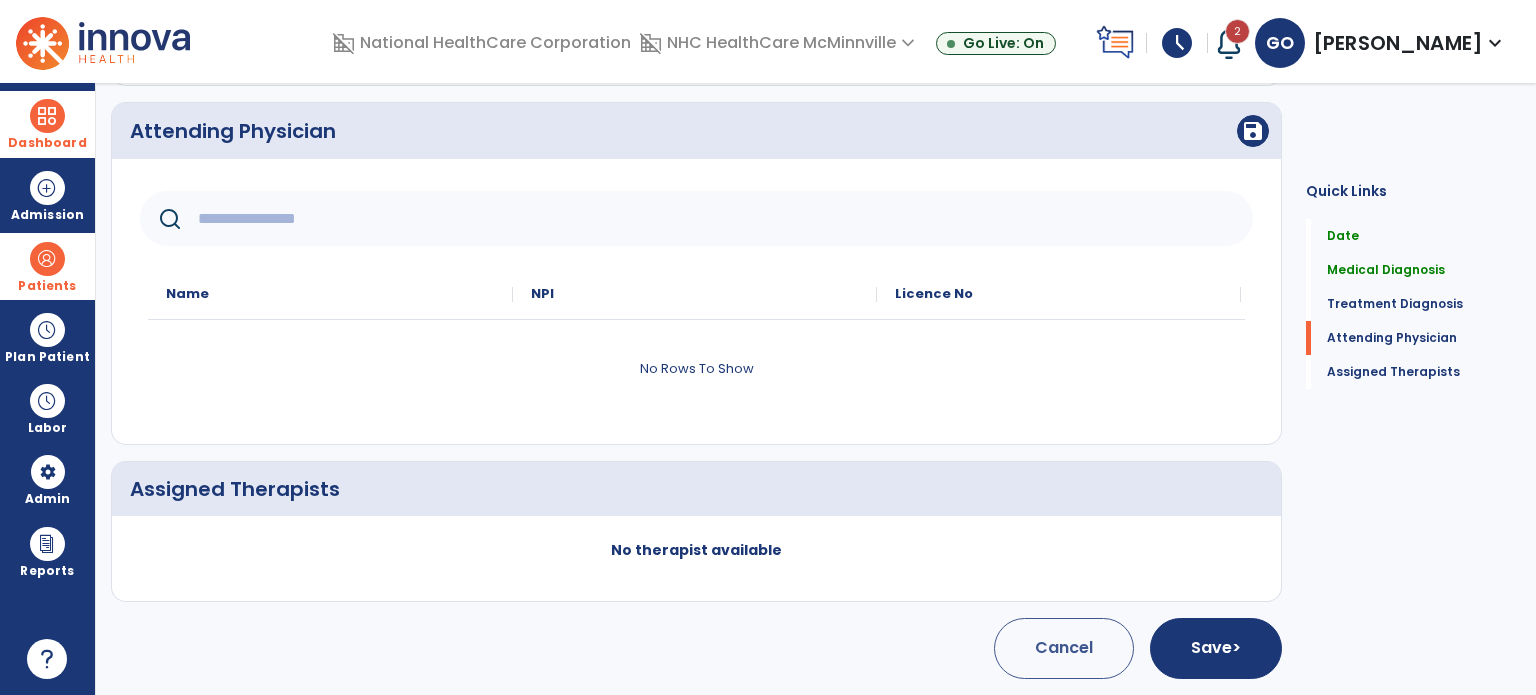 scroll, scrollTop: 549, scrollLeft: 0, axis: vertical 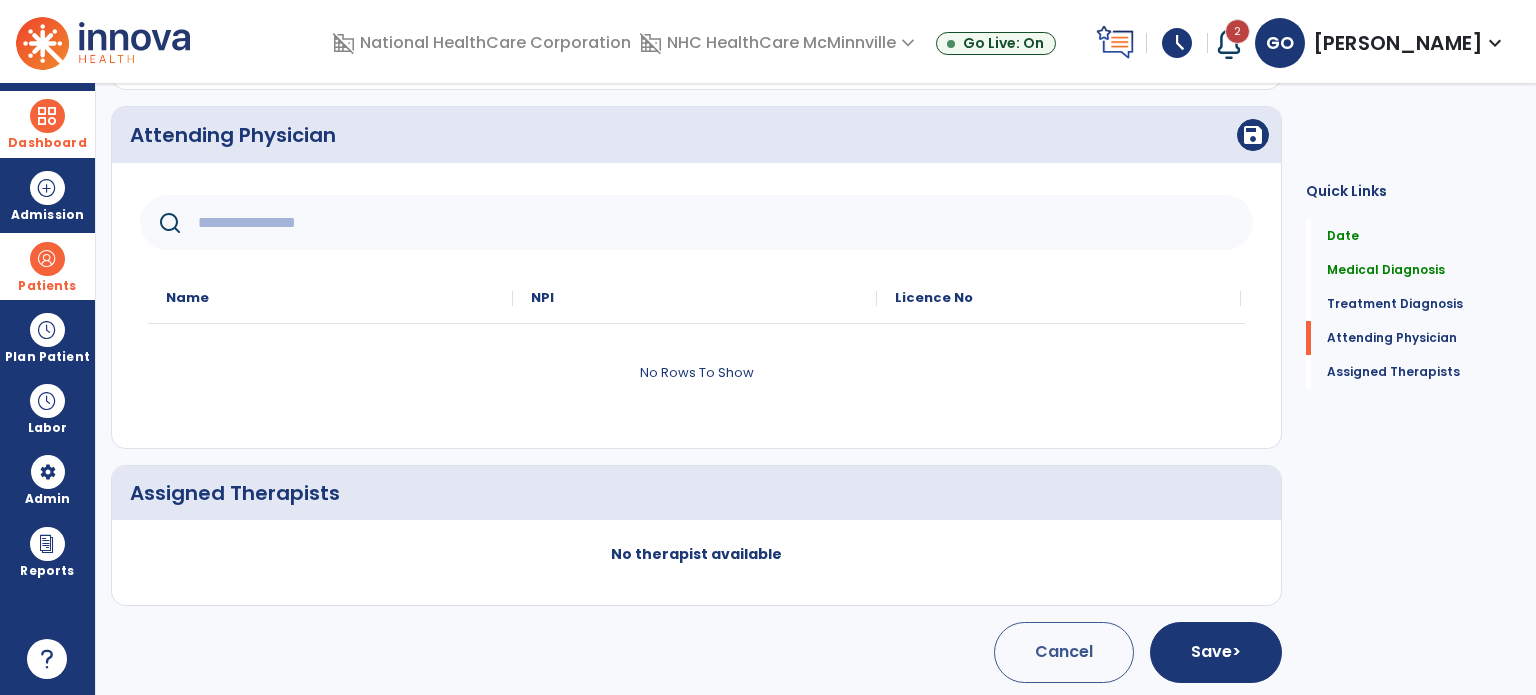 click on "Assigned Therapists" 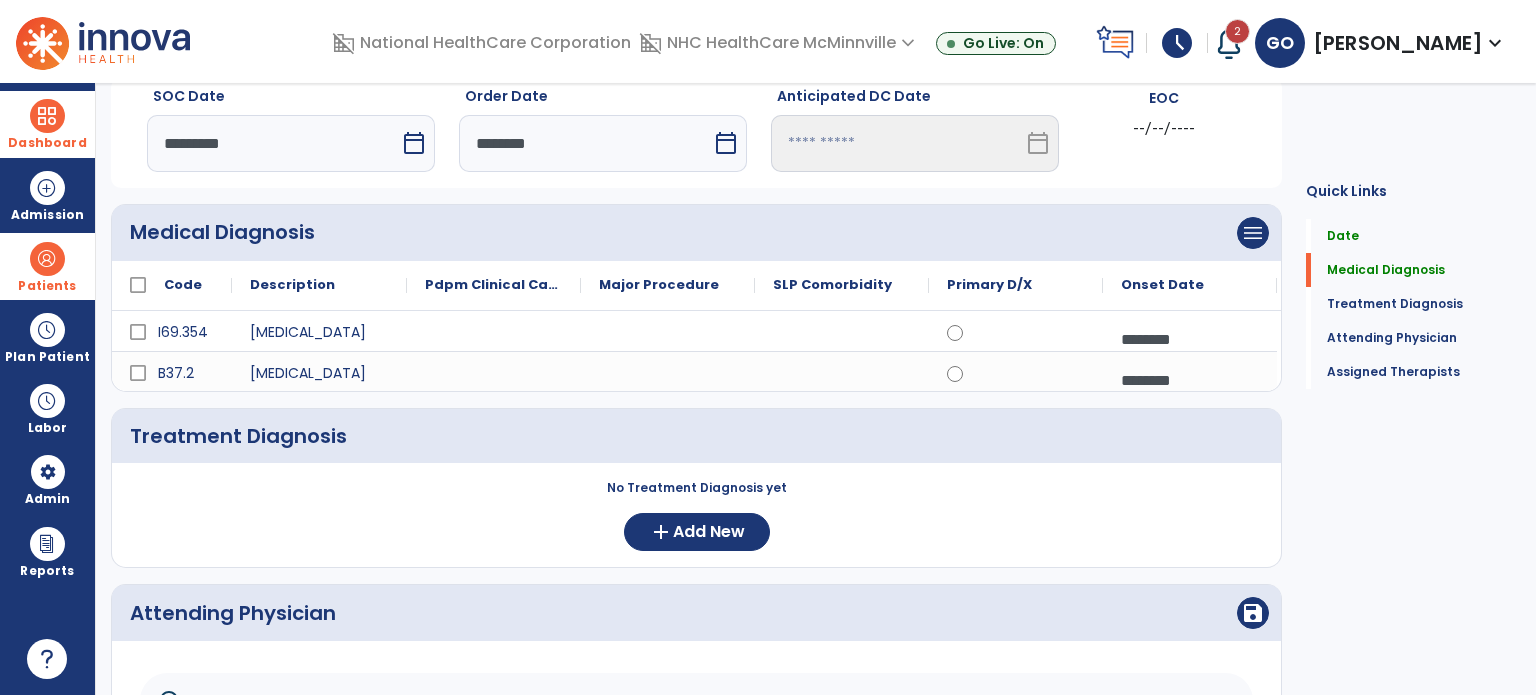 scroll, scrollTop: 0, scrollLeft: 0, axis: both 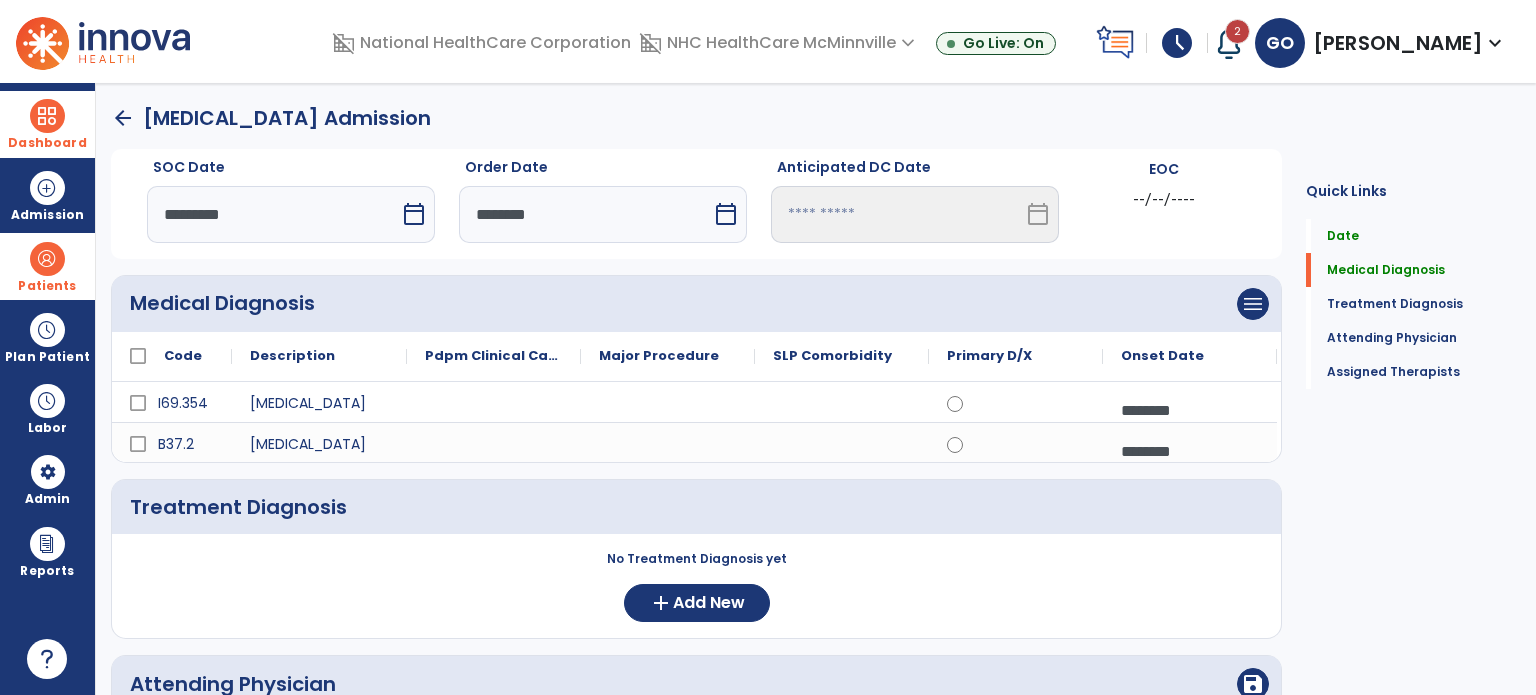 click on "arrow_back" 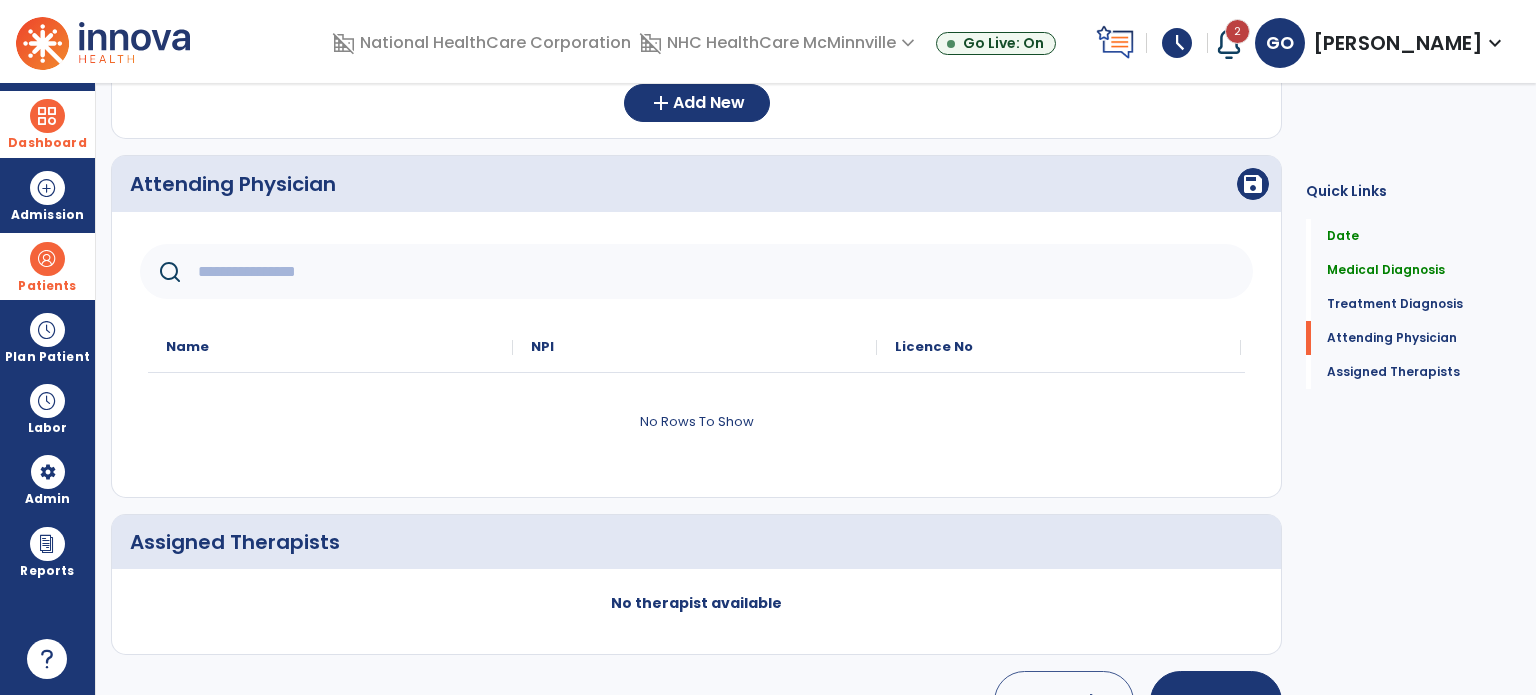 scroll, scrollTop: 549, scrollLeft: 0, axis: vertical 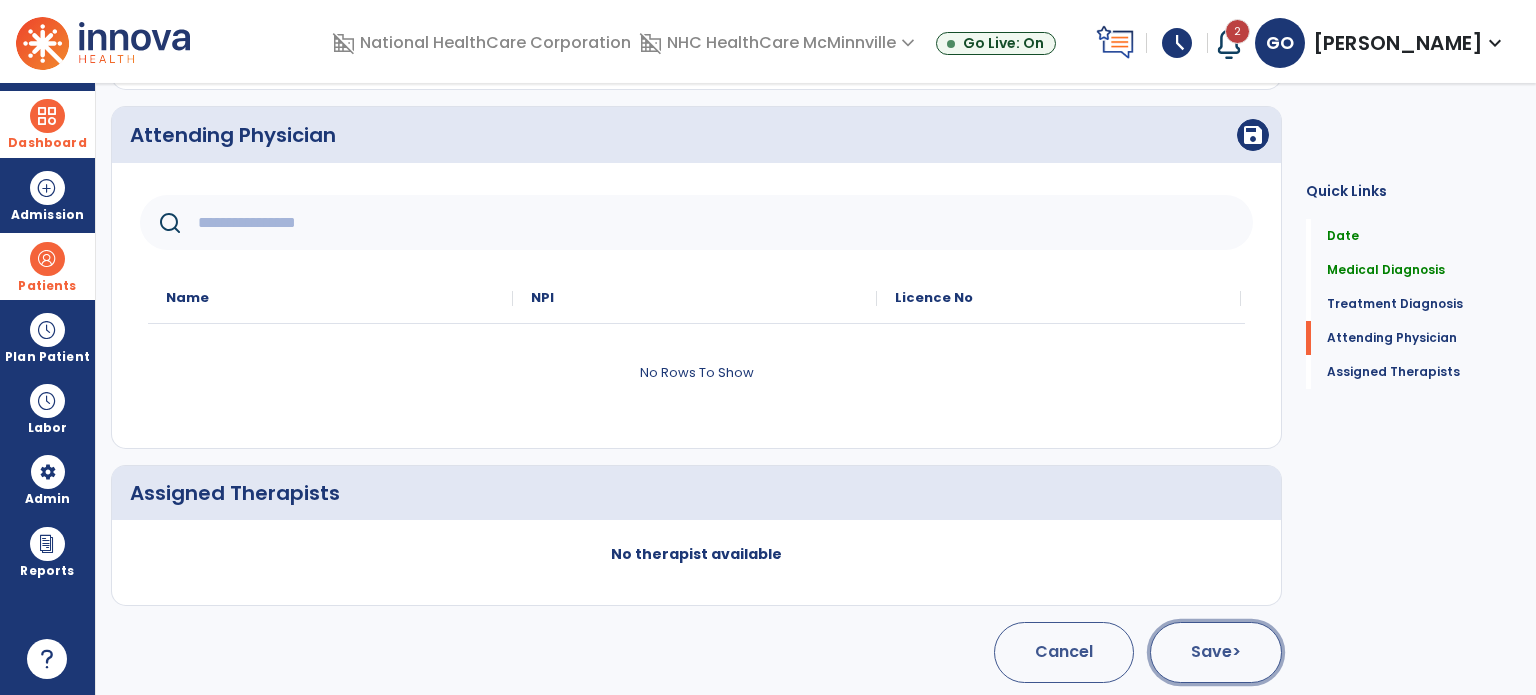 click on "Save  >" 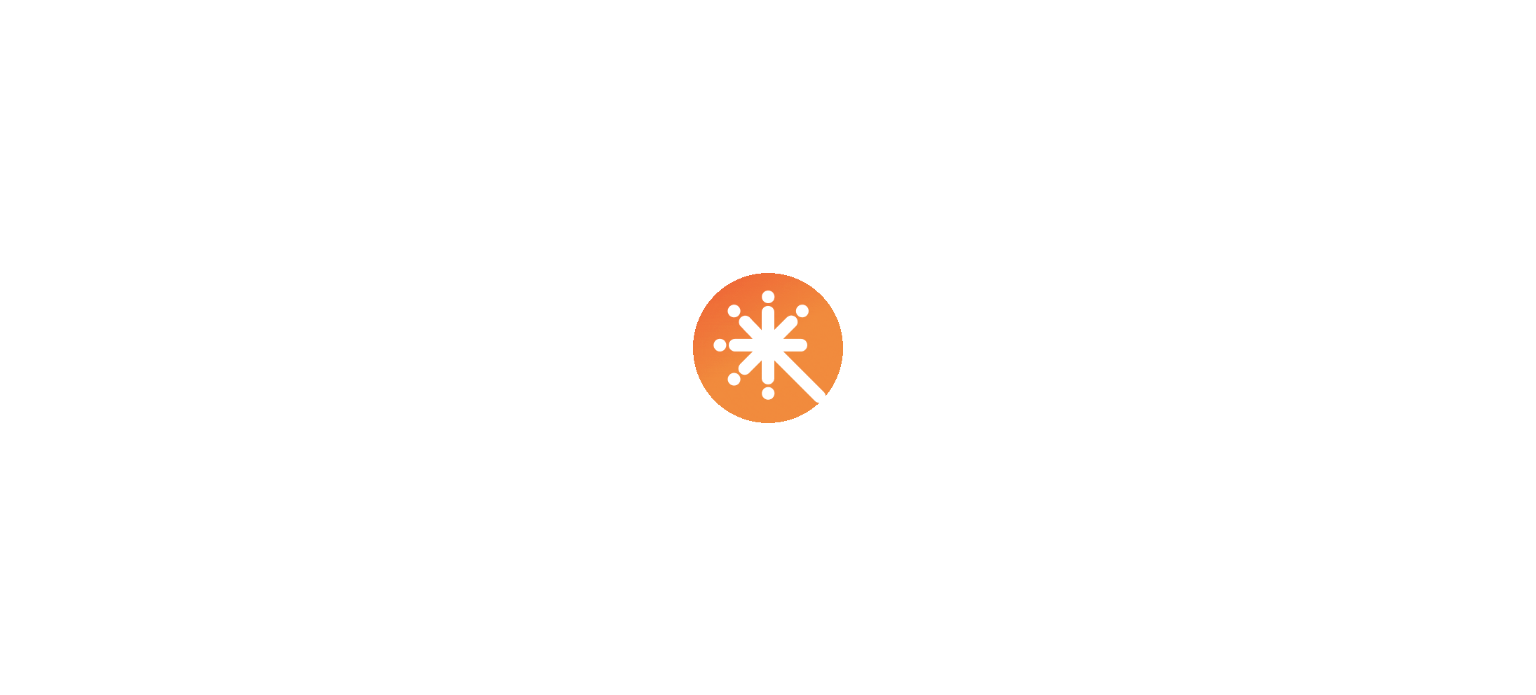 scroll, scrollTop: 0, scrollLeft: 0, axis: both 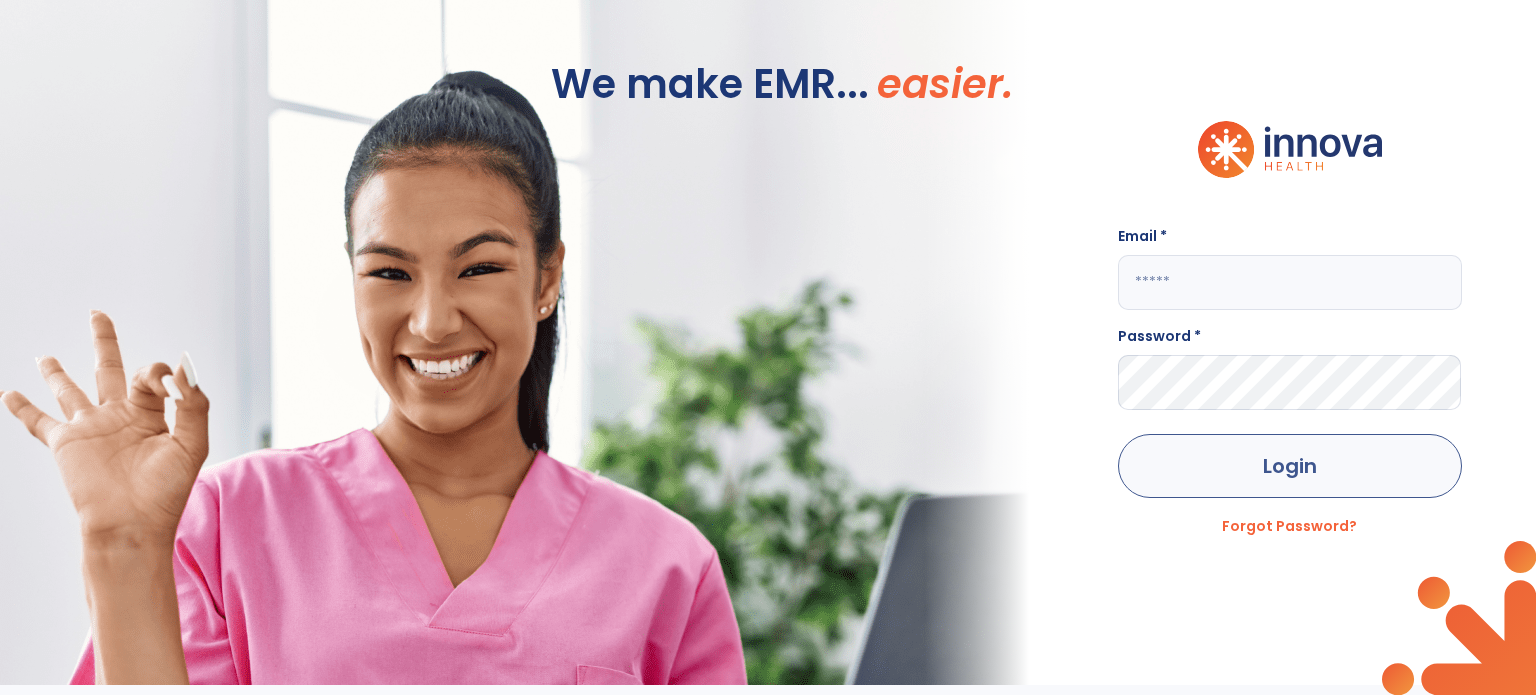 type on "**********" 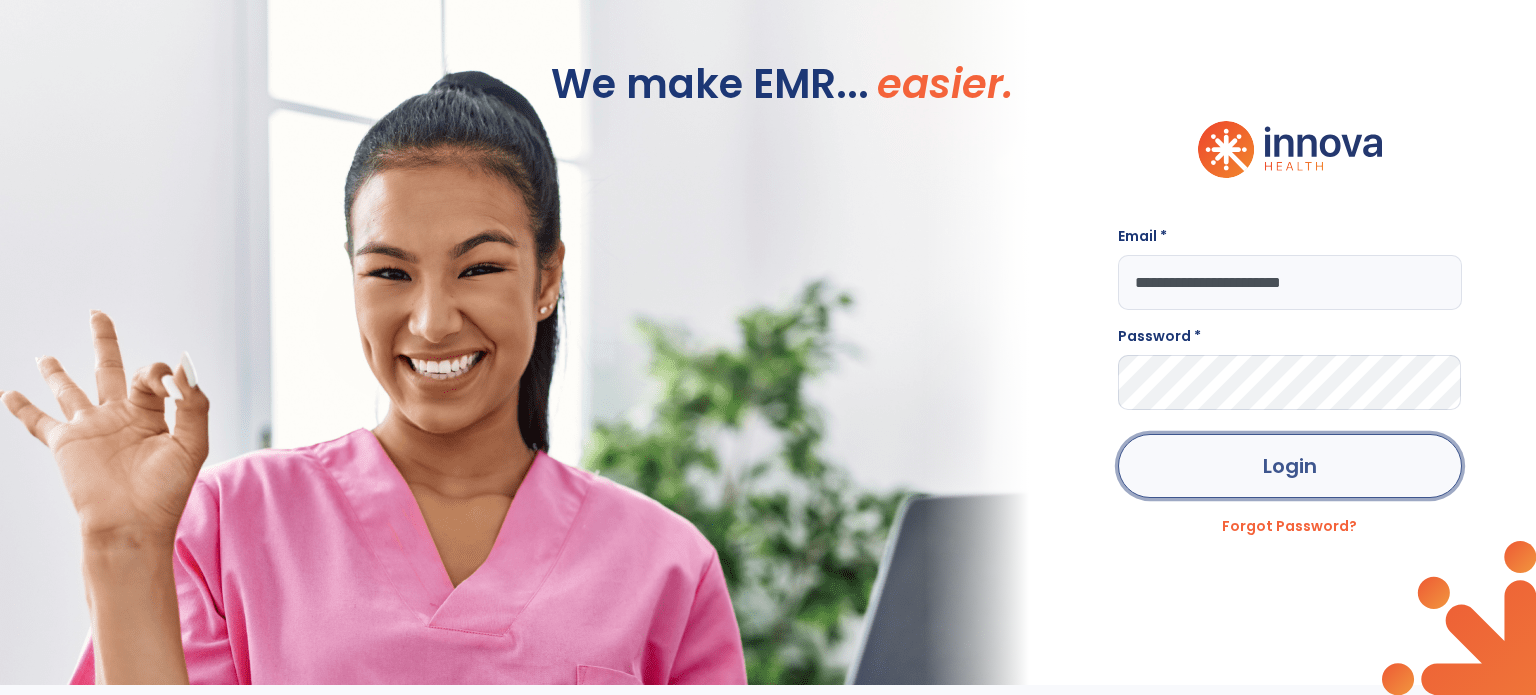 click on "Login" 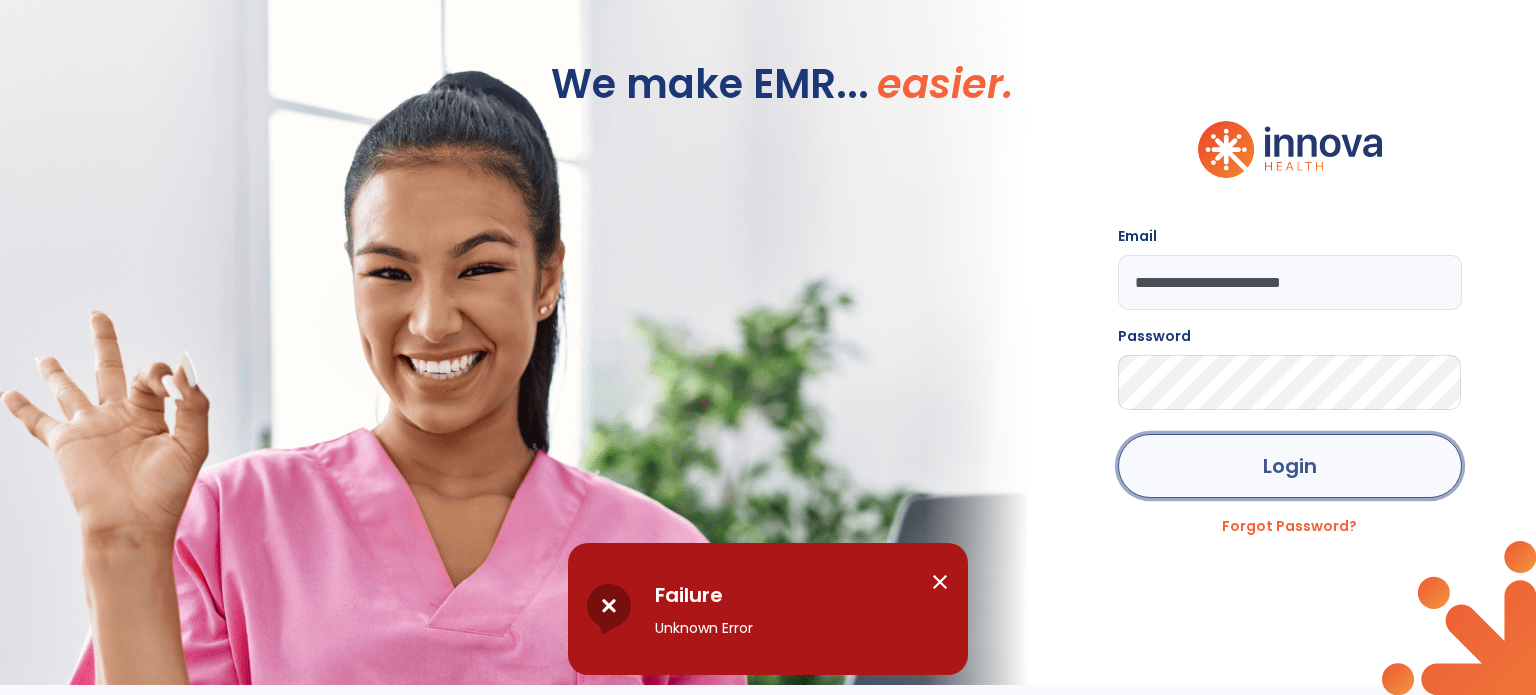 click on "Login" 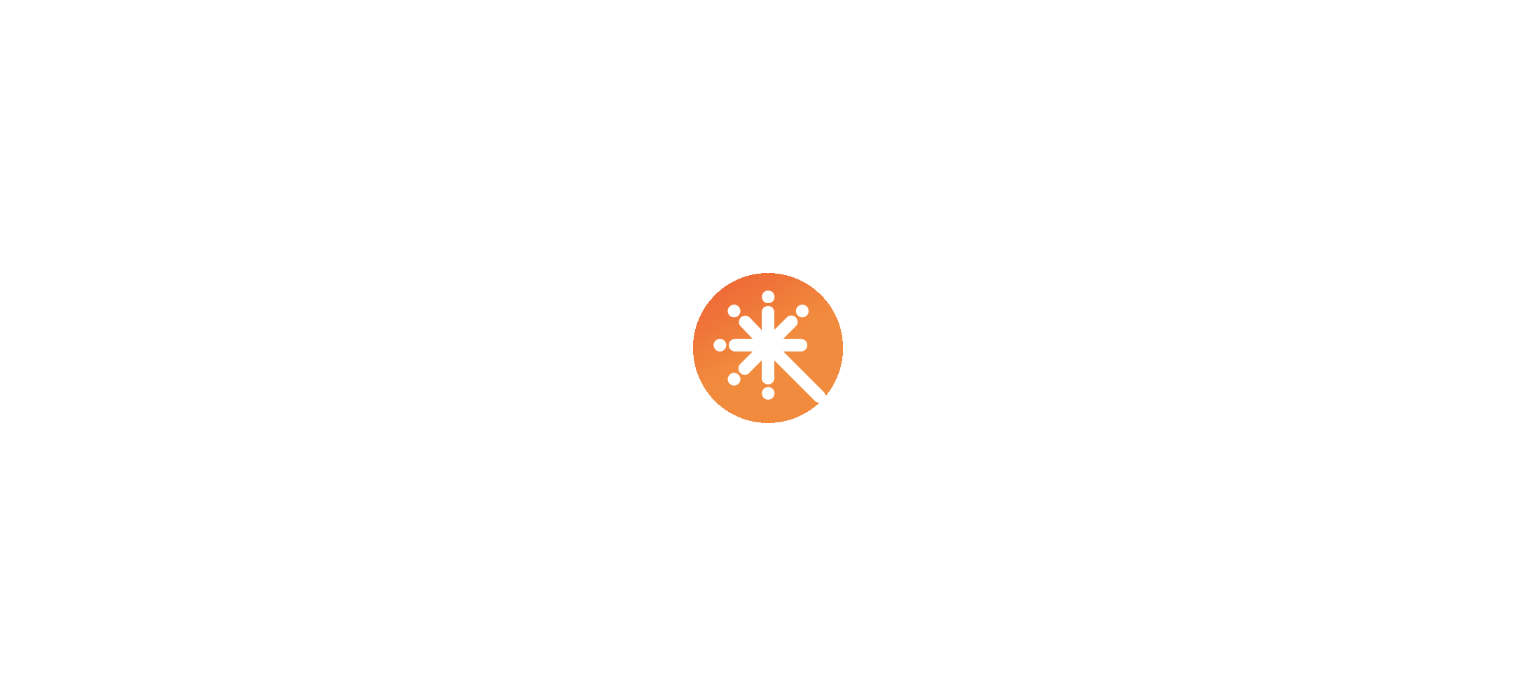 scroll, scrollTop: 0, scrollLeft: 0, axis: both 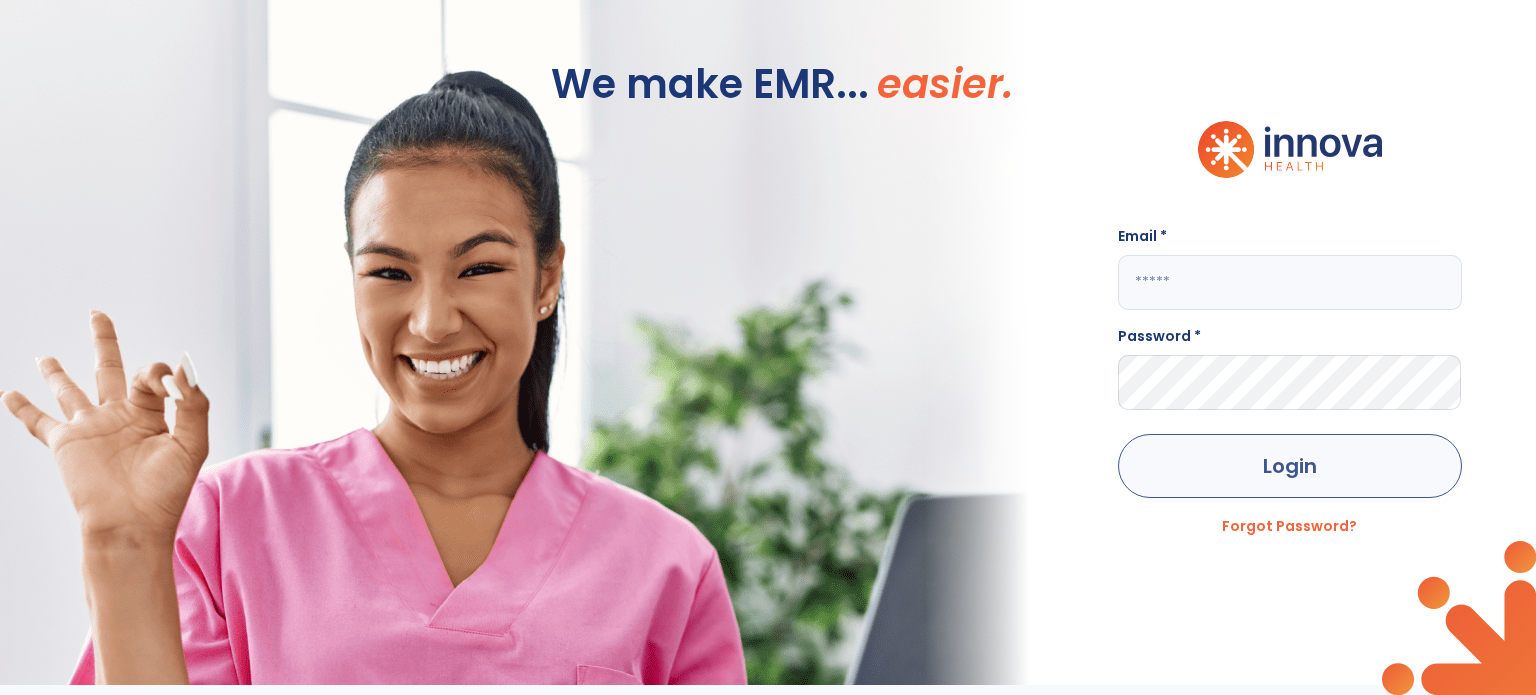 type on "**********" 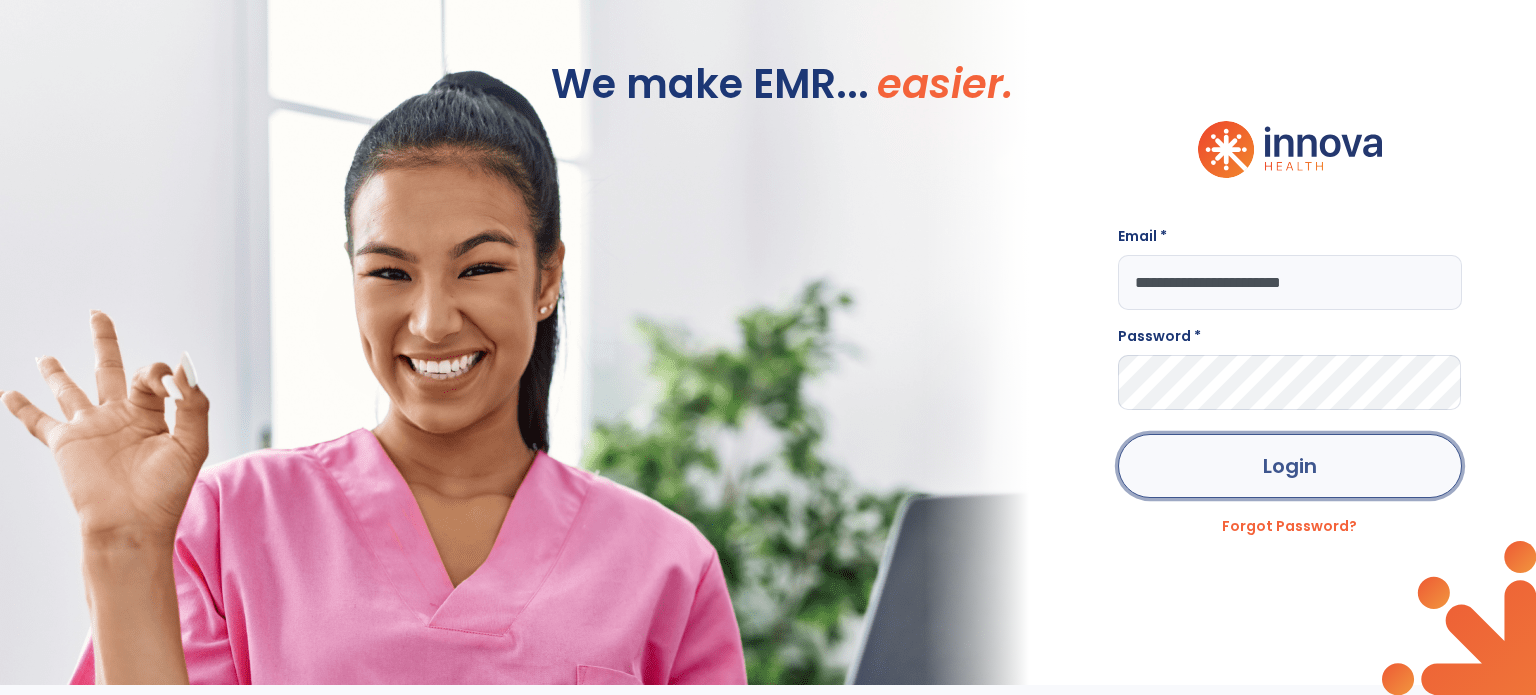 click on "Login" 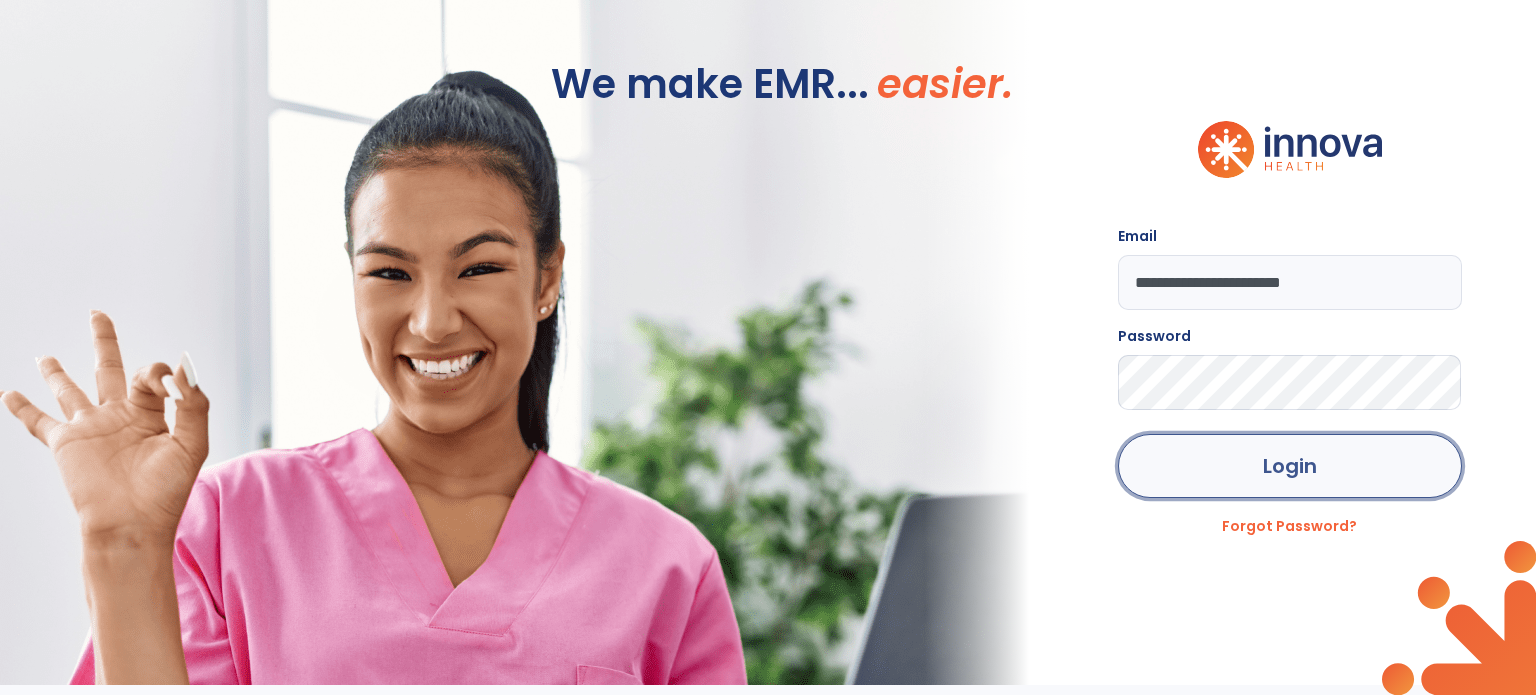 click on "Login" 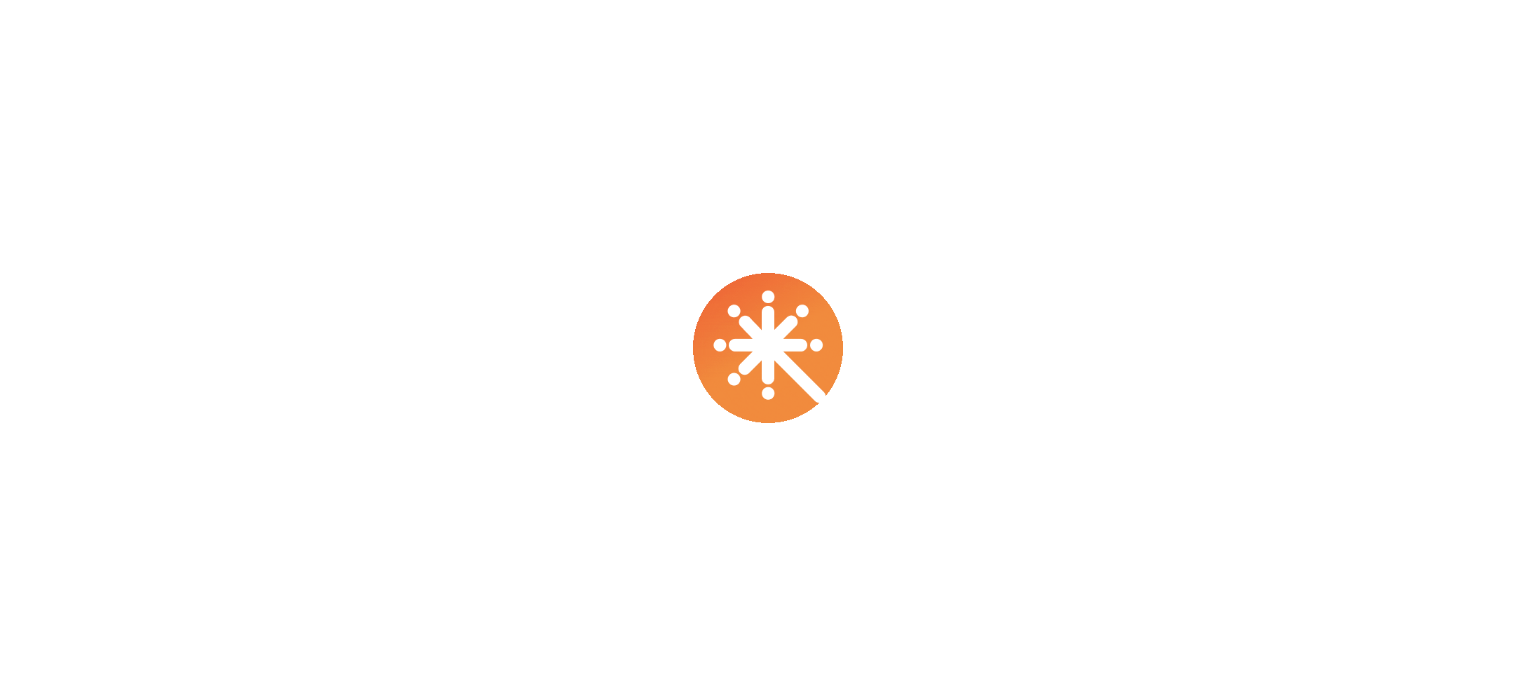 scroll, scrollTop: 0, scrollLeft: 0, axis: both 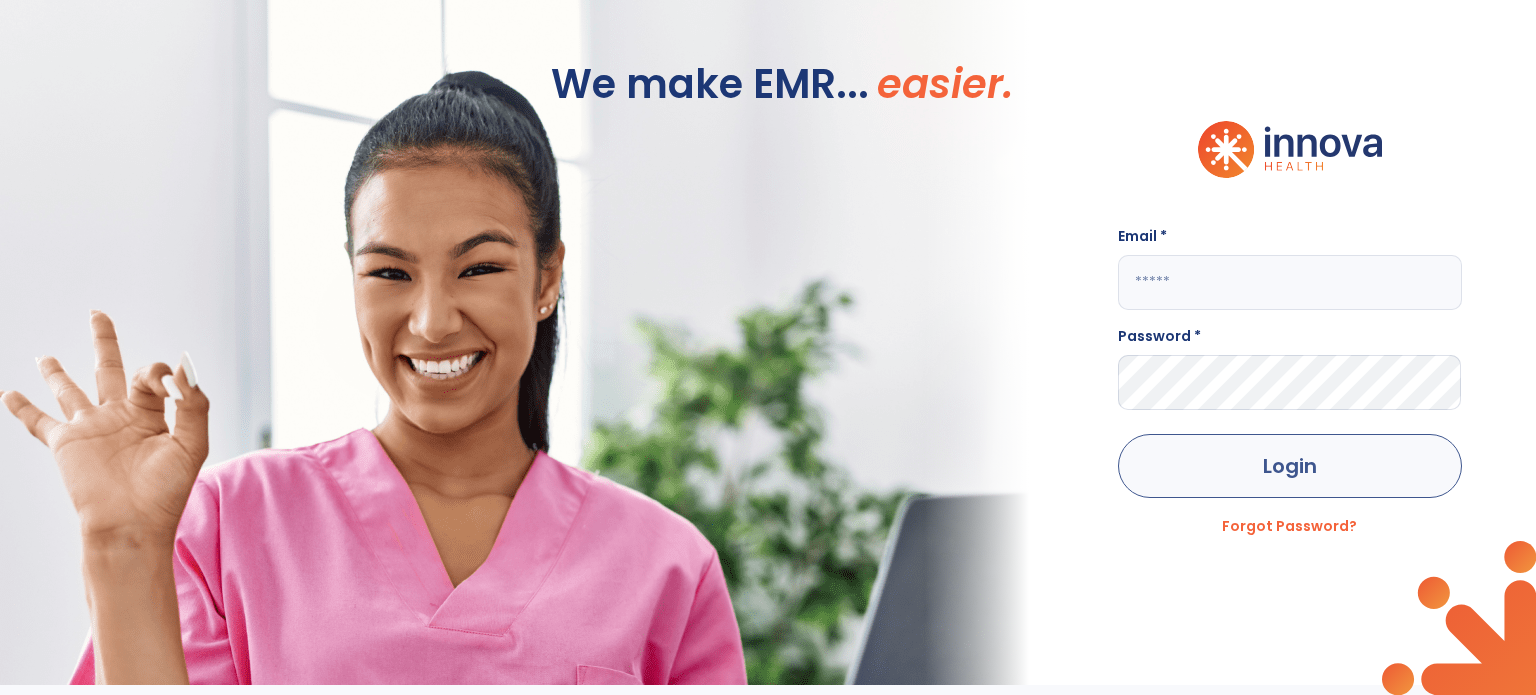 type on "**********" 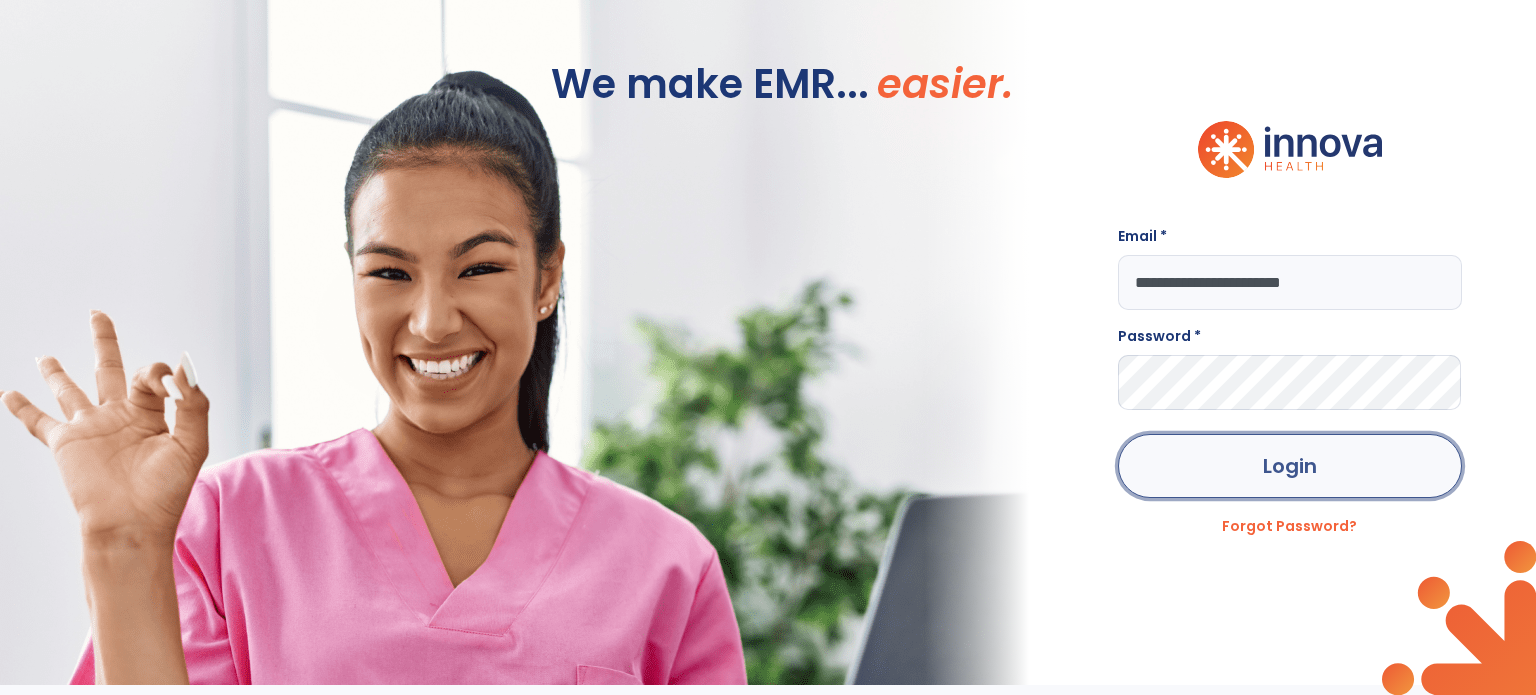 click on "Login" 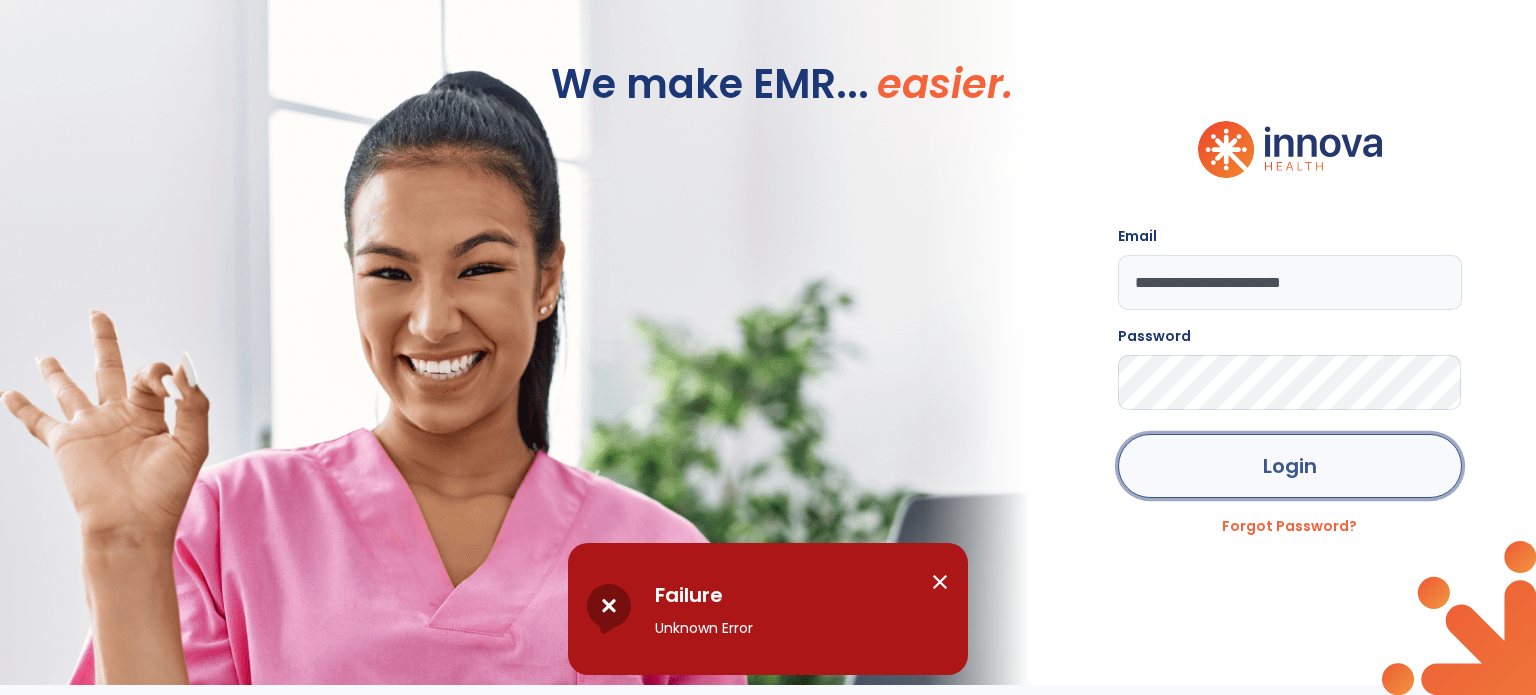 click on "Login" 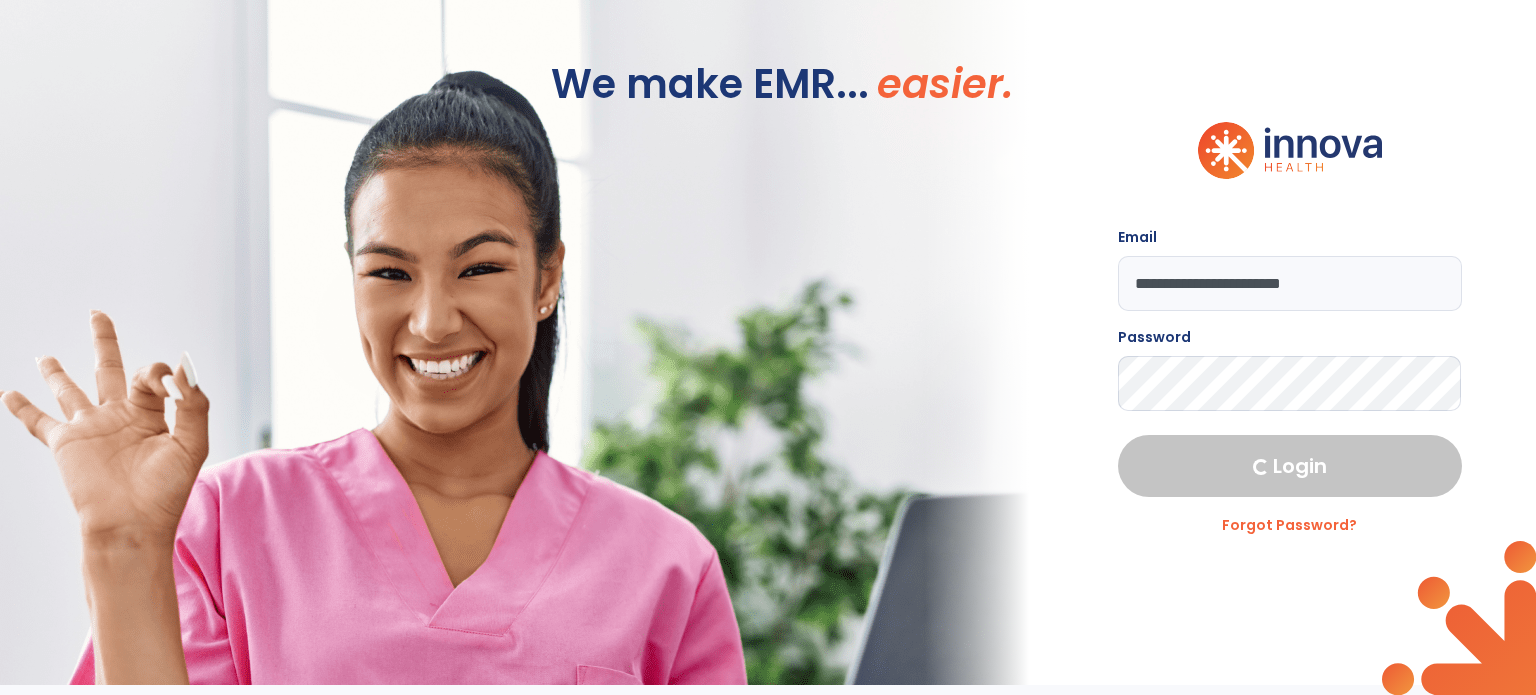 click on "Login" 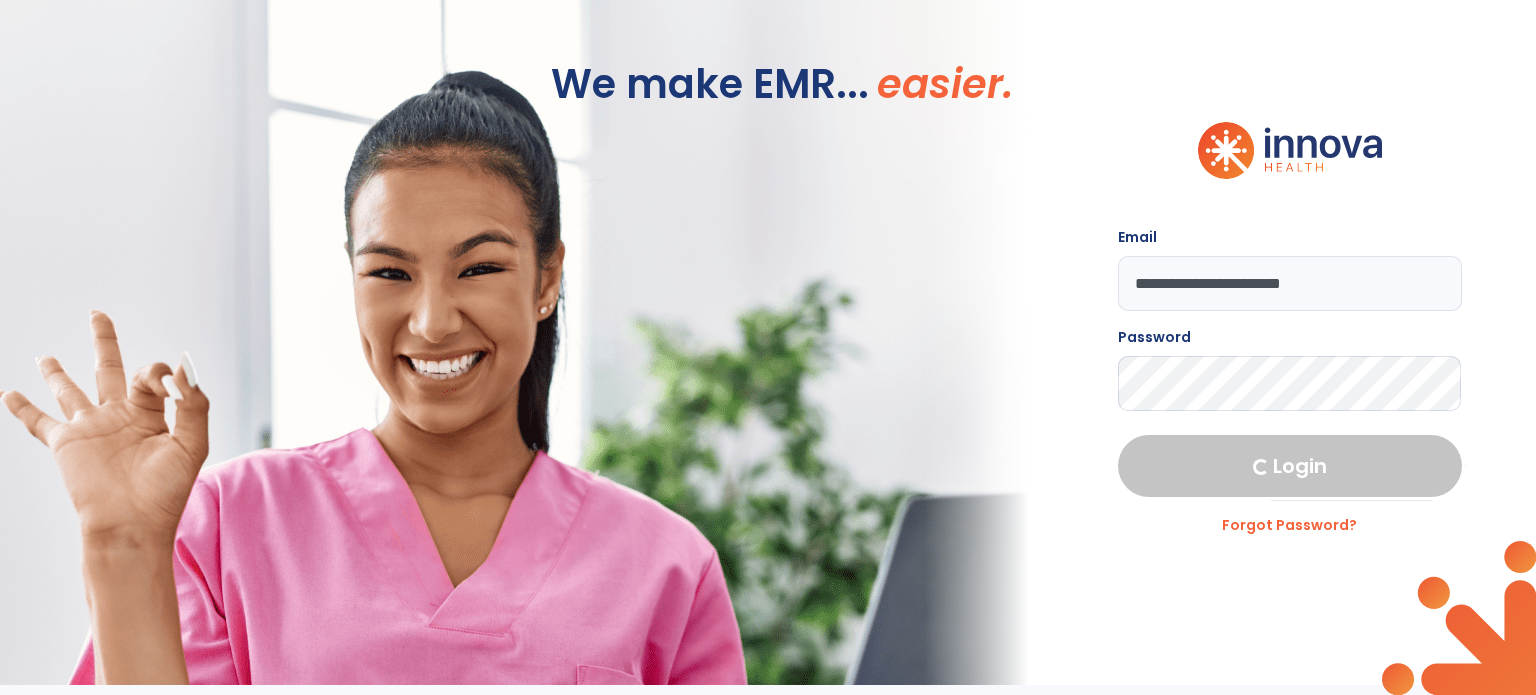 click on "Login" 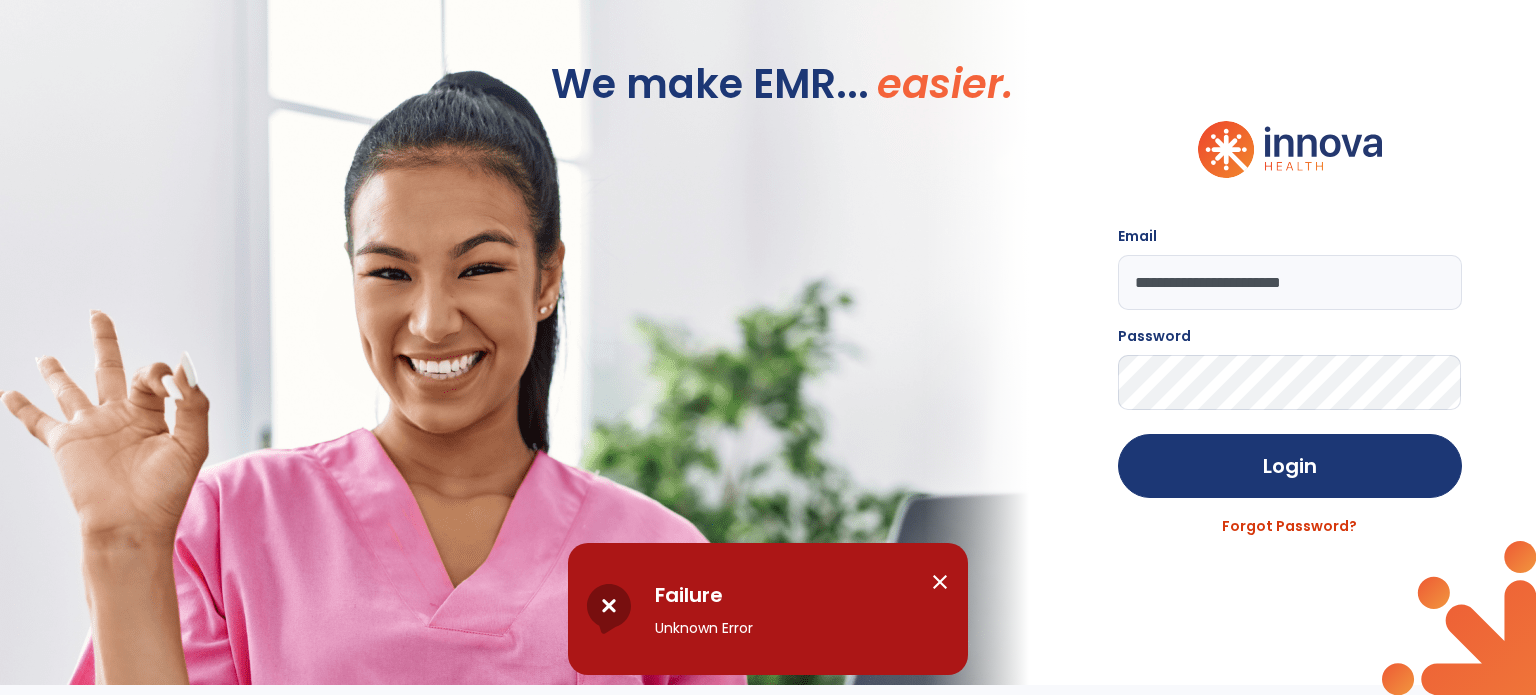 click on "Forgot Password?" 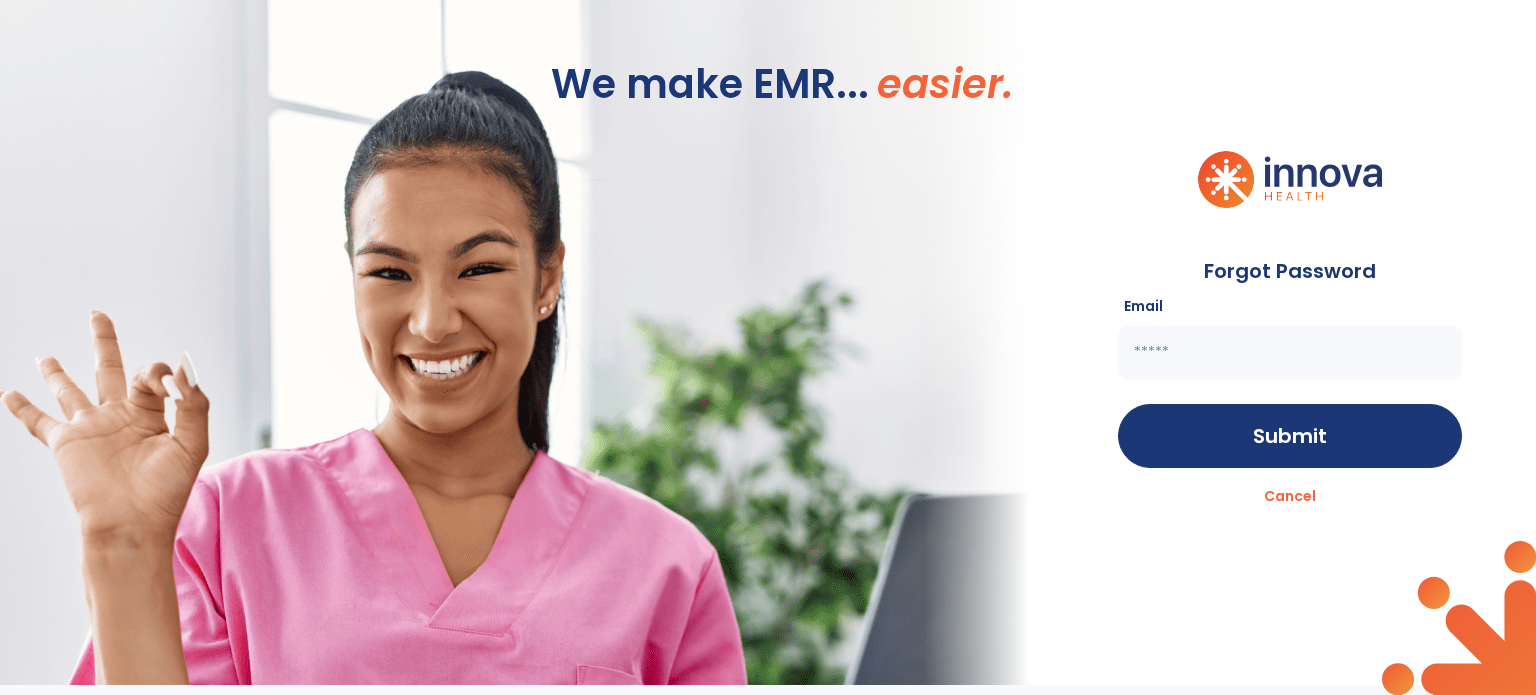 click 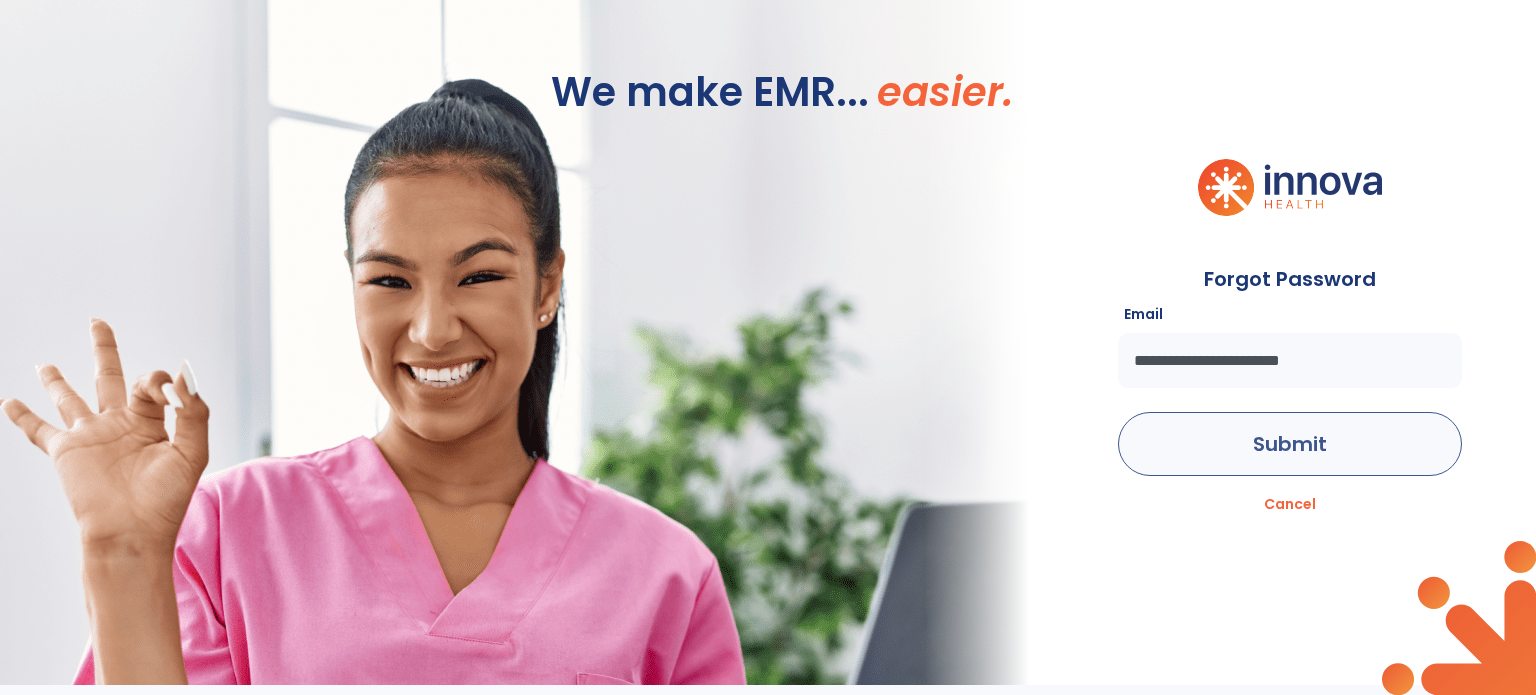 scroll, scrollTop: -9, scrollLeft: 0, axis: vertical 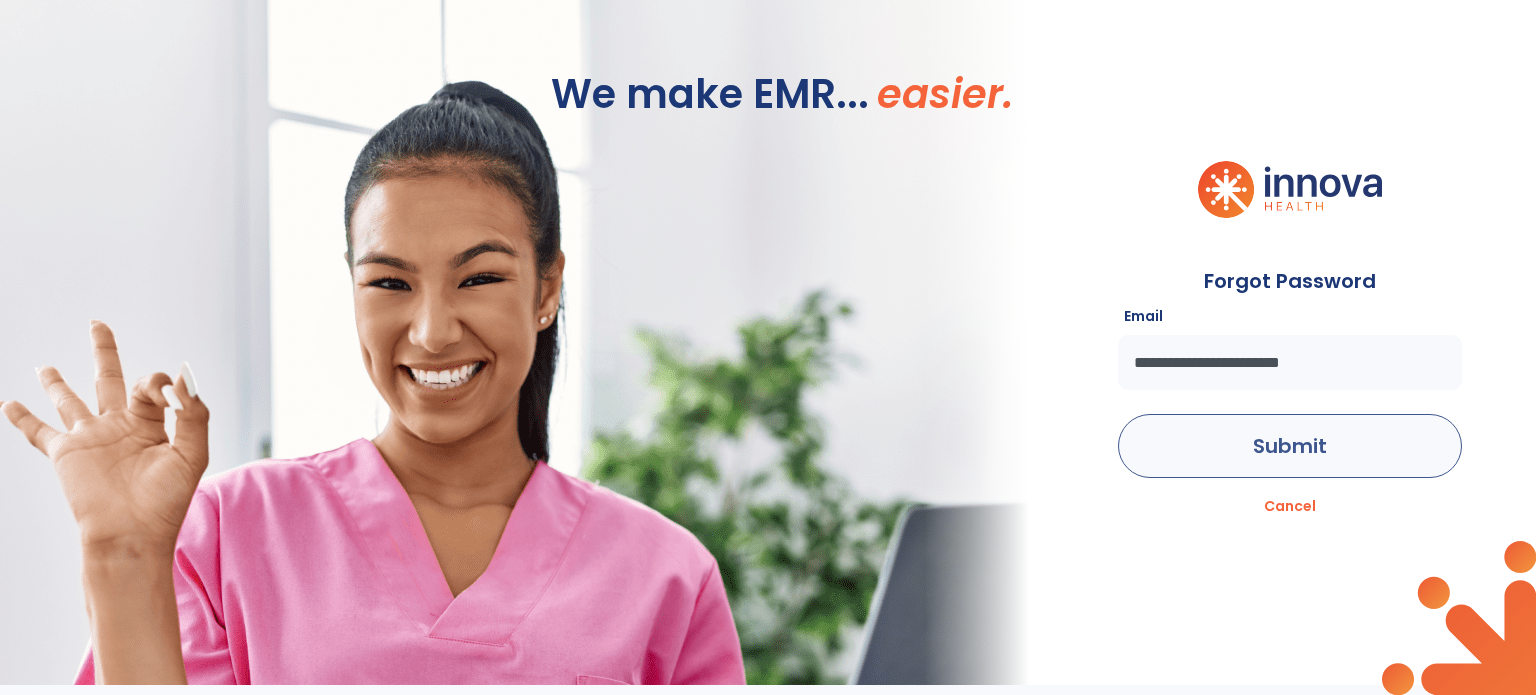type on "**********" 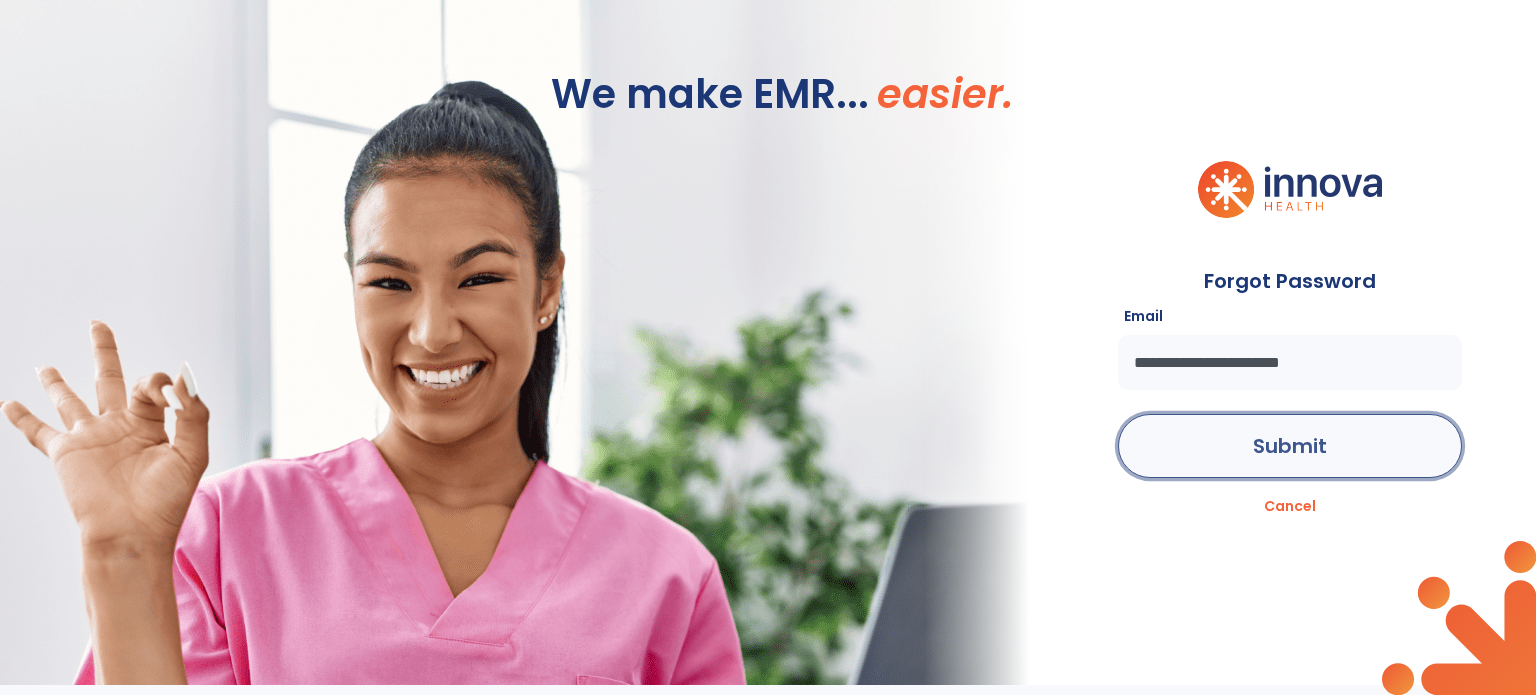 click on "Submit" 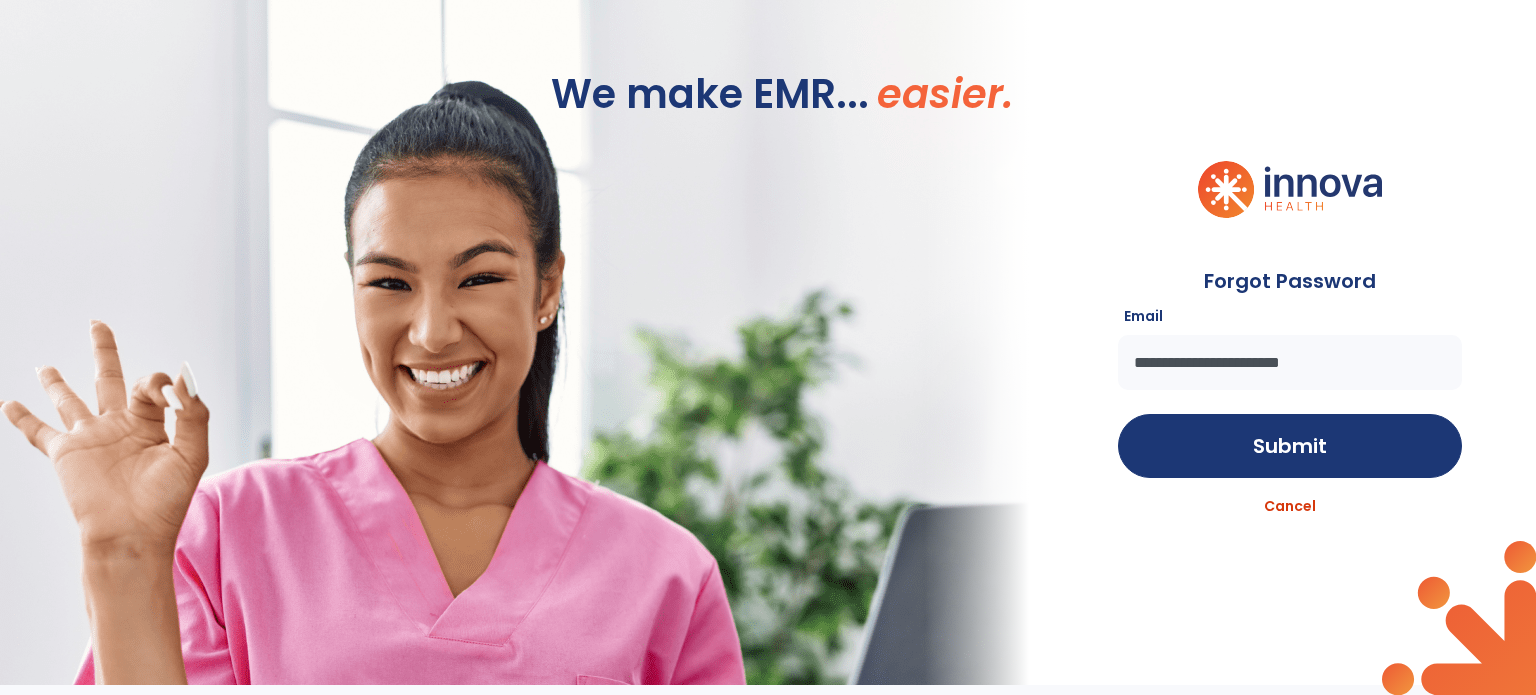 click on "Submit Cancel" 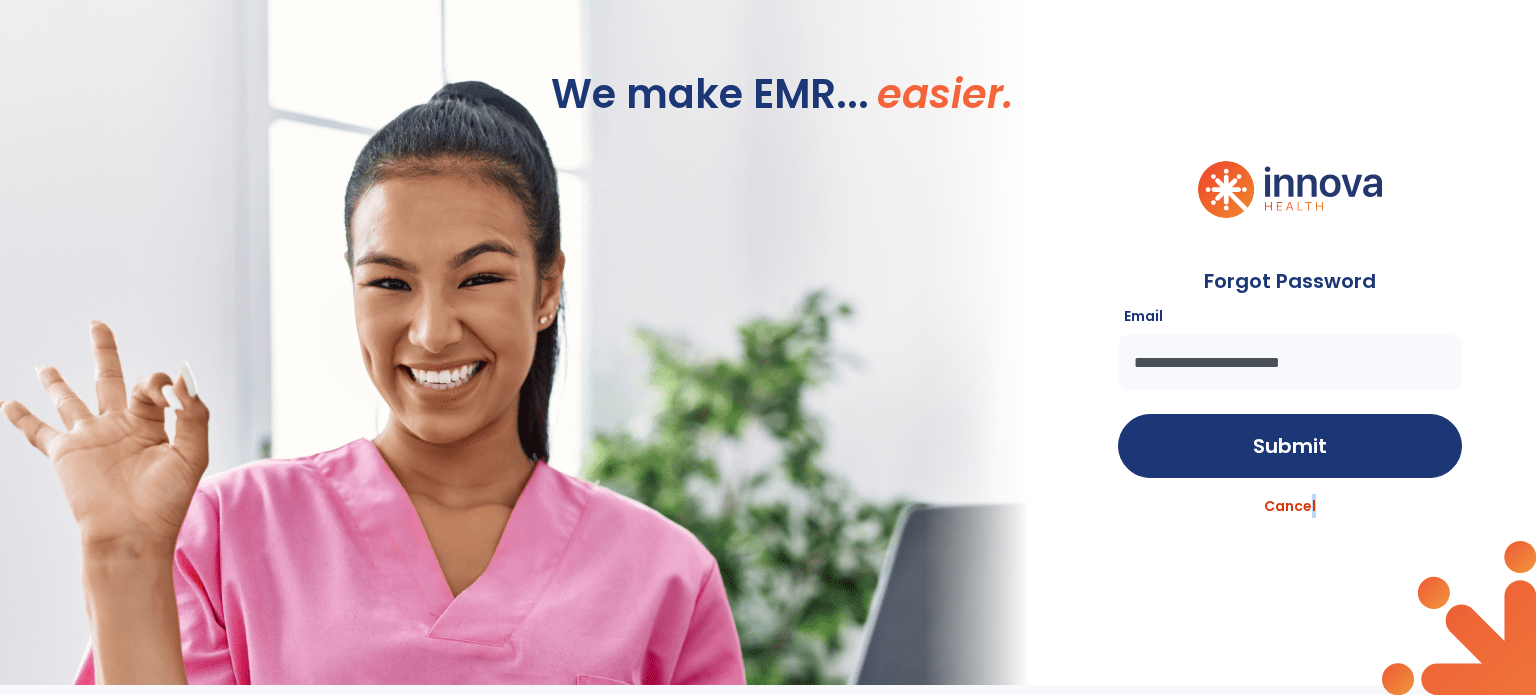 click on "Cancel" 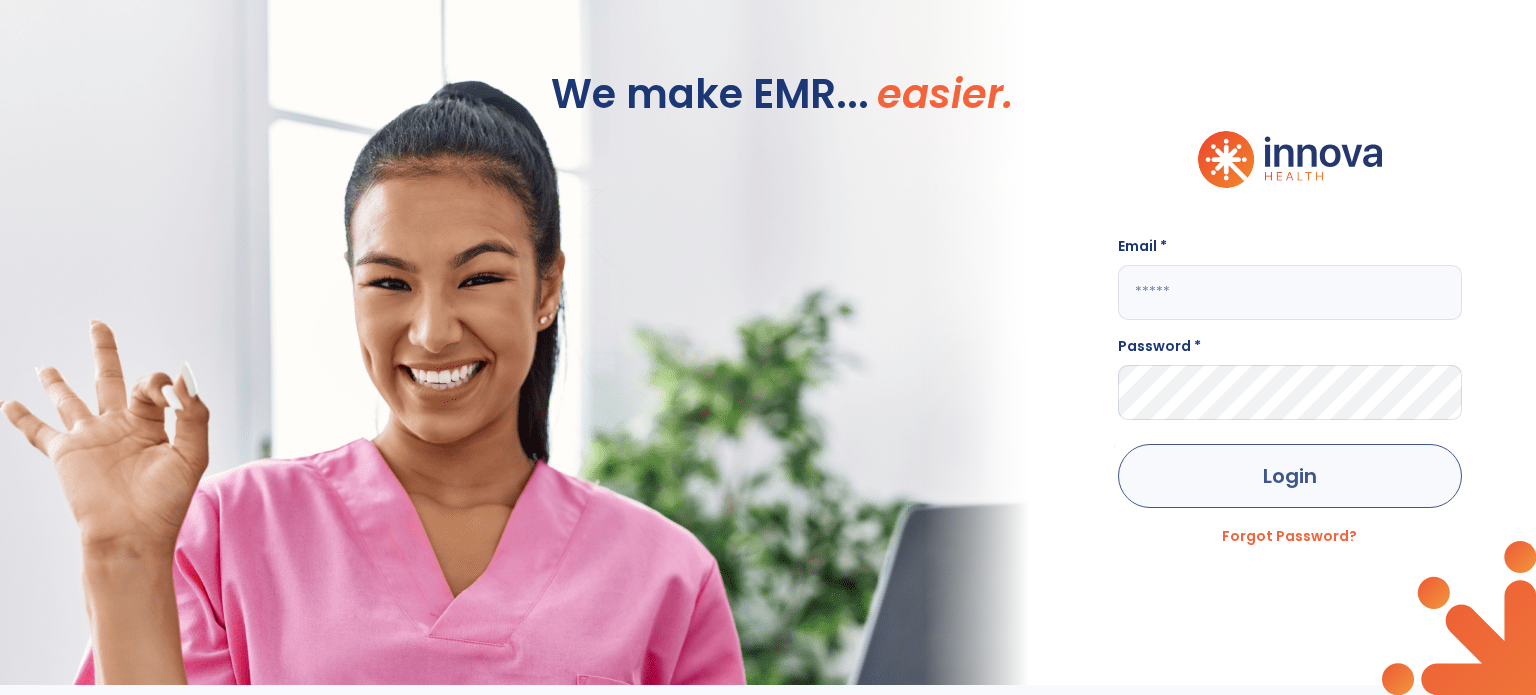 type on "**********" 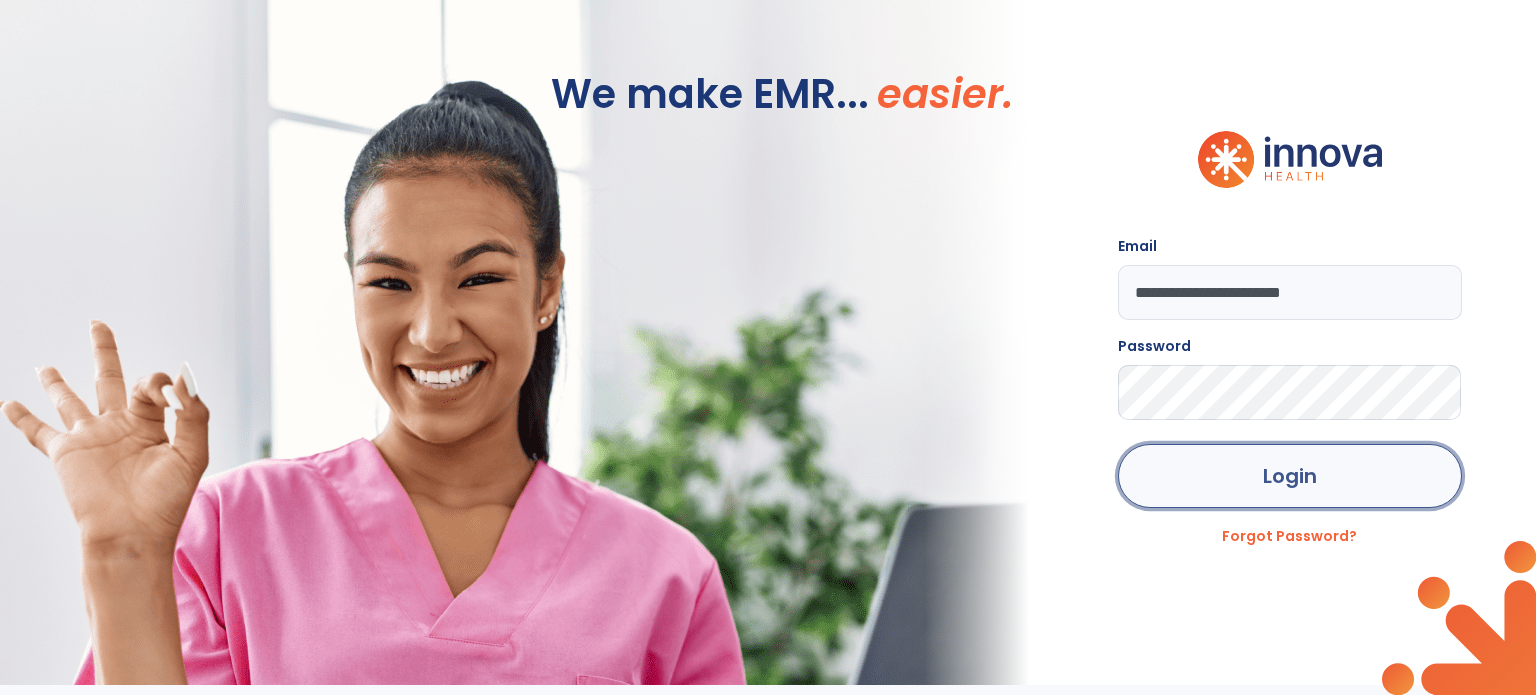click on "Login" 